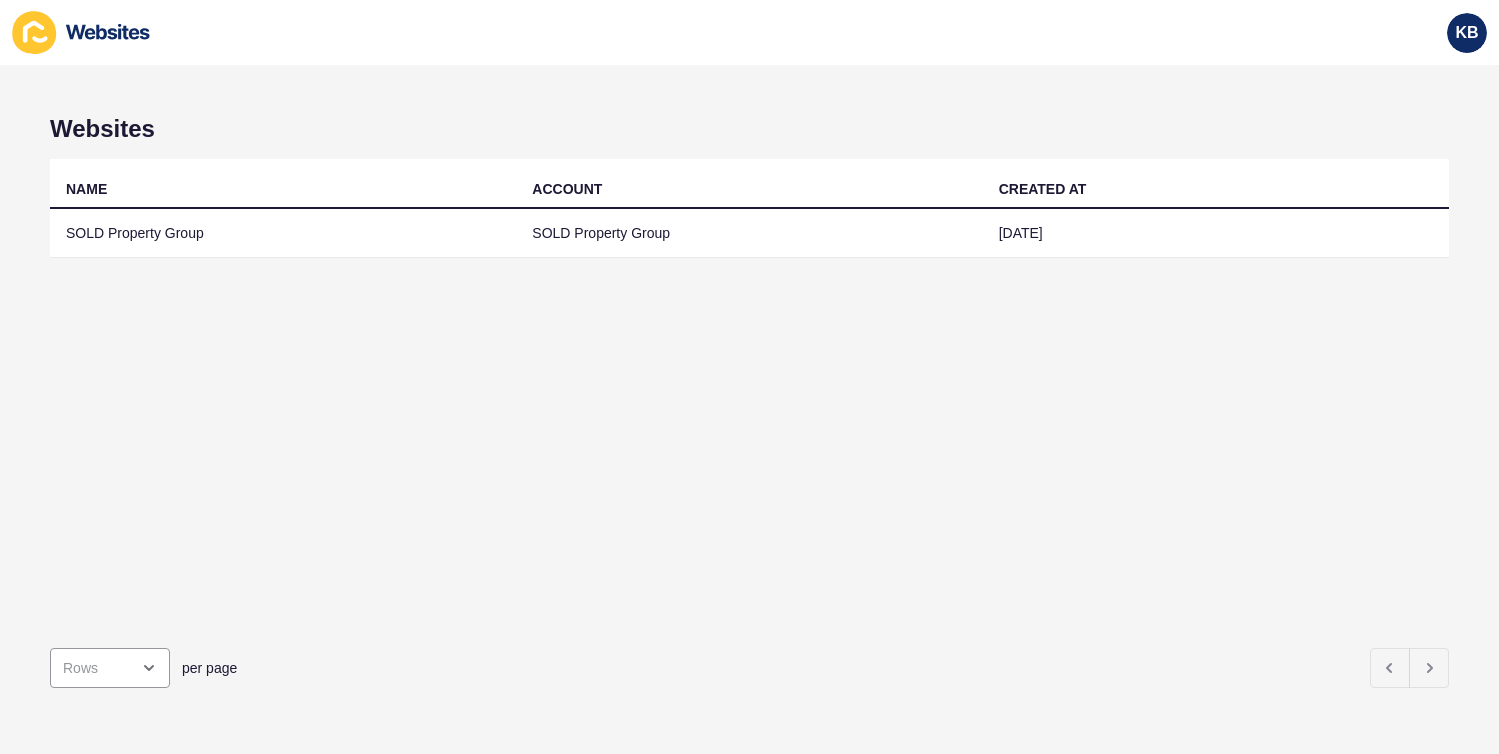 scroll, scrollTop: 0, scrollLeft: 0, axis: both 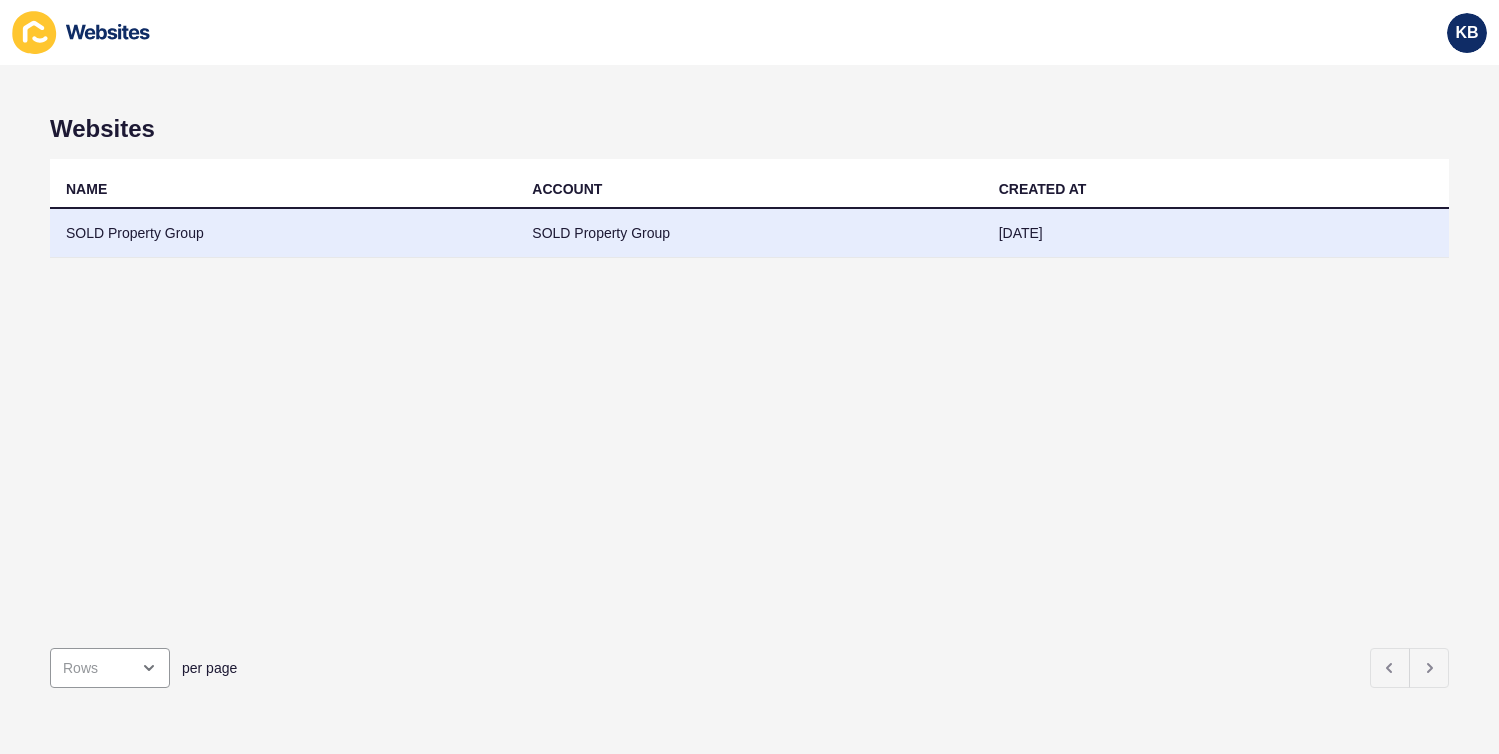 click on "SOLD Property Group" at bounding box center [283, 233] 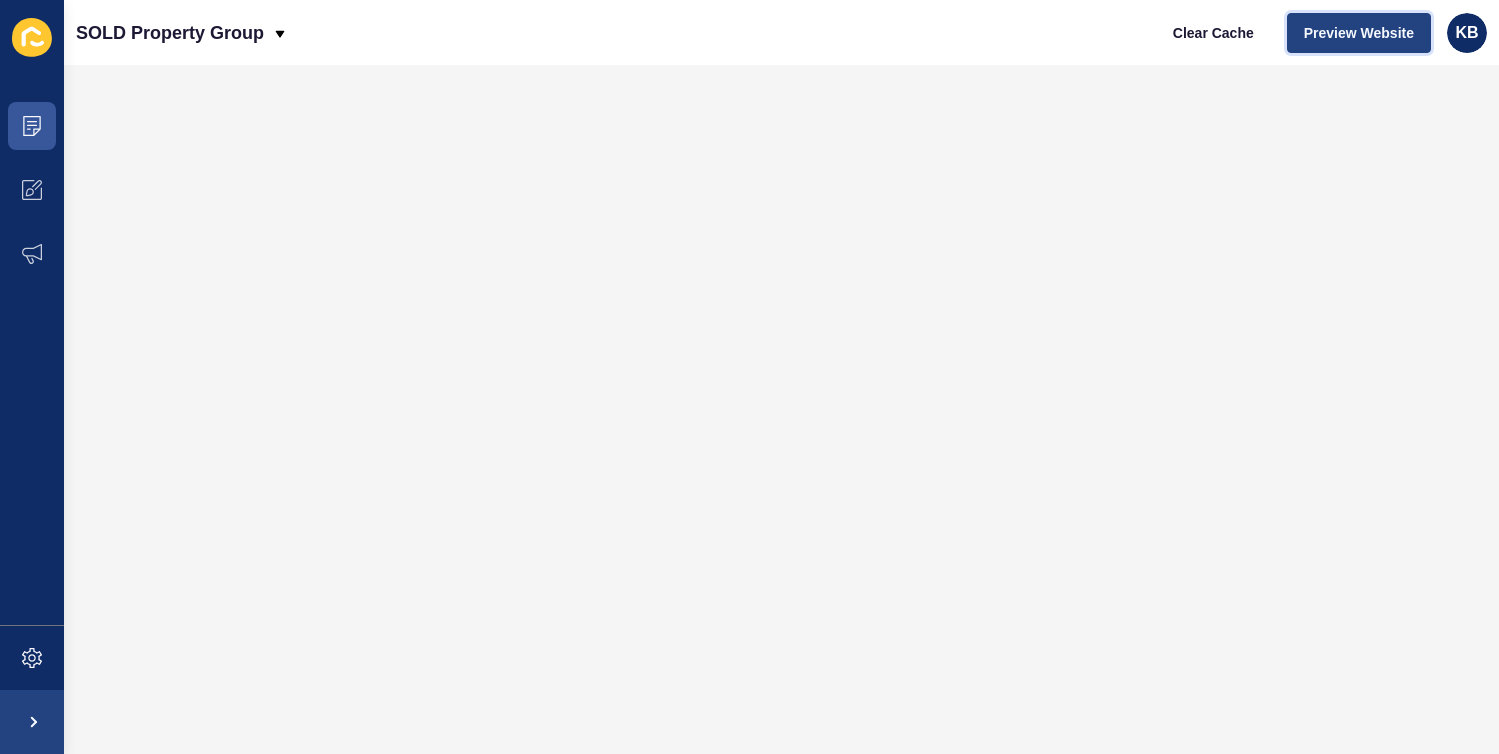 type 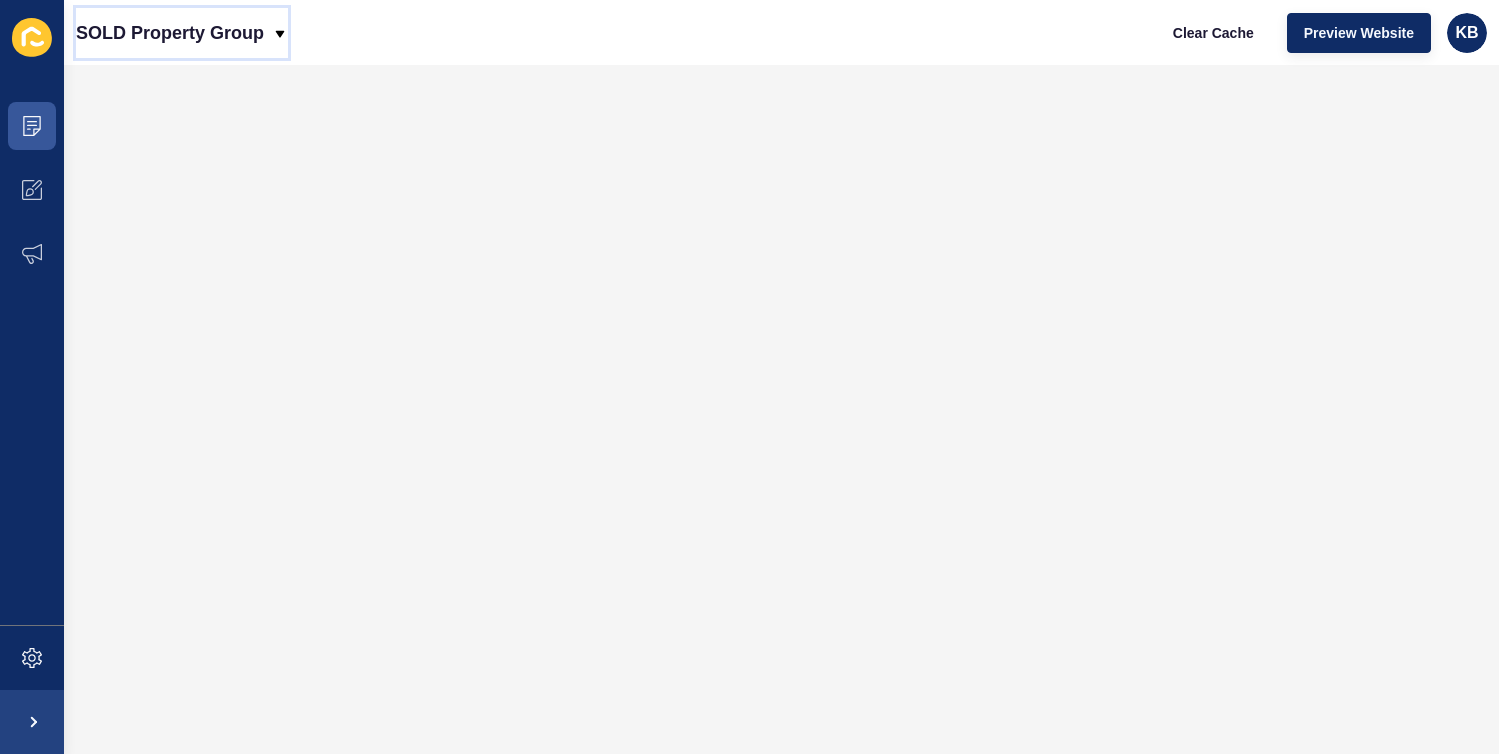 click on "SOLD Property Group" at bounding box center [170, 33] 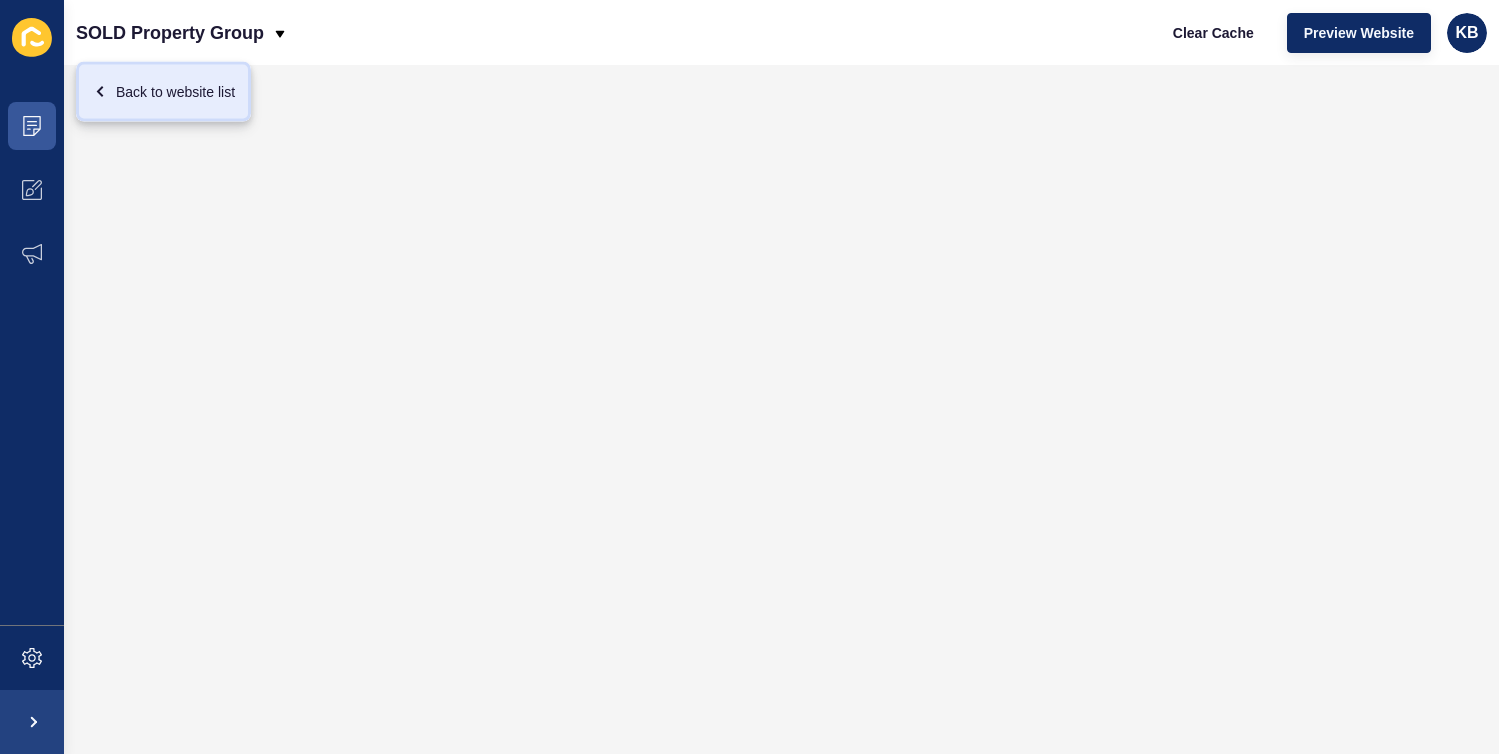 click on "Back to website list" at bounding box center (163, 92) 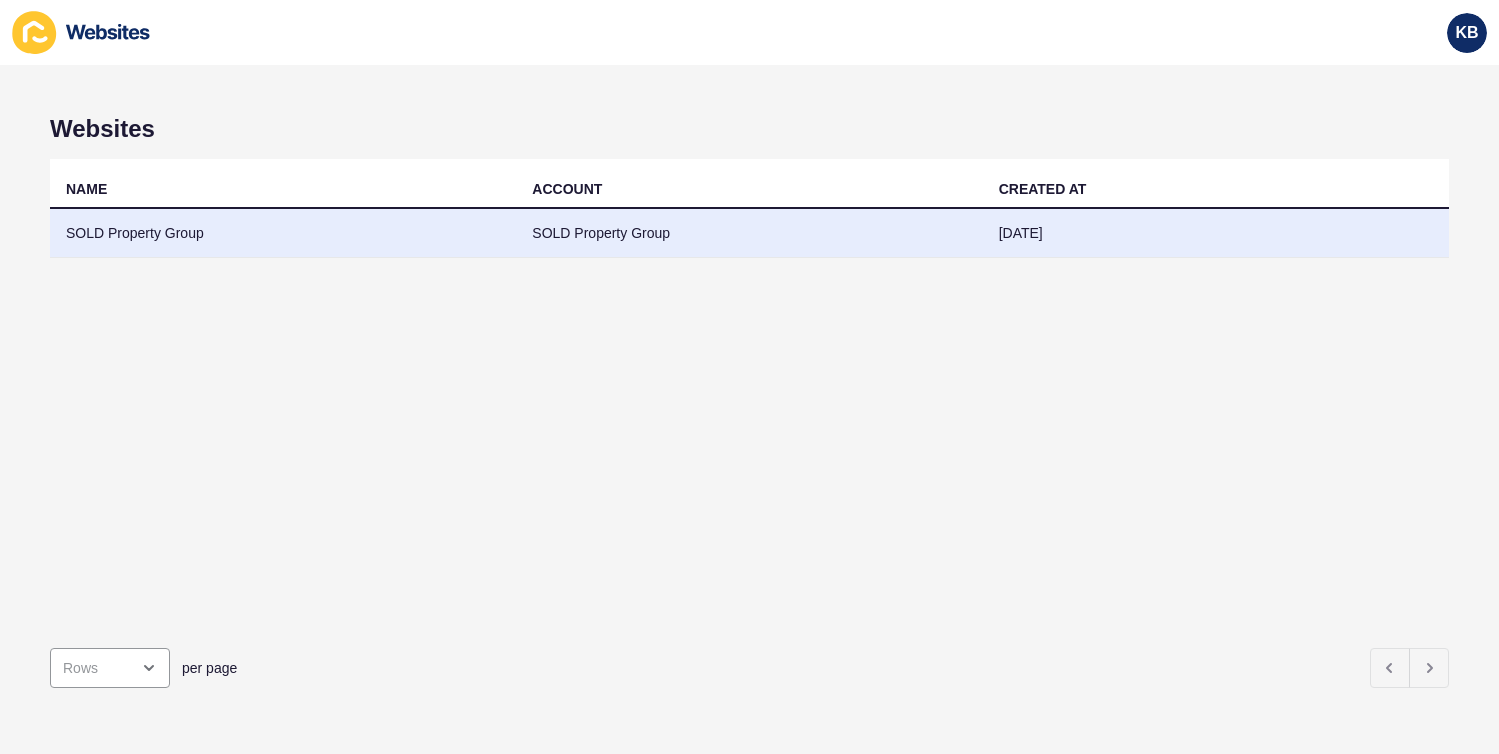 click on "SOLD Property Group" at bounding box center (283, 233) 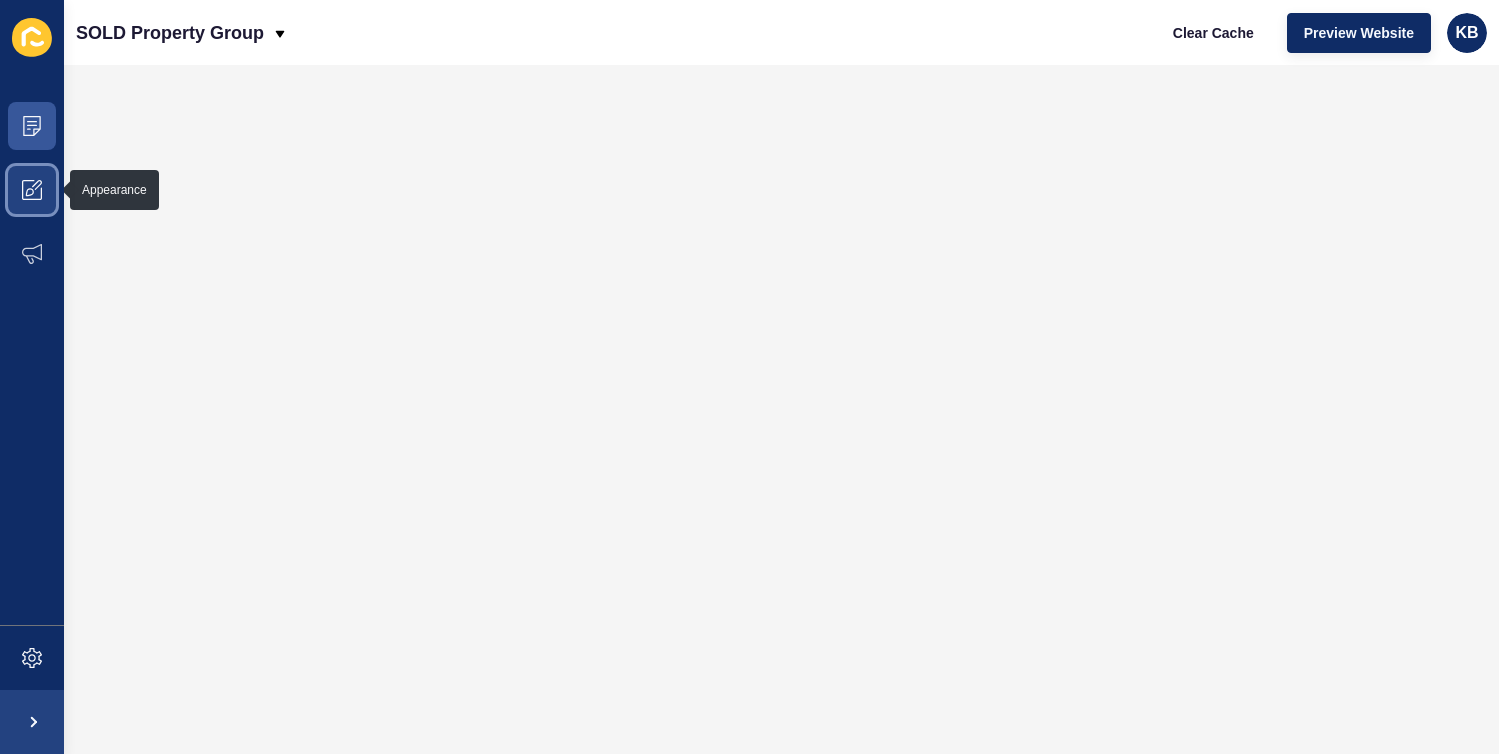 click 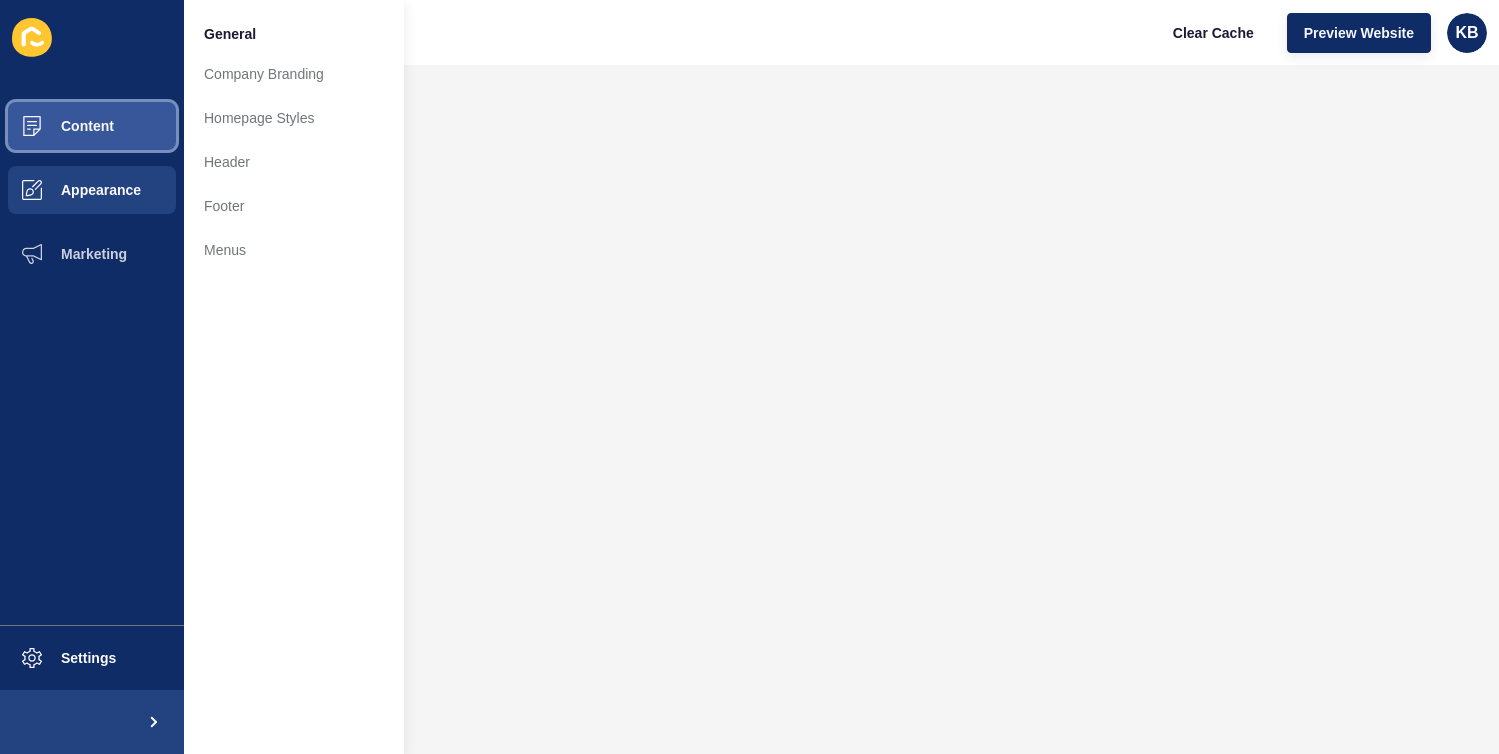 click on "Content" at bounding box center (55, 126) 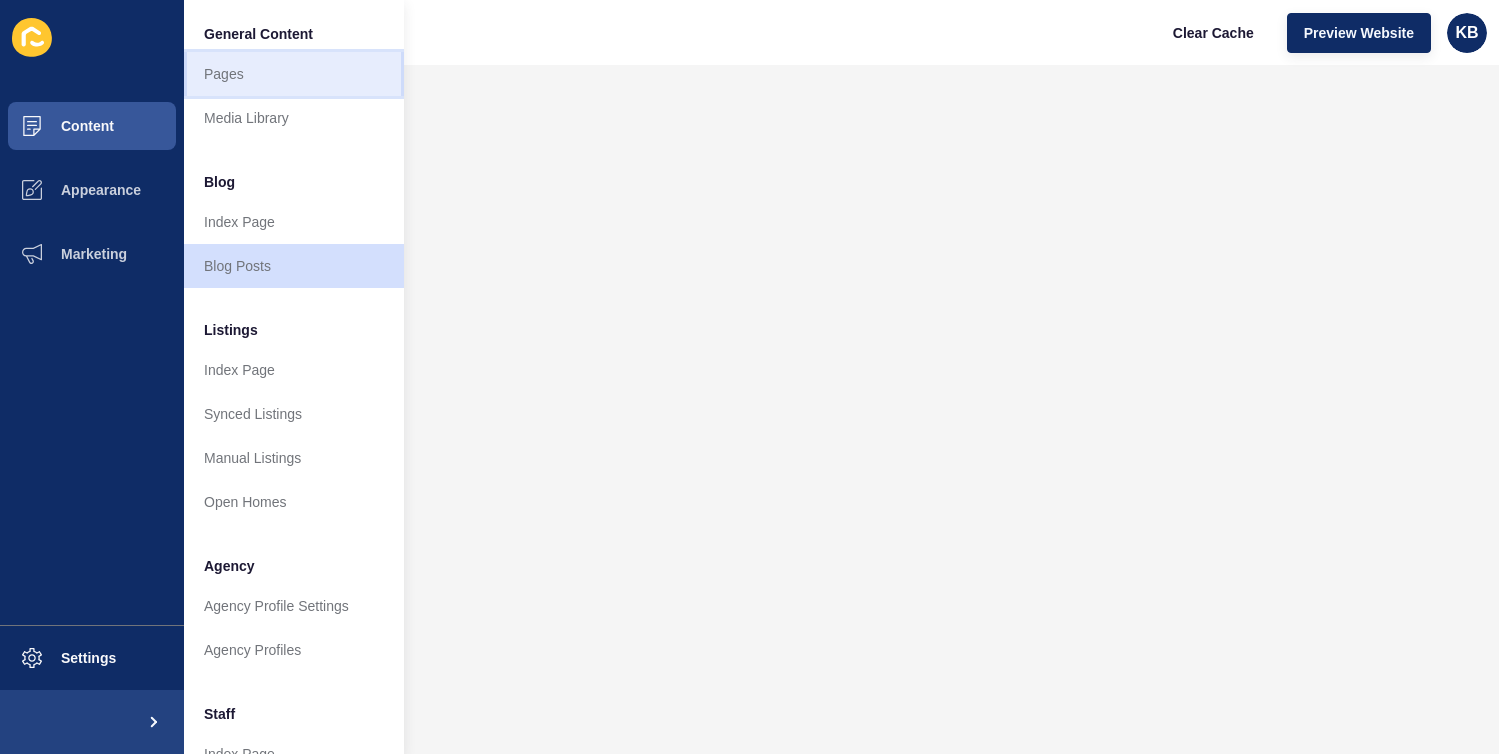 click on "Pages" at bounding box center [294, 74] 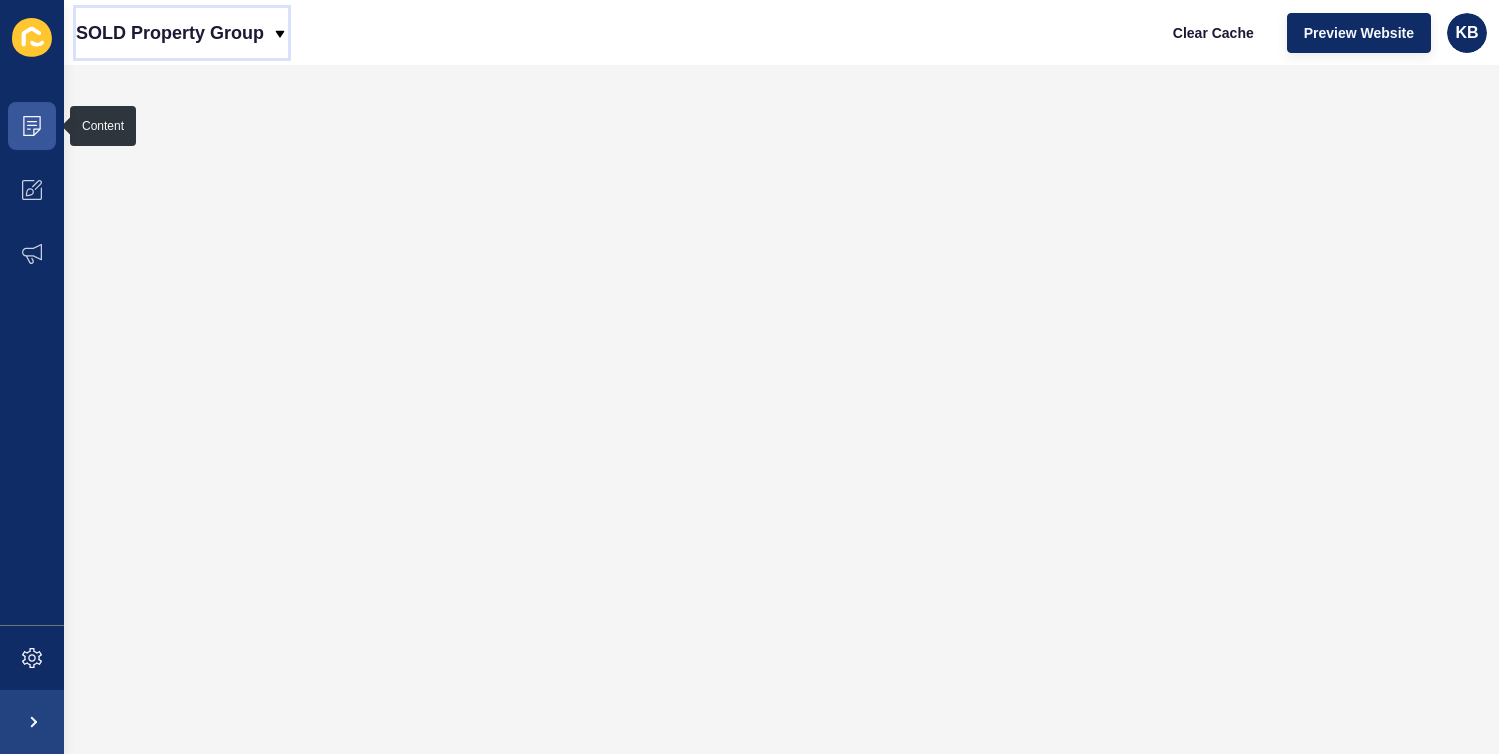 click on "SOLD Property Group" at bounding box center [170, 33] 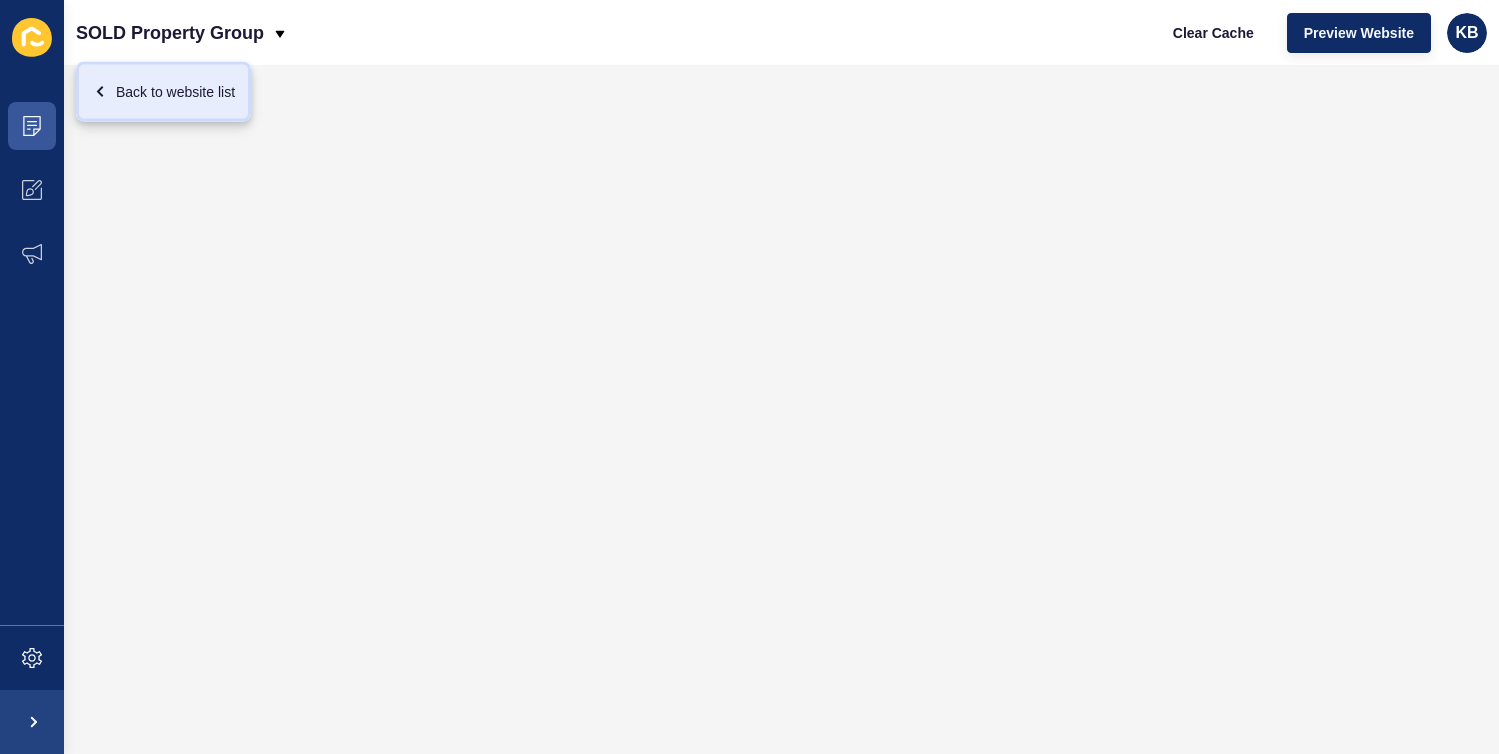 click on "Back to website list" at bounding box center [163, 92] 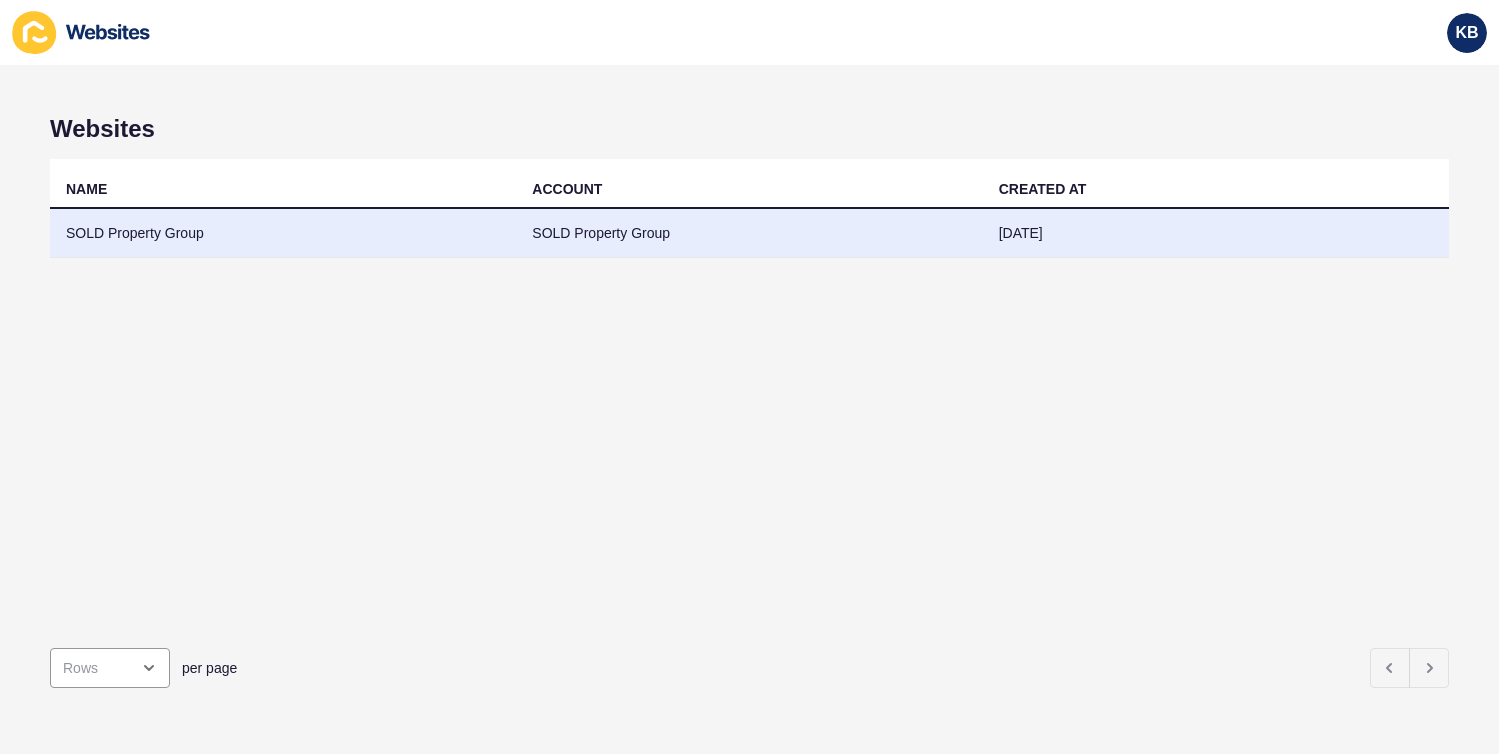 click on "SOLD Property Group" at bounding box center (283, 233) 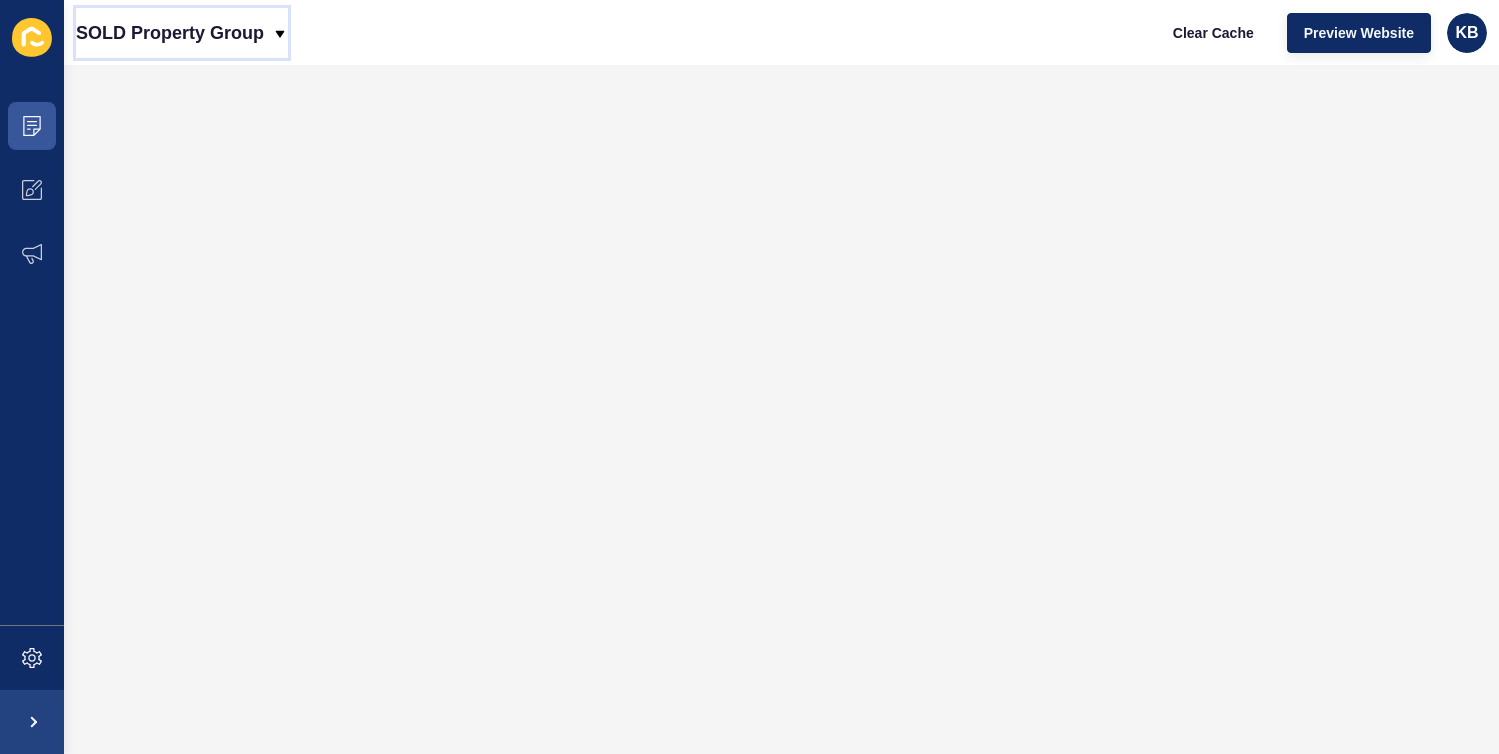 click on "SOLD Property Group" at bounding box center [170, 33] 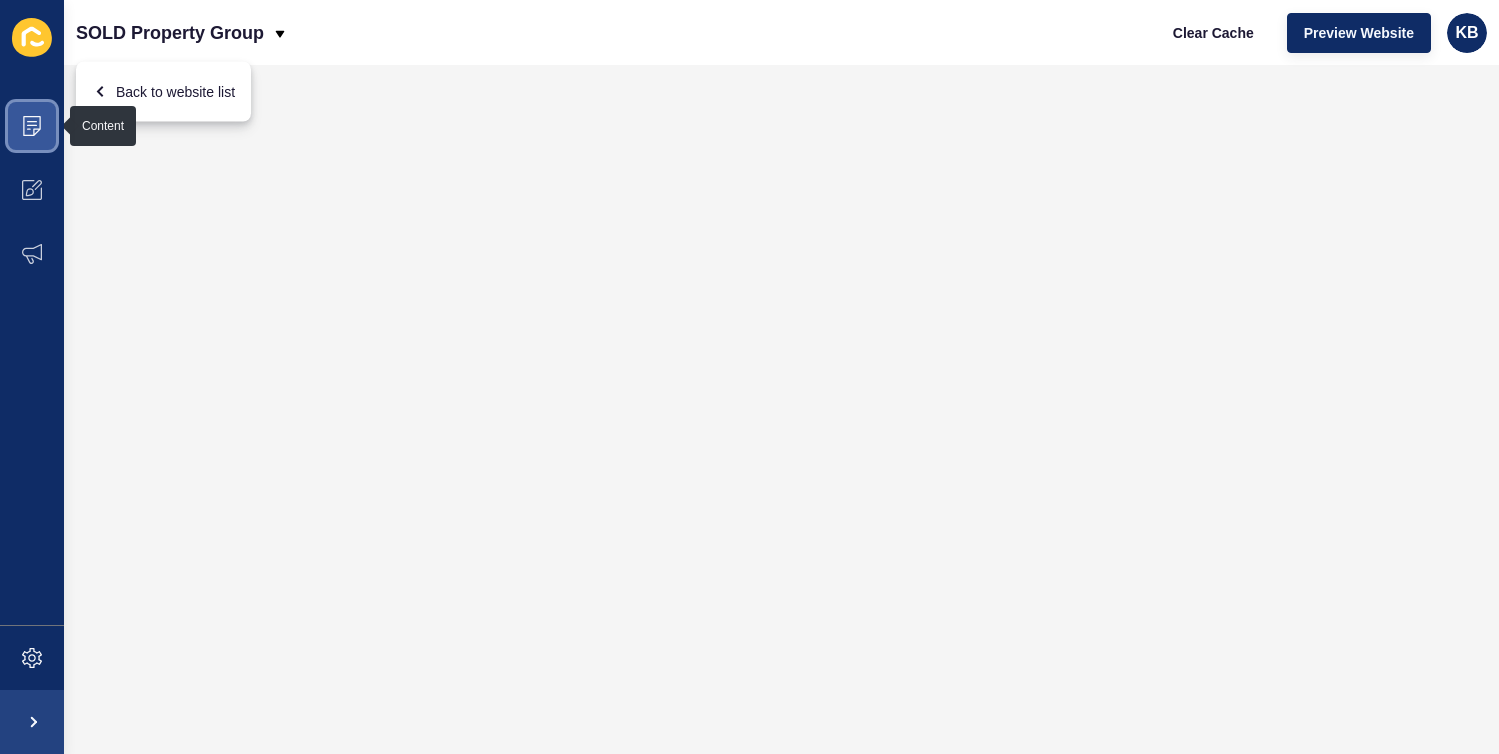 click 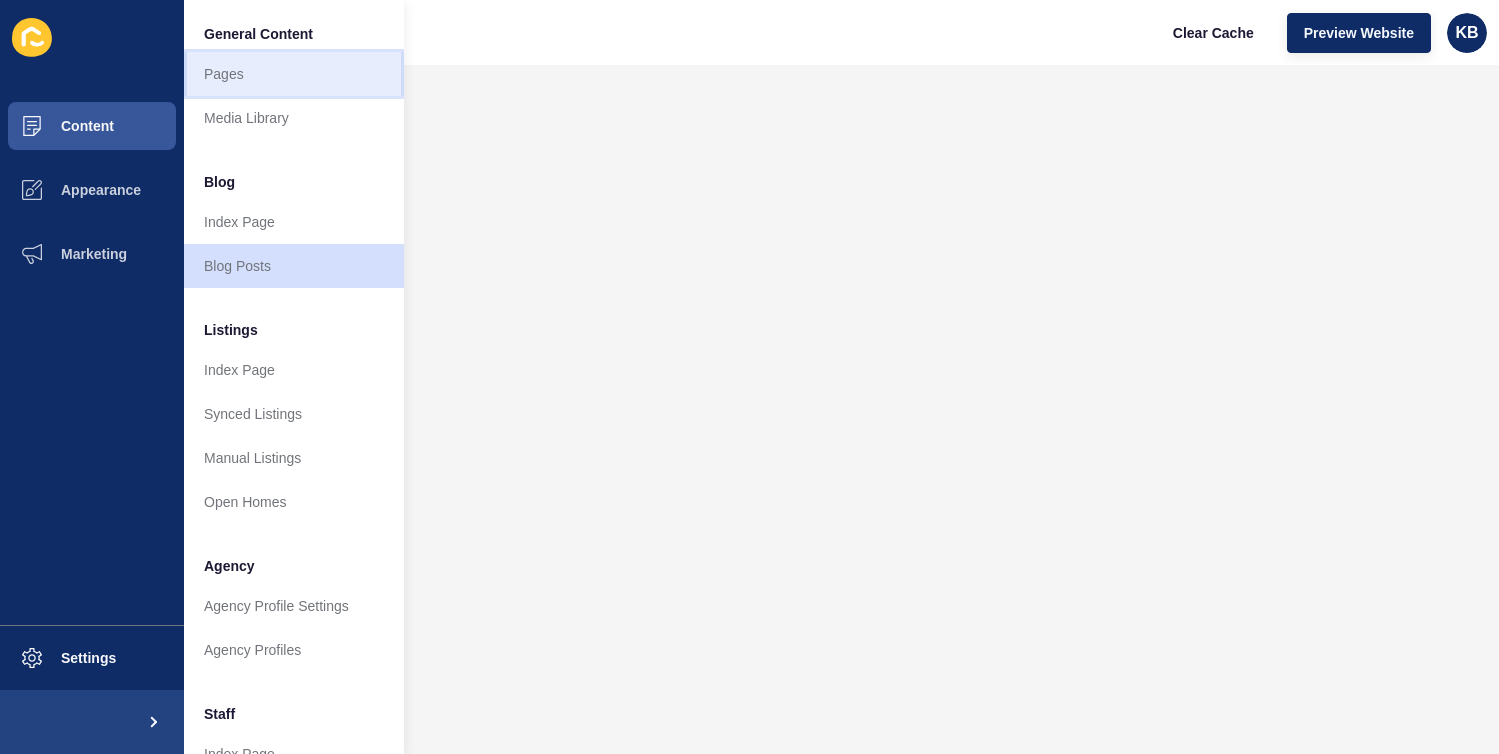 click on "Pages" at bounding box center (294, 74) 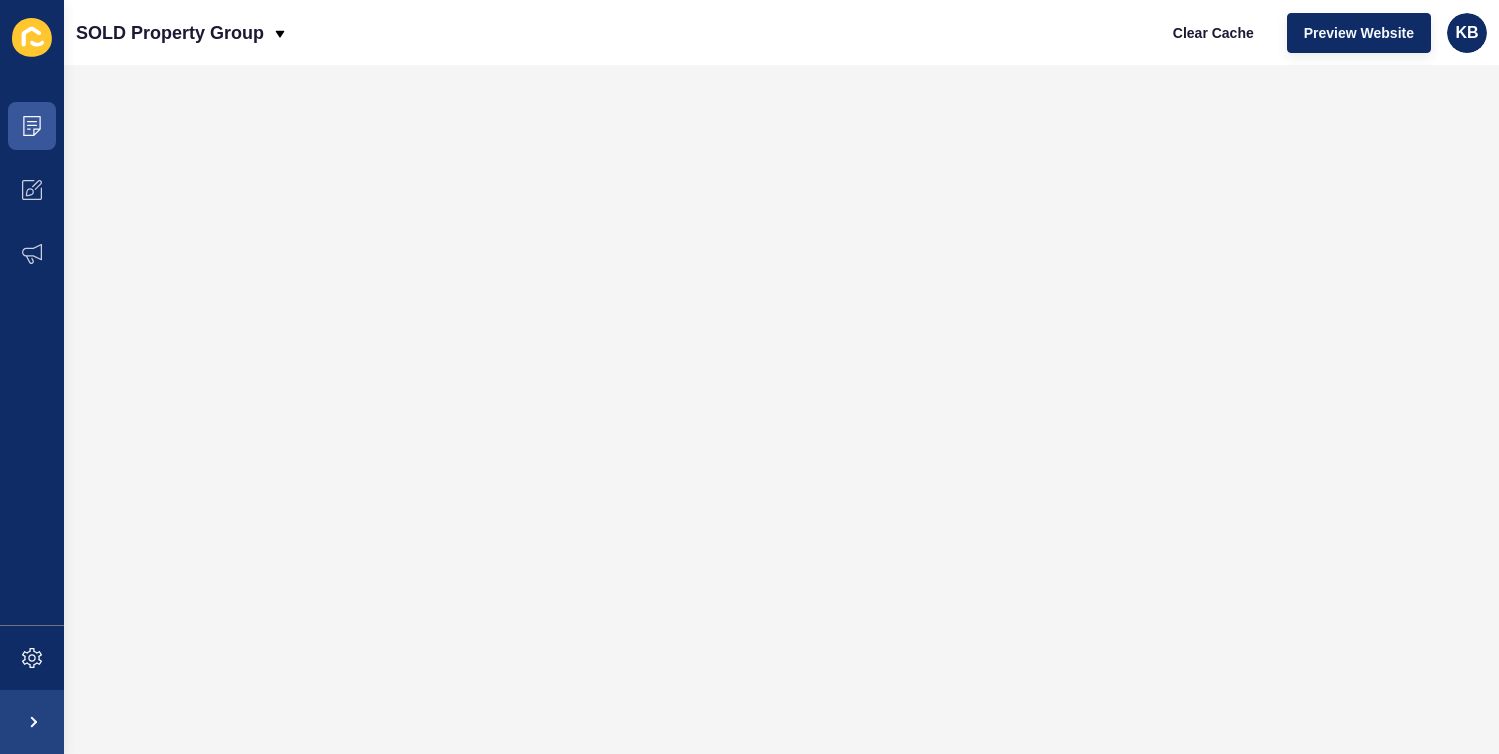 scroll, scrollTop: 0, scrollLeft: 0, axis: both 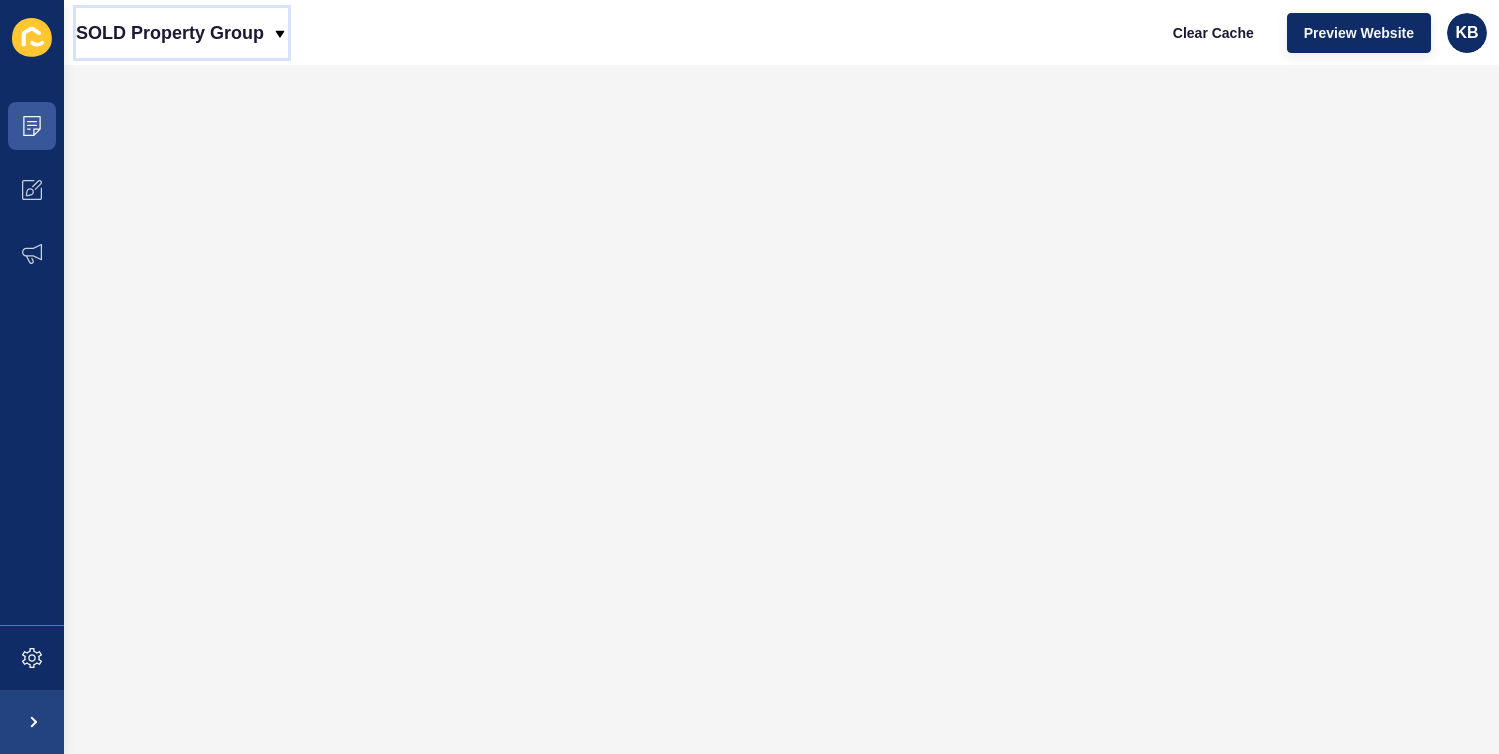 click on "SOLD Property Group" at bounding box center [170, 33] 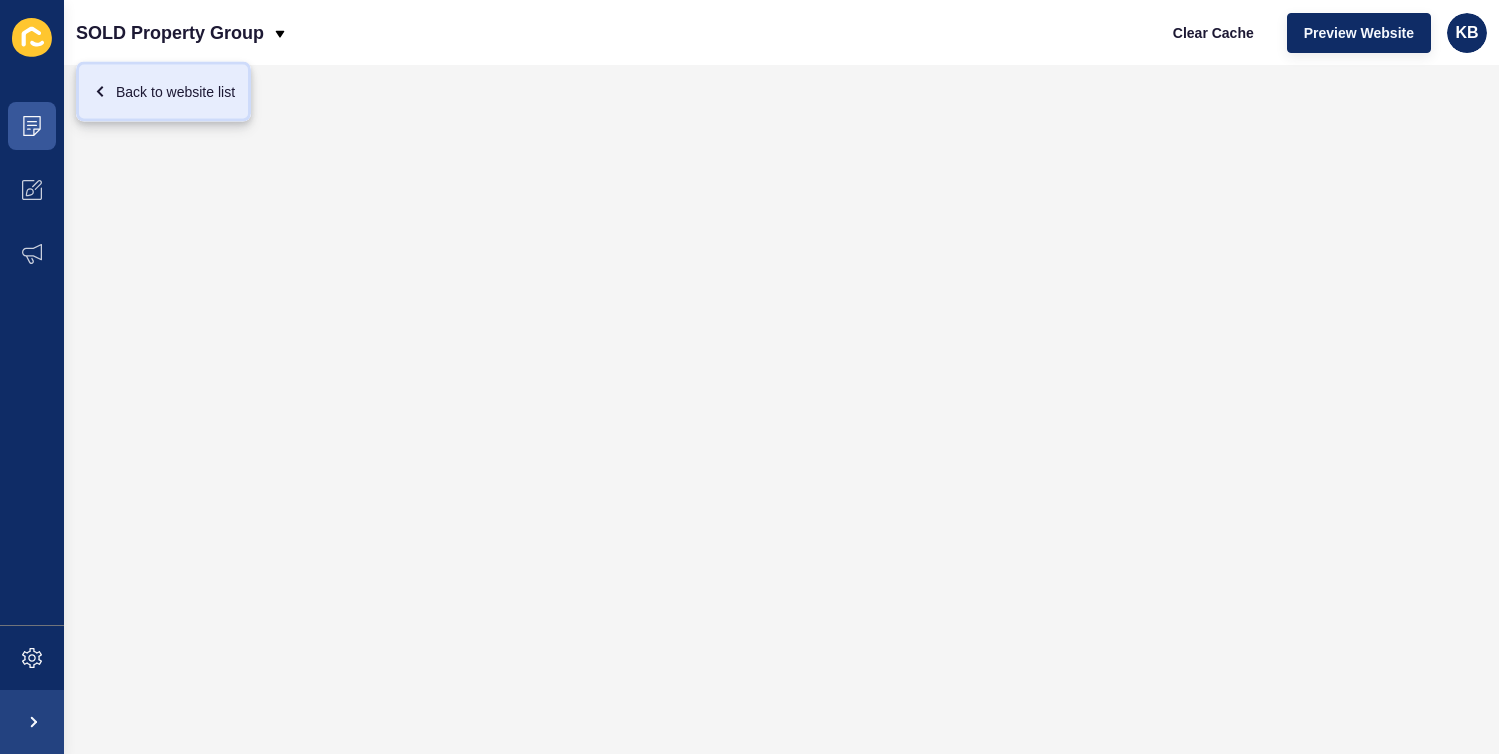click on "Back to website list" at bounding box center [163, 92] 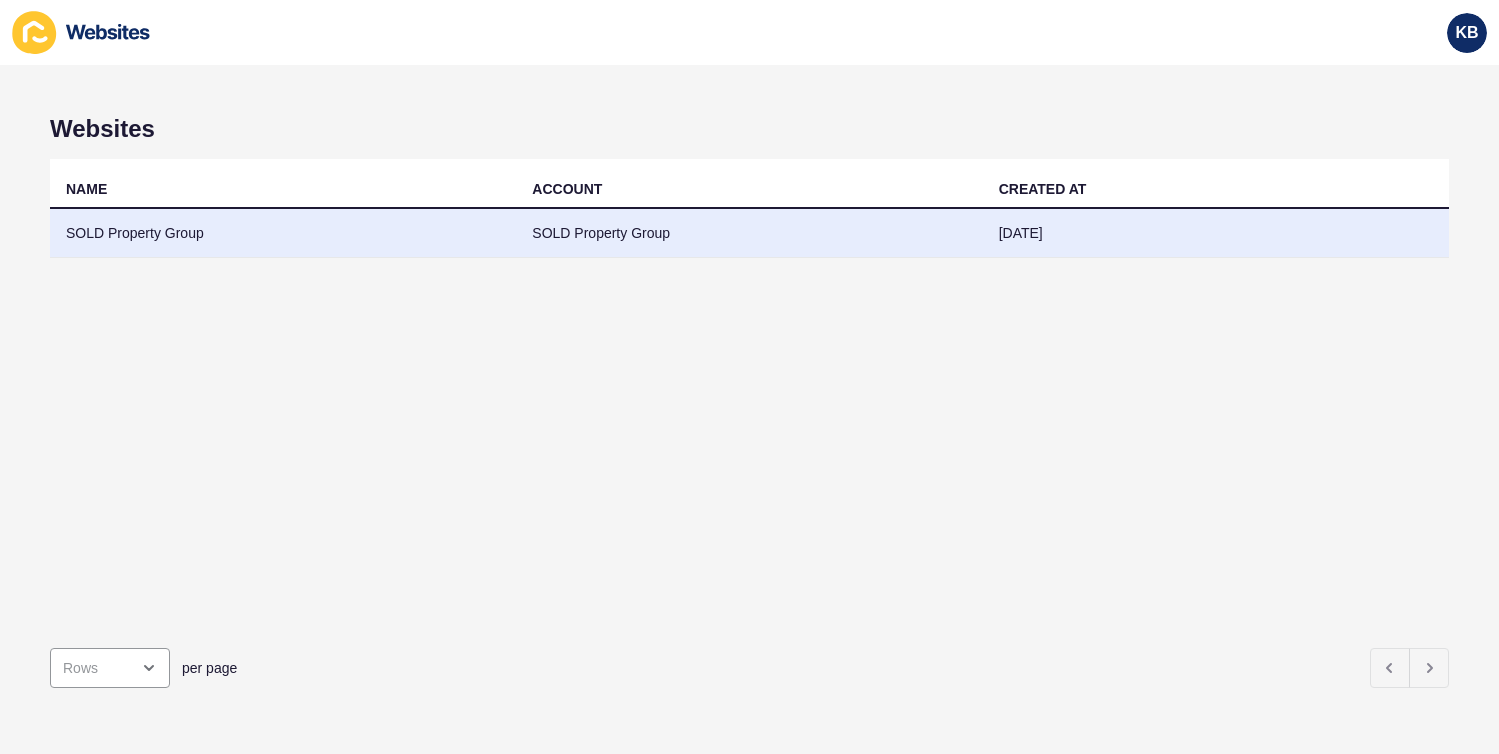 click on "SOLD Property Group" at bounding box center [283, 233] 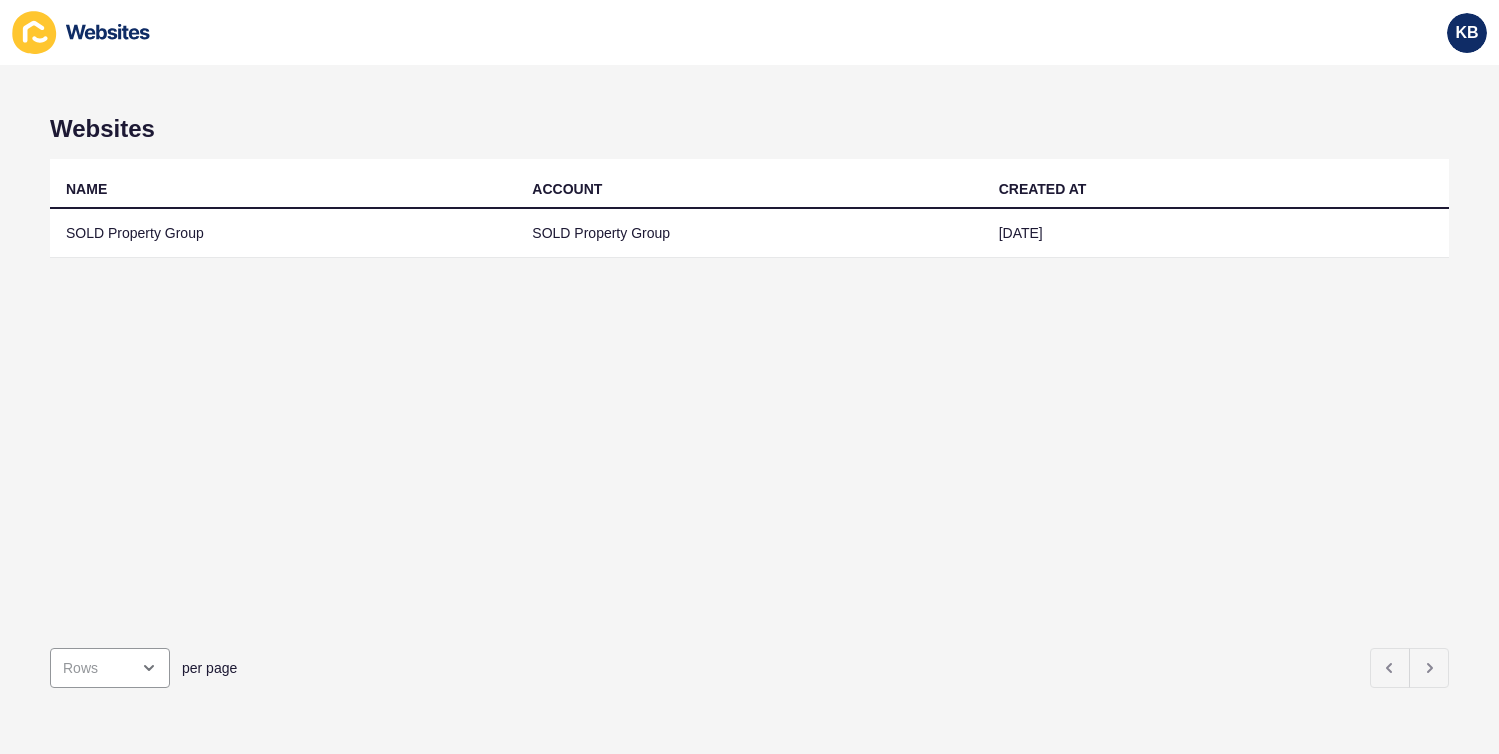 scroll, scrollTop: 0, scrollLeft: 0, axis: both 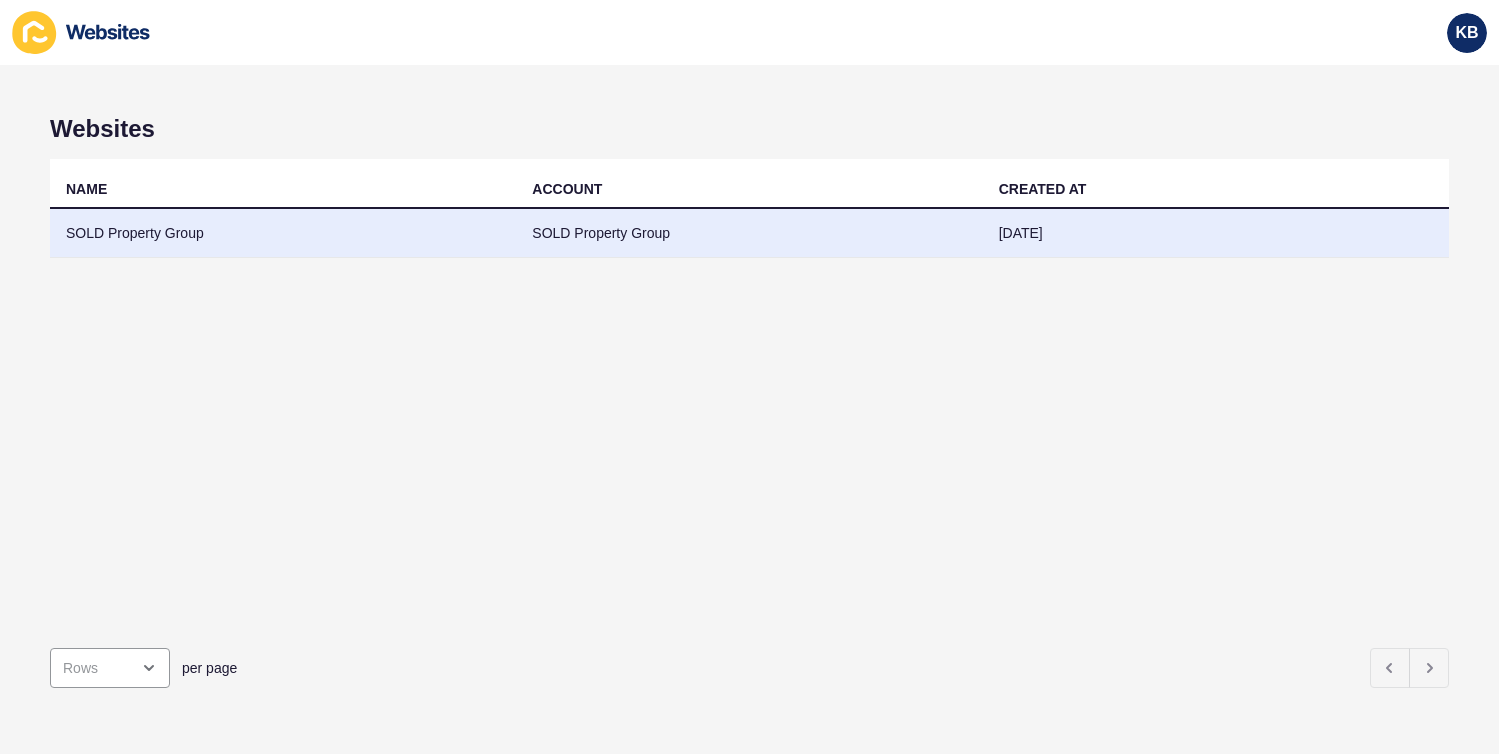 click on "SOLD Property Group" at bounding box center (283, 233) 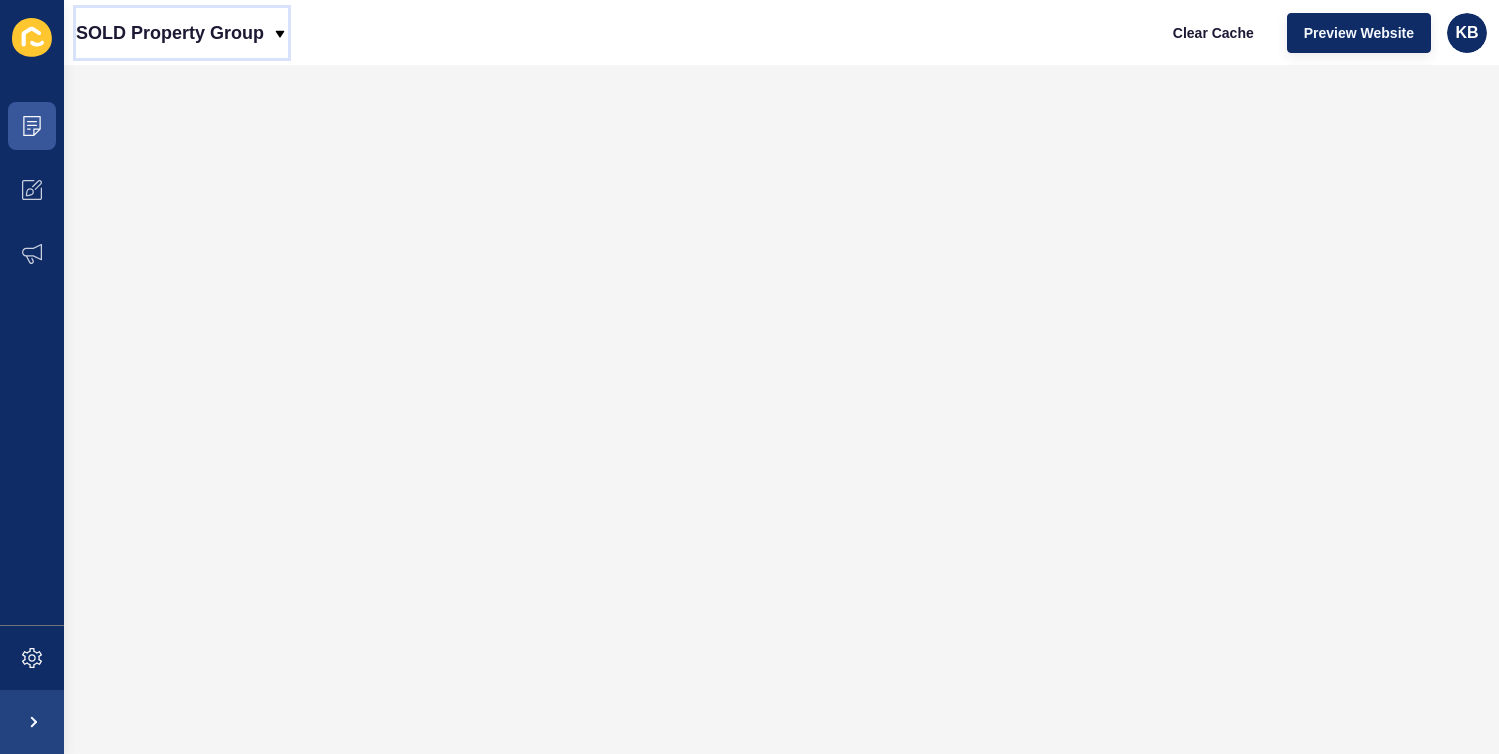 click on "SOLD Property Group" at bounding box center (170, 33) 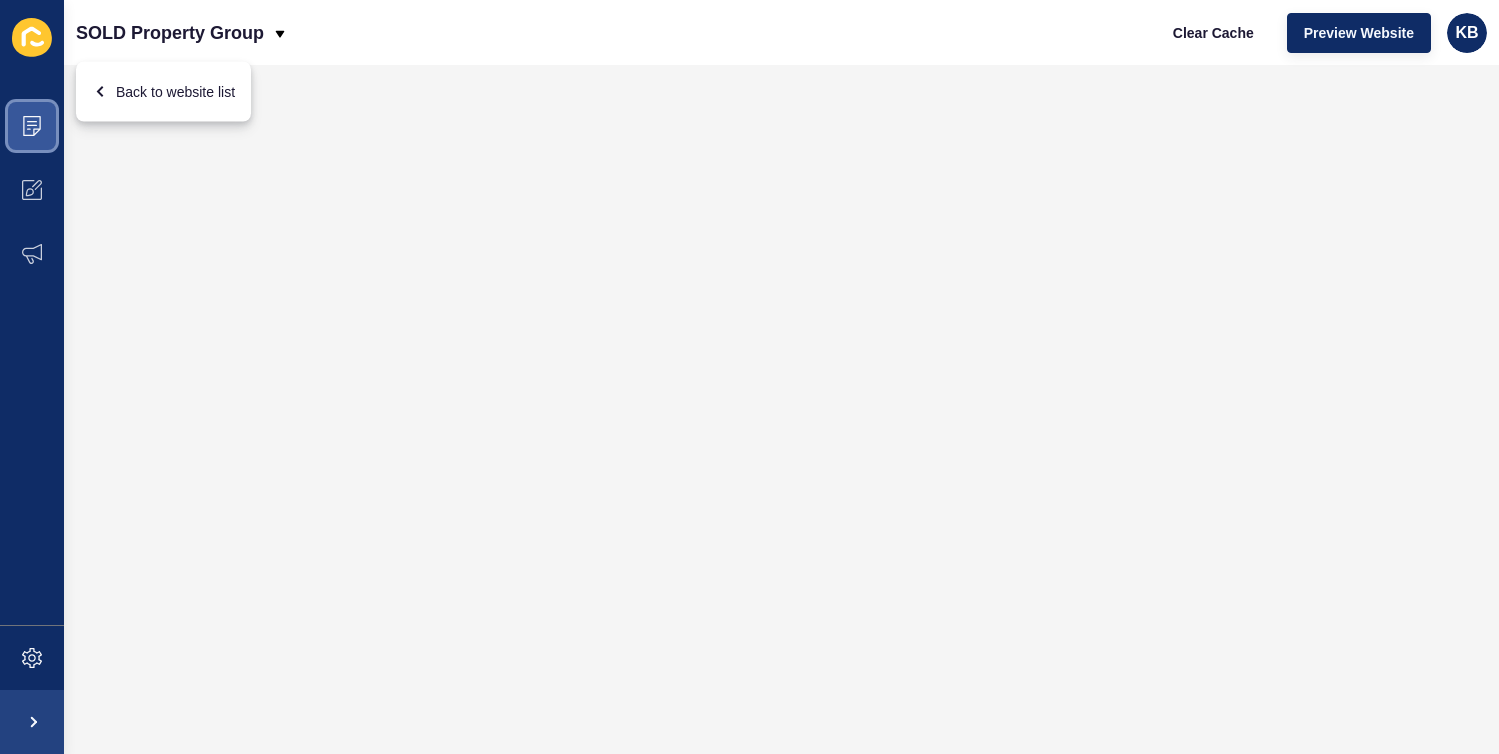 drag, startPoint x: 11, startPoint y: 125, endPoint x: 32, endPoint y: 123, distance: 21.095022 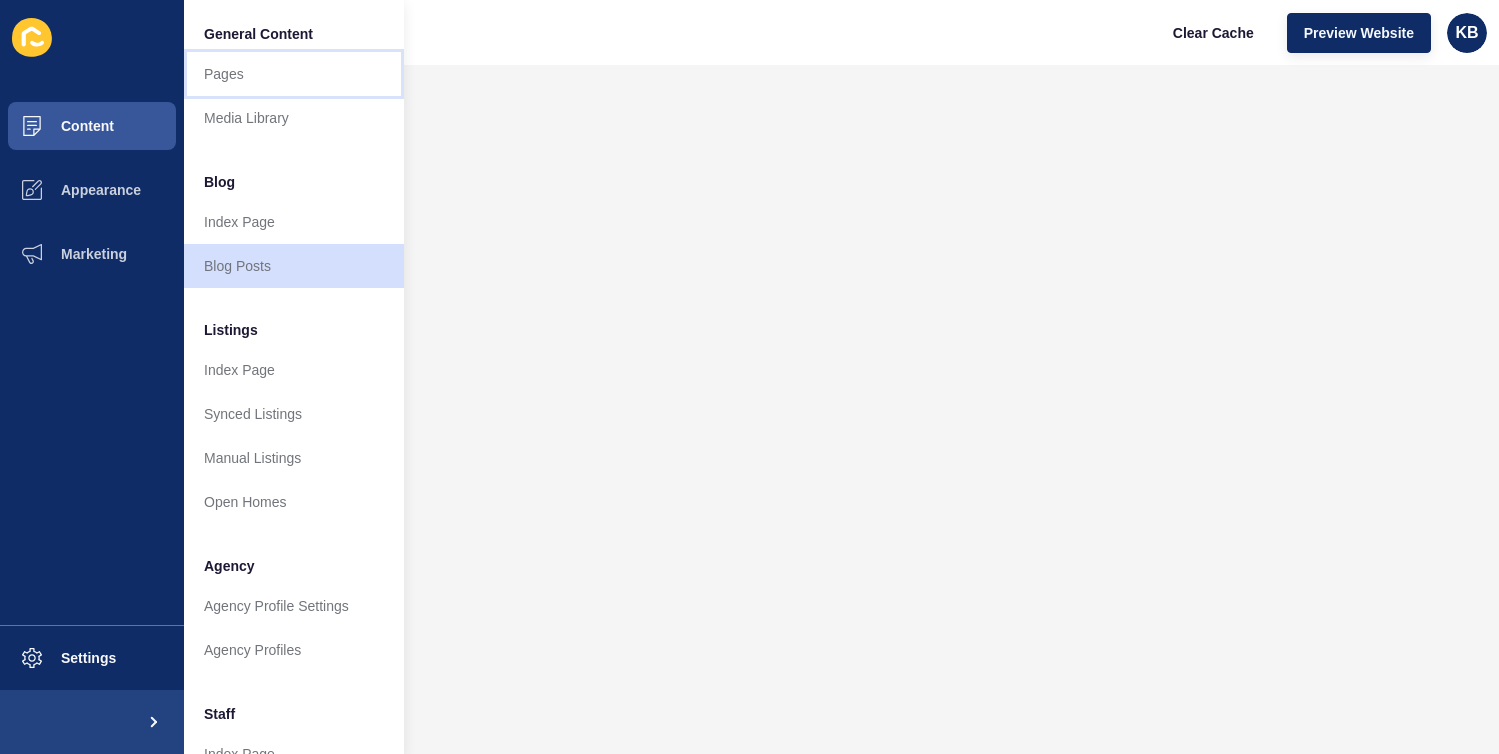 drag, startPoint x: 265, startPoint y: 72, endPoint x: 247, endPoint y: 72, distance: 18 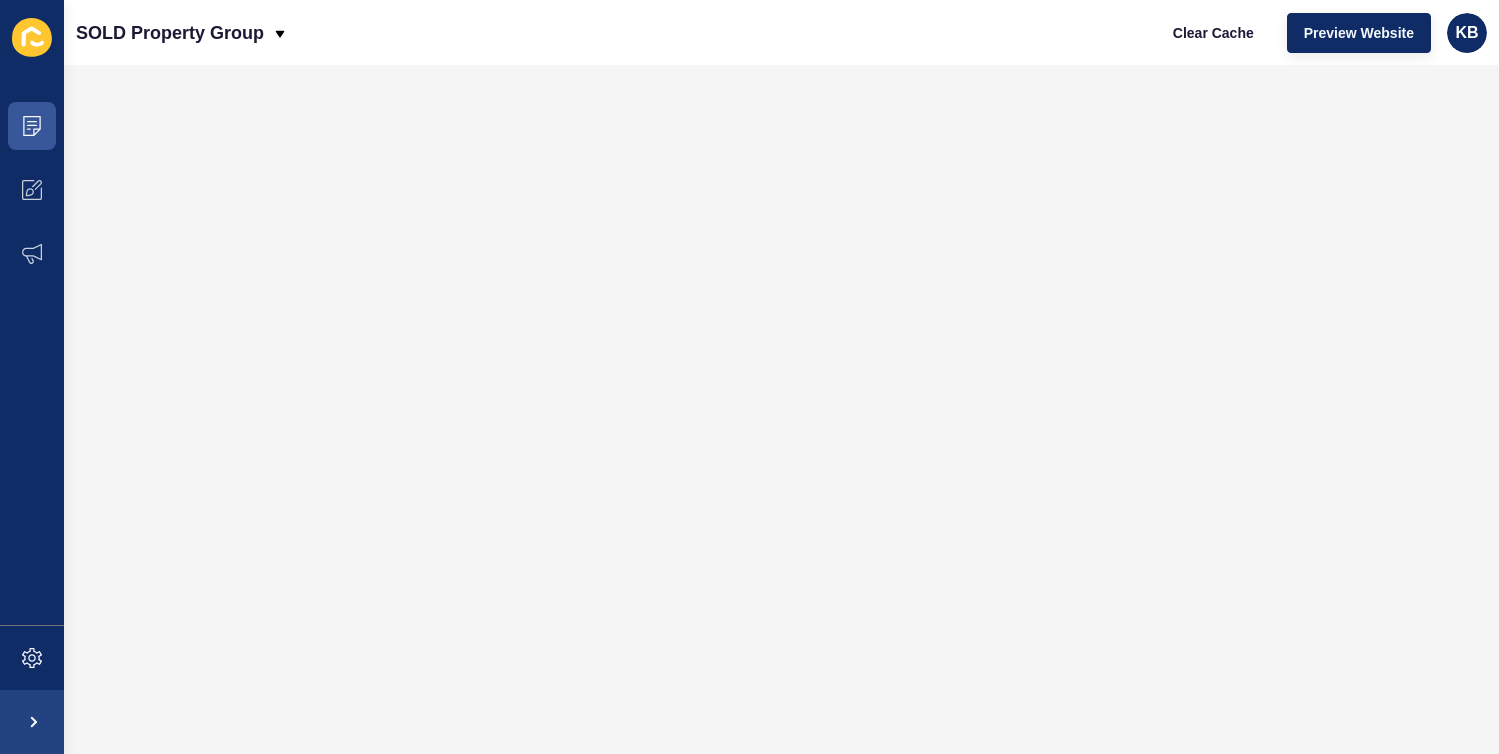 click on "SOLD Property Group Clear Cache Preview Website KB" at bounding box center [781, 32] 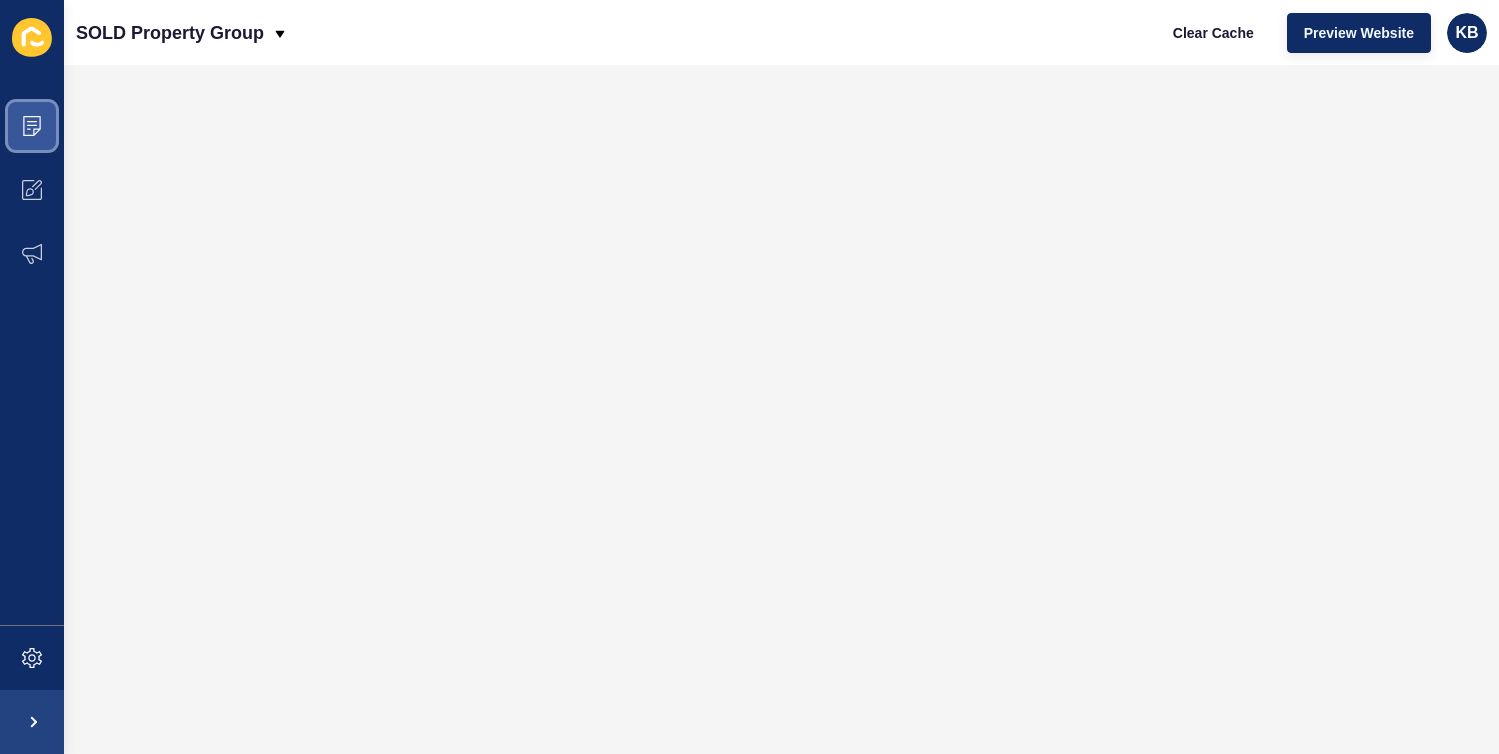 click at bounding box center (32, 126) 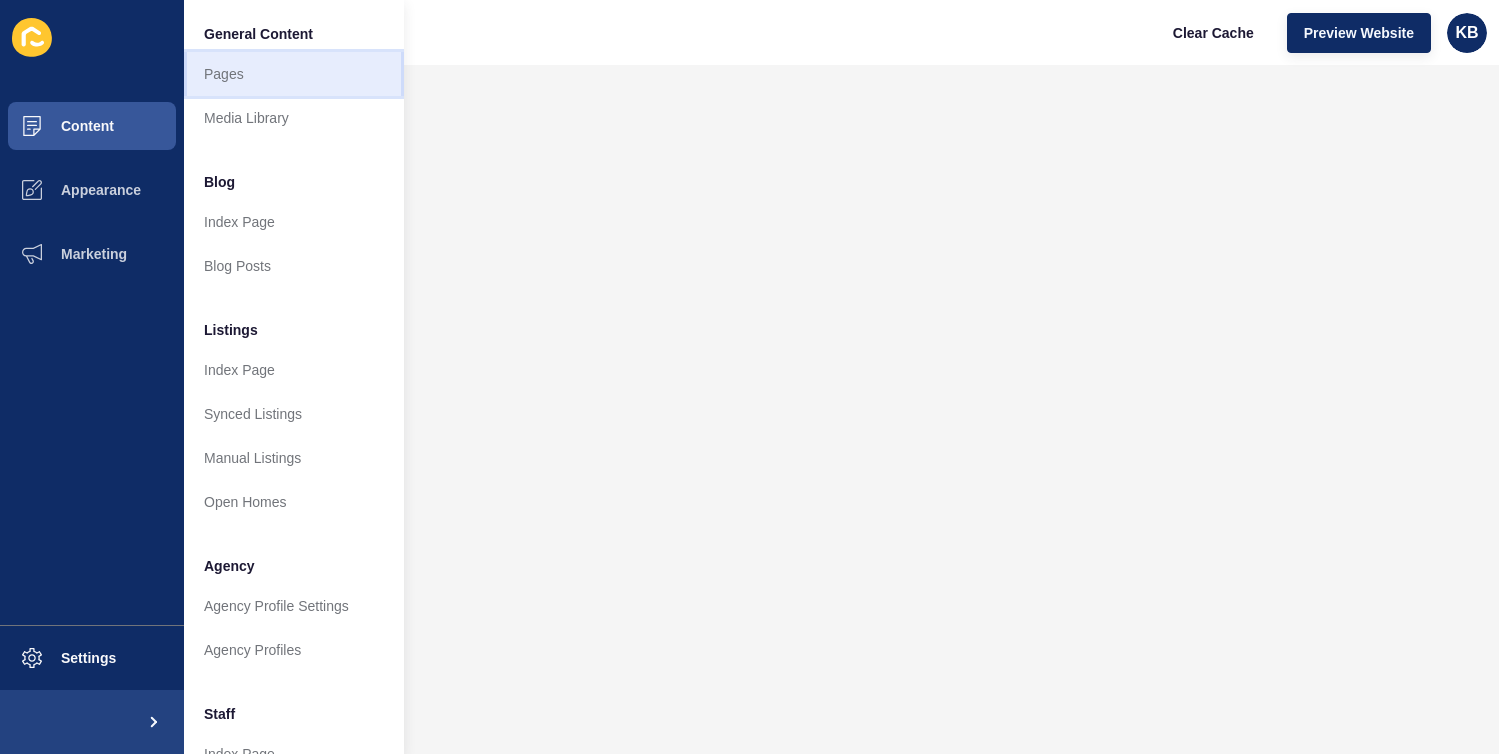 click on "Pages" at bounding box center (294, 74) 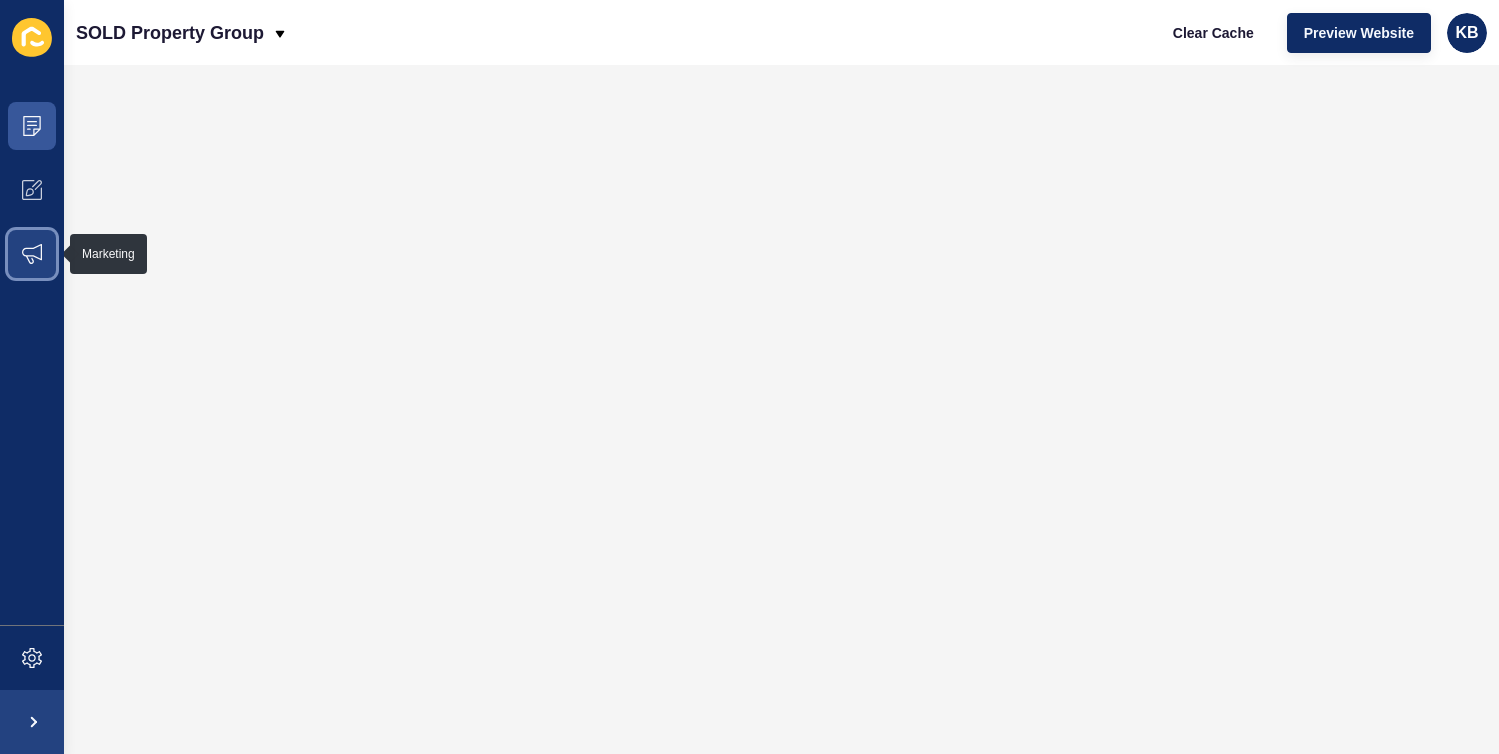 click 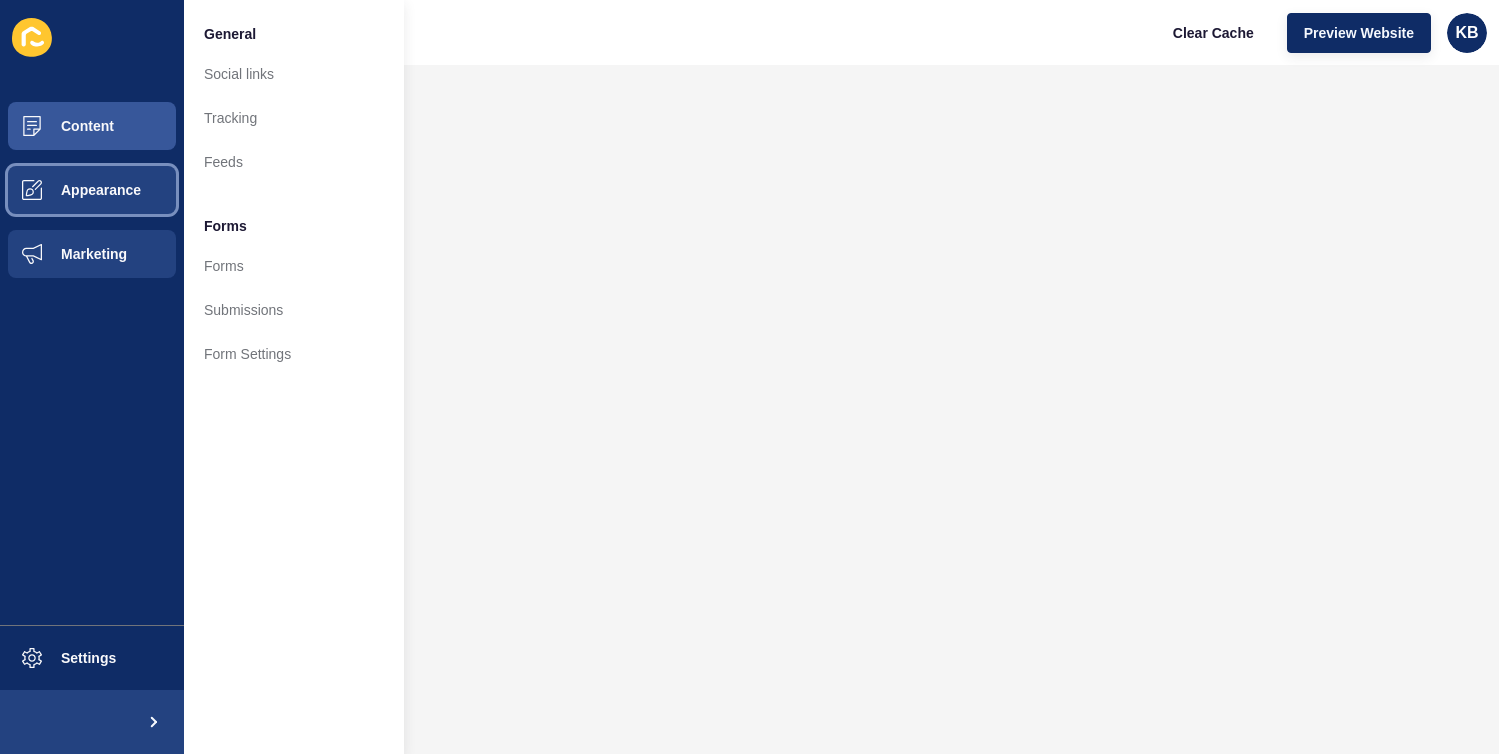 click on "Appearance" at bounding box center [69, 190] 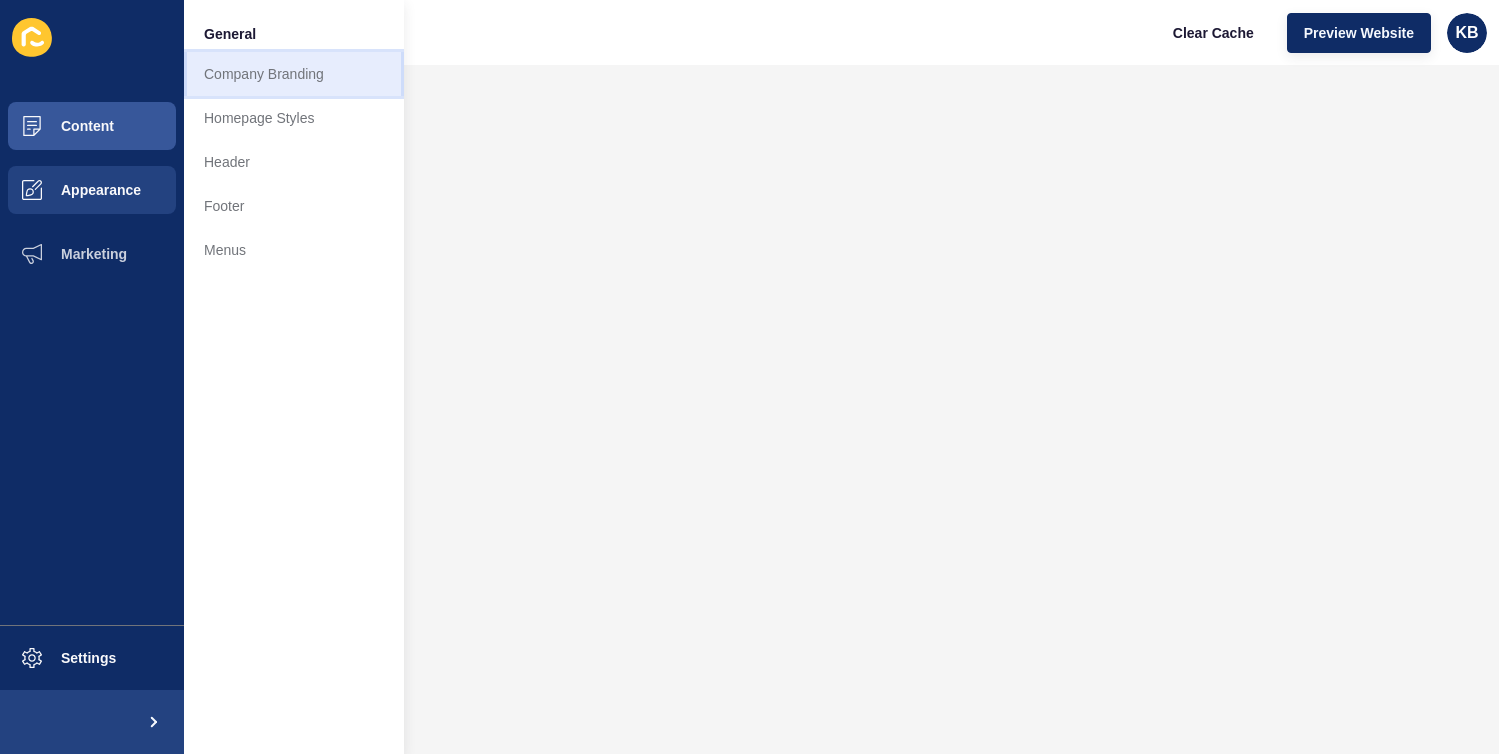 click on "Company Branding" at bounding box center (294, 74) 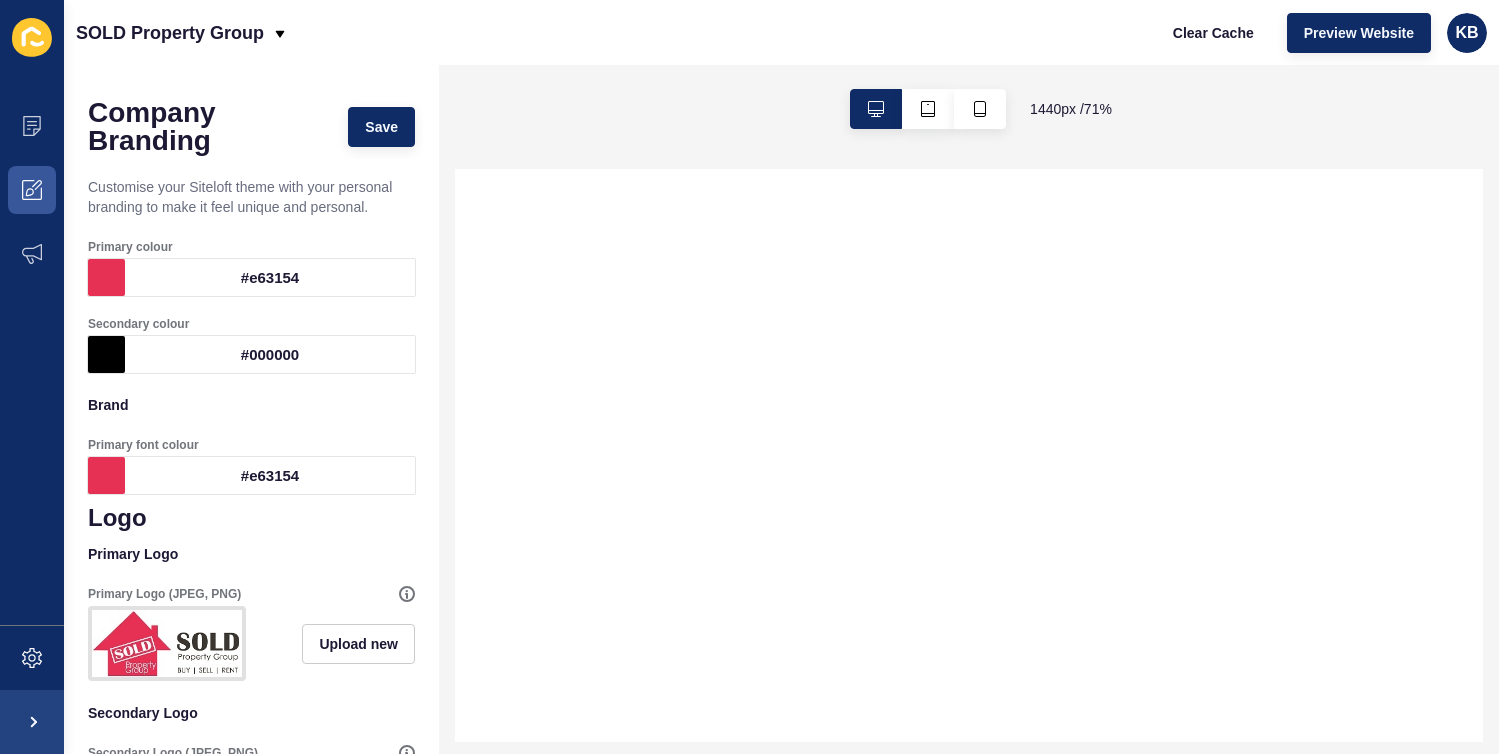 select 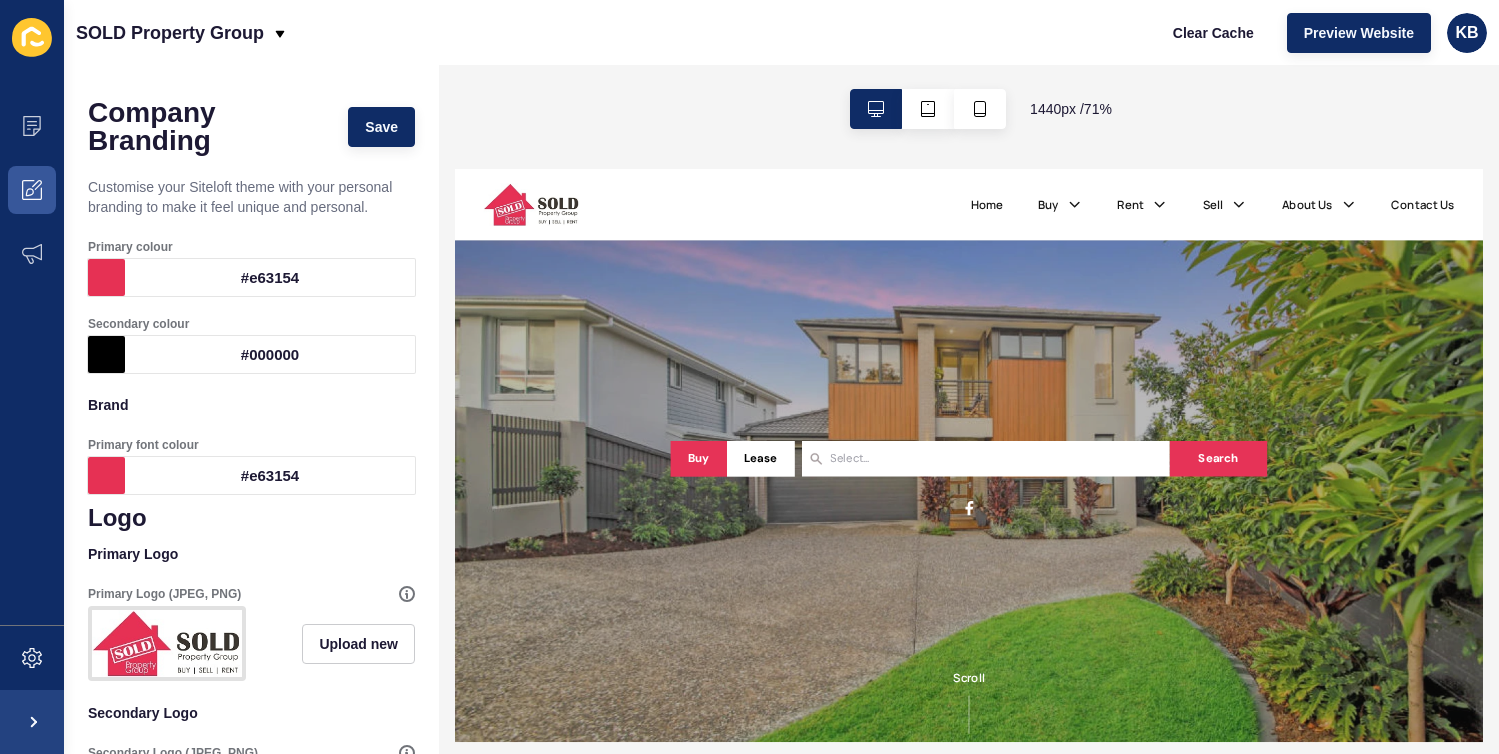 click on "#e63154" at bounding box center [270, 277] 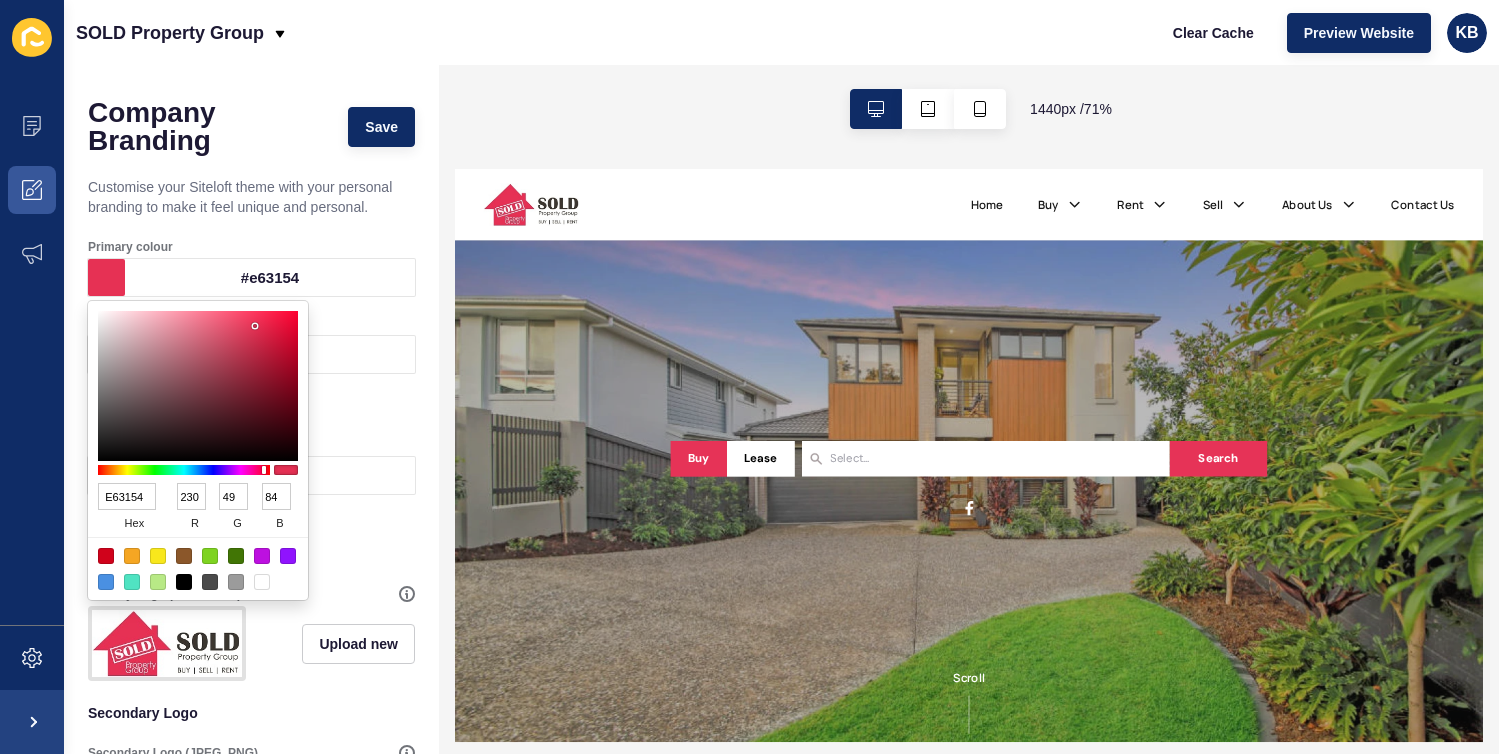 click on "E63154" at bounding box center (127, 496) 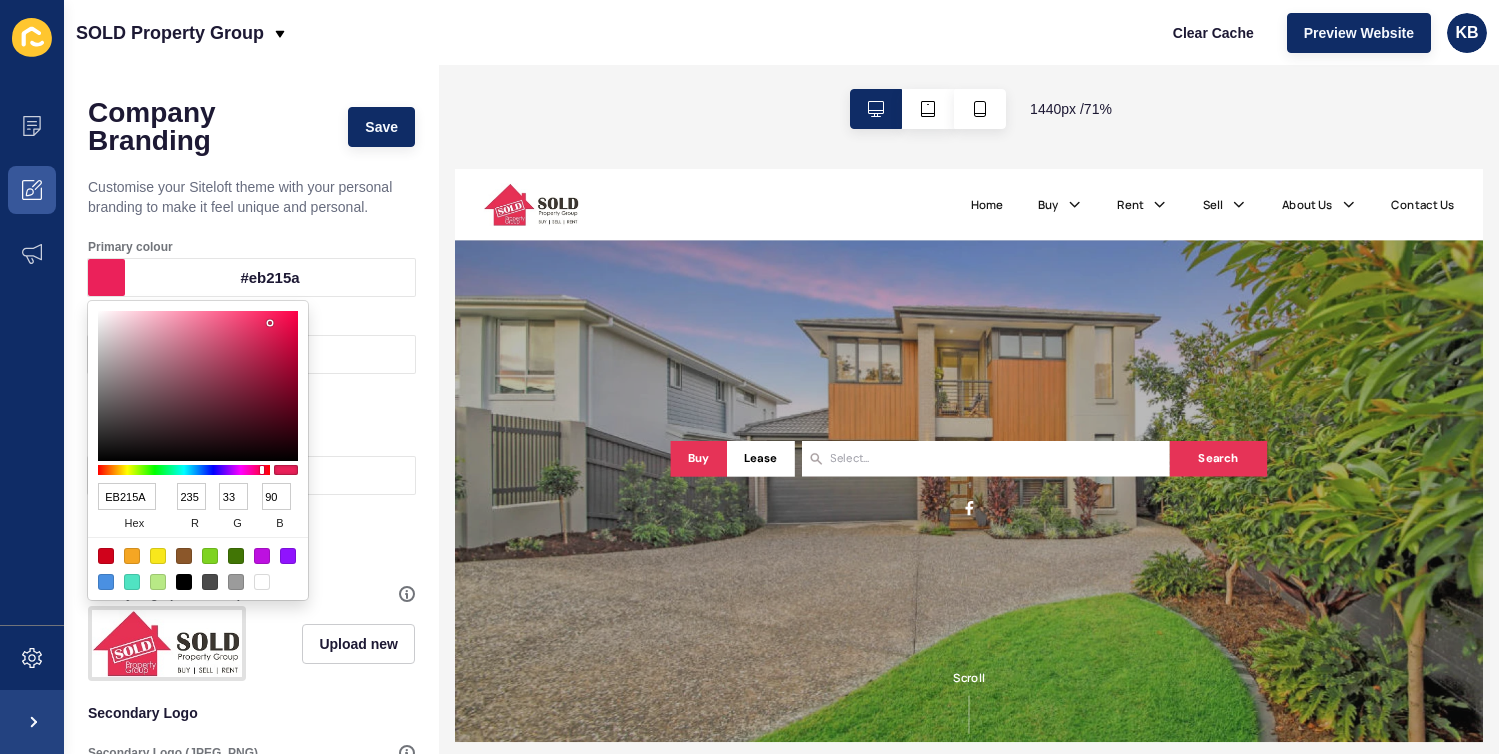 click on "Primary colour" at bounding box center [251, 247] 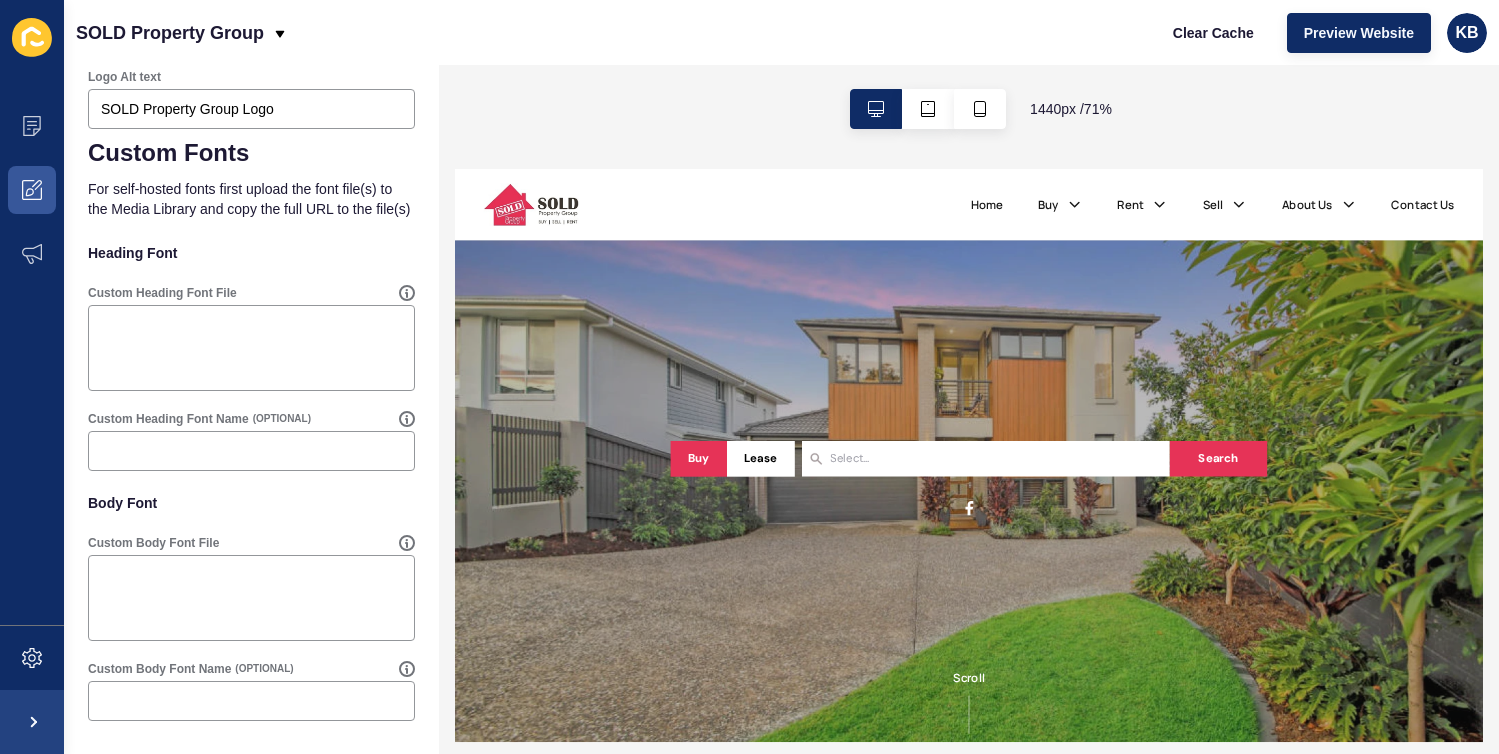 scroll, scrollTop: 881, scrollLeft: 0, axis: vertical 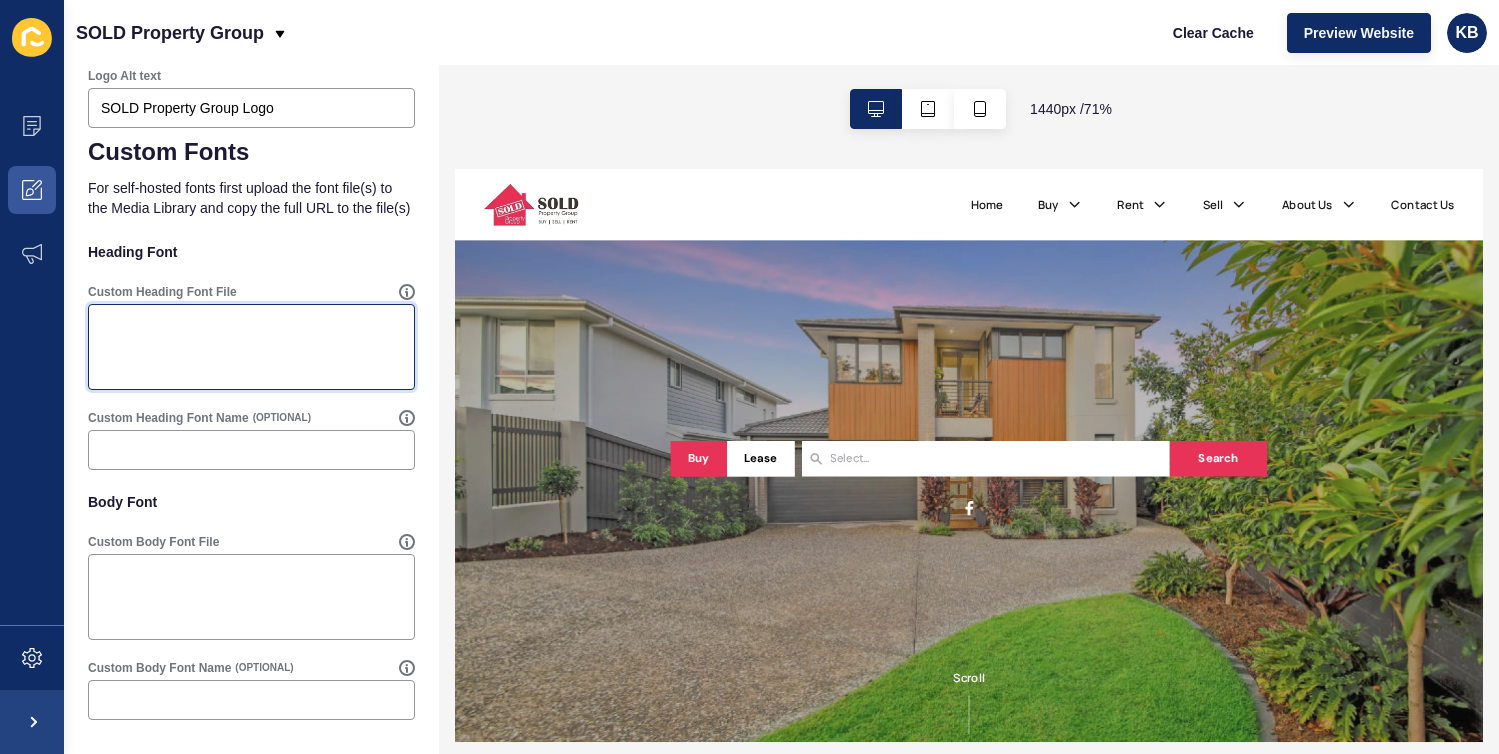 click on "Custom Heading Font File" at bounding box center [251, 347] 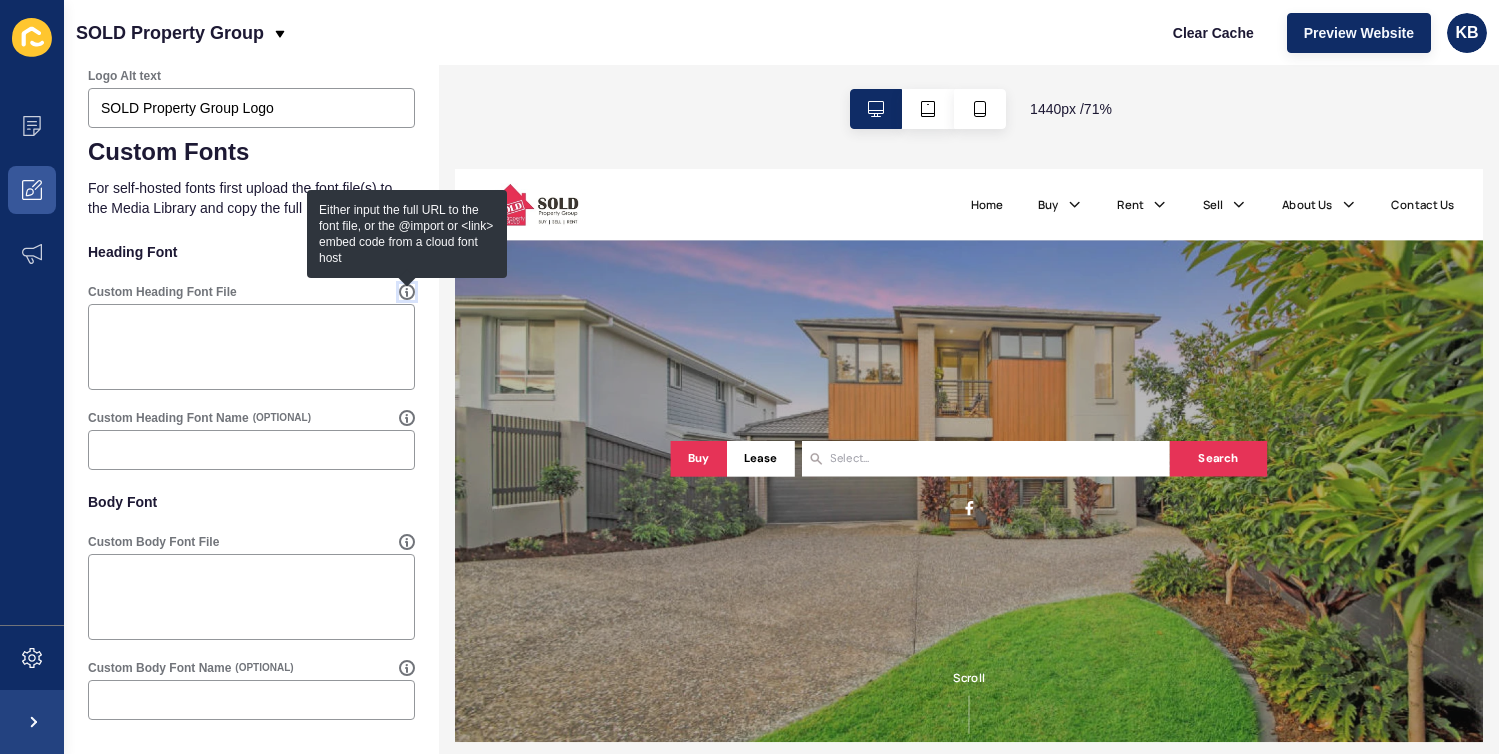 click 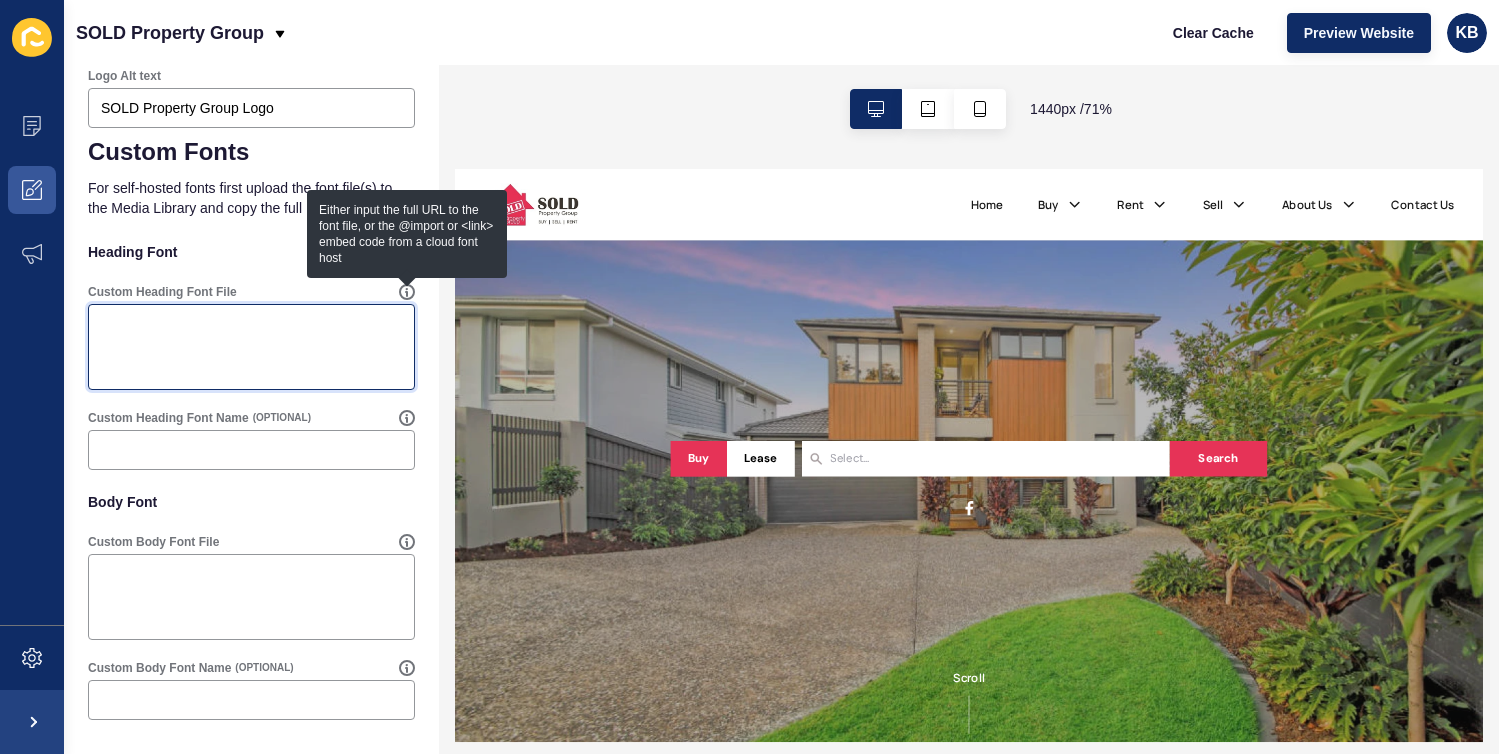 click on "Custom Heading Font File" at bounding box center [251, 347] 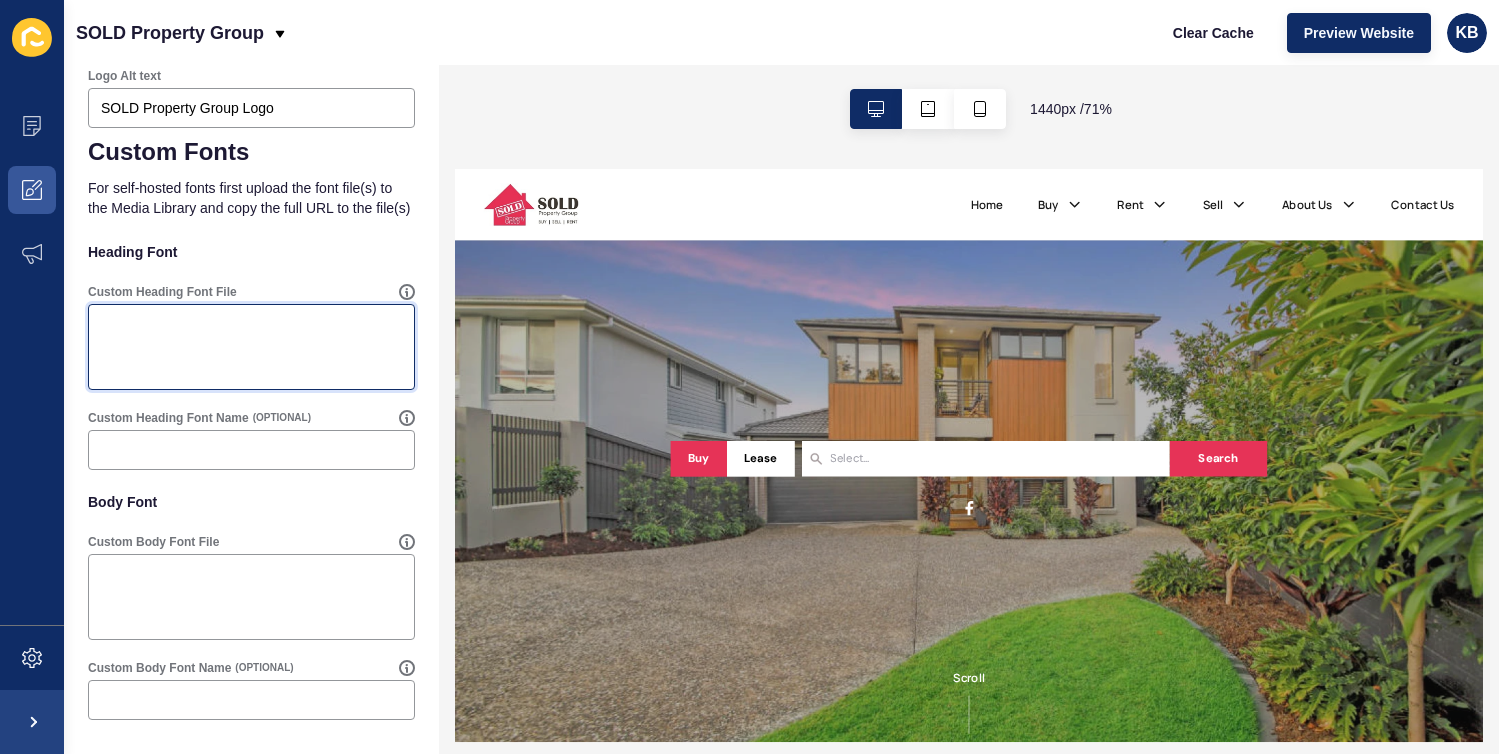 paste on "<style>
@import url('[URL][DOMAIN_NAME]);
</style>" 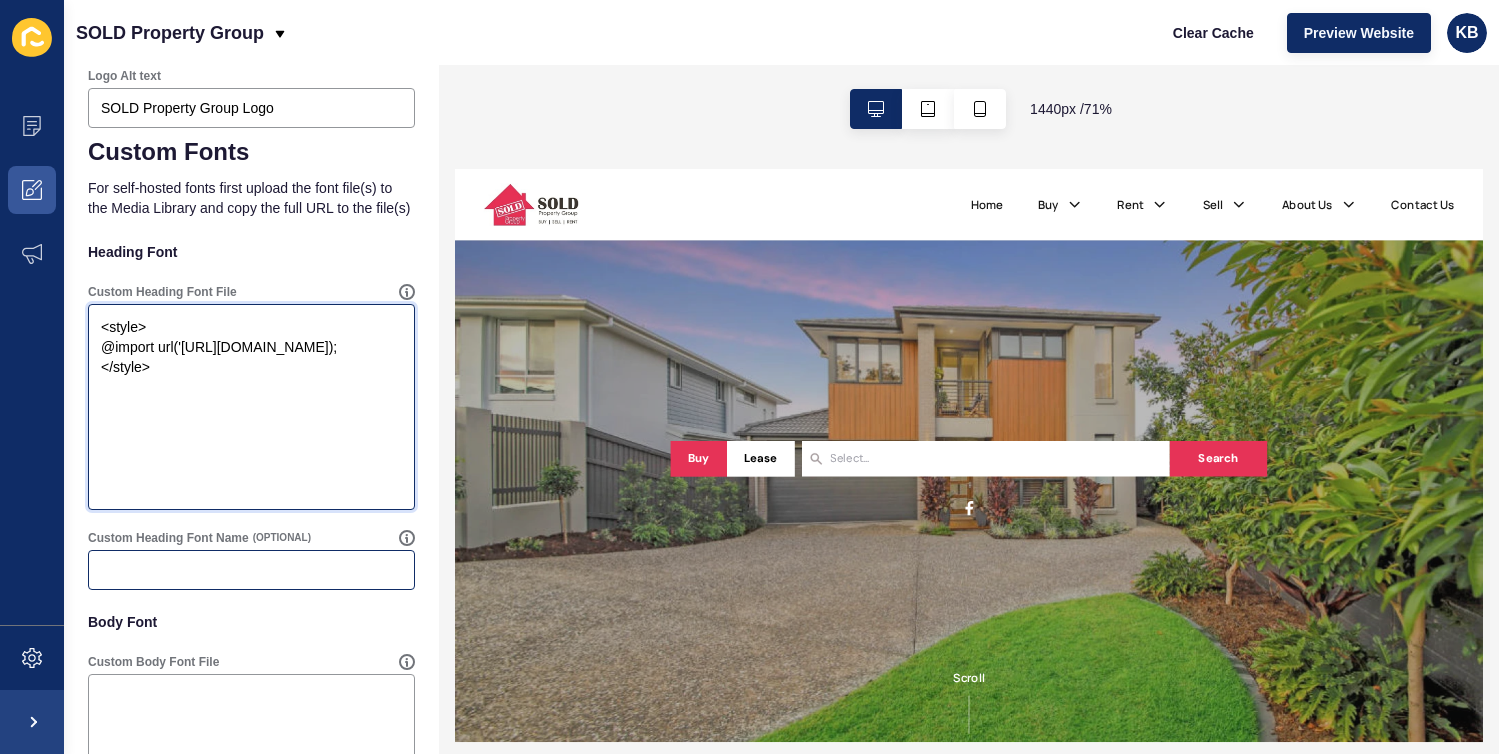 type on "<style>
@import url('[URL][DOMAIN_NAME]);
</style>" 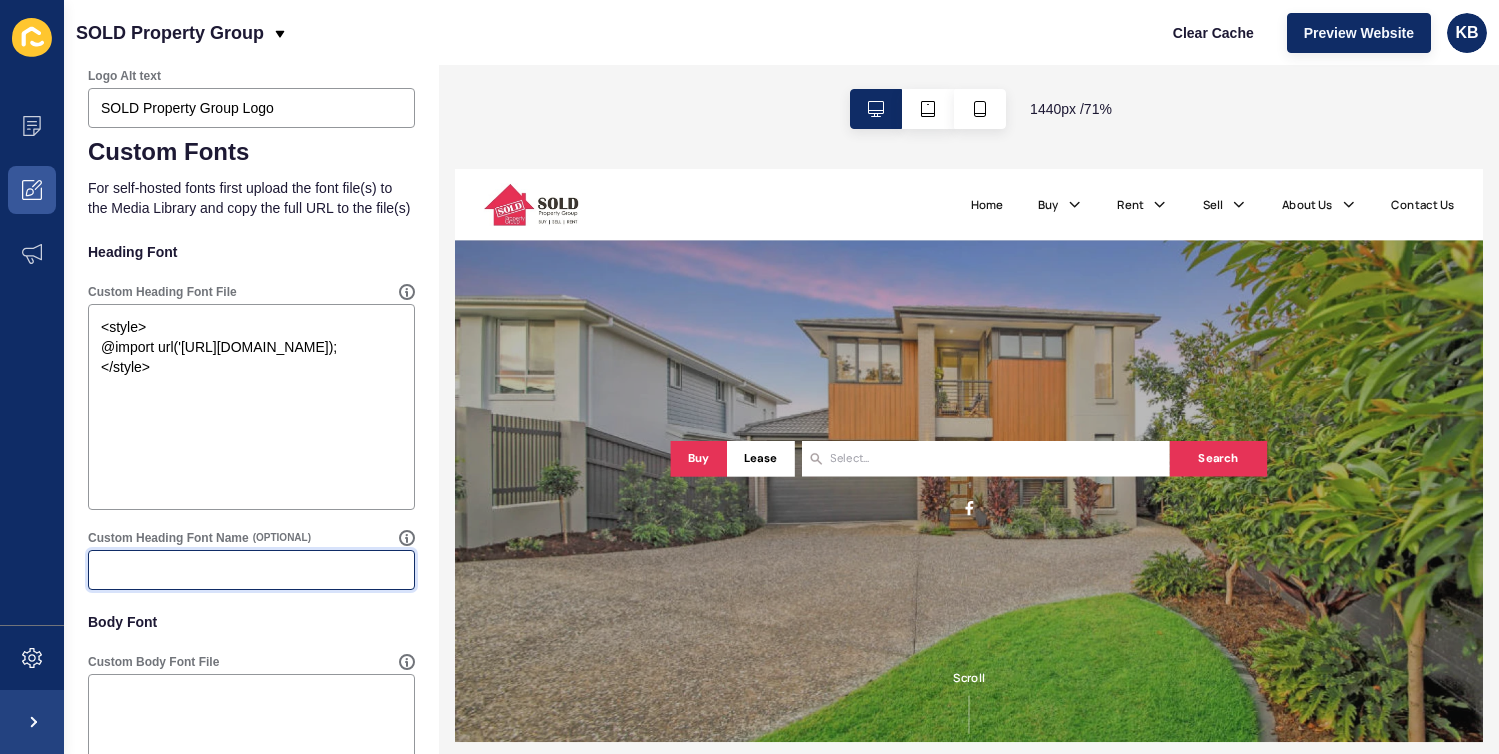 click on "Custom Heading Font Name" at bounding box center [251, 570] 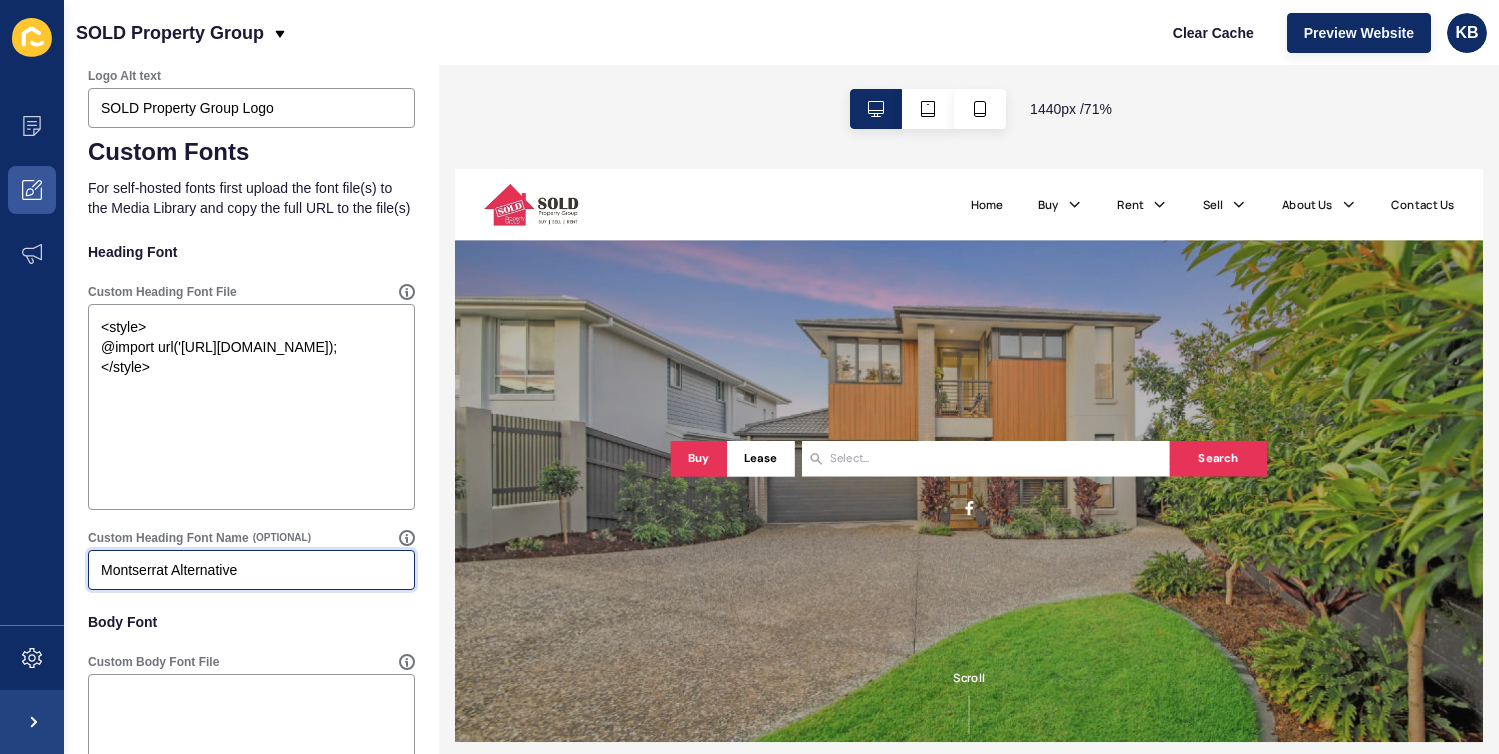 scroll, scrollTop: 1001, scrollLeft: 0, axis: vertical 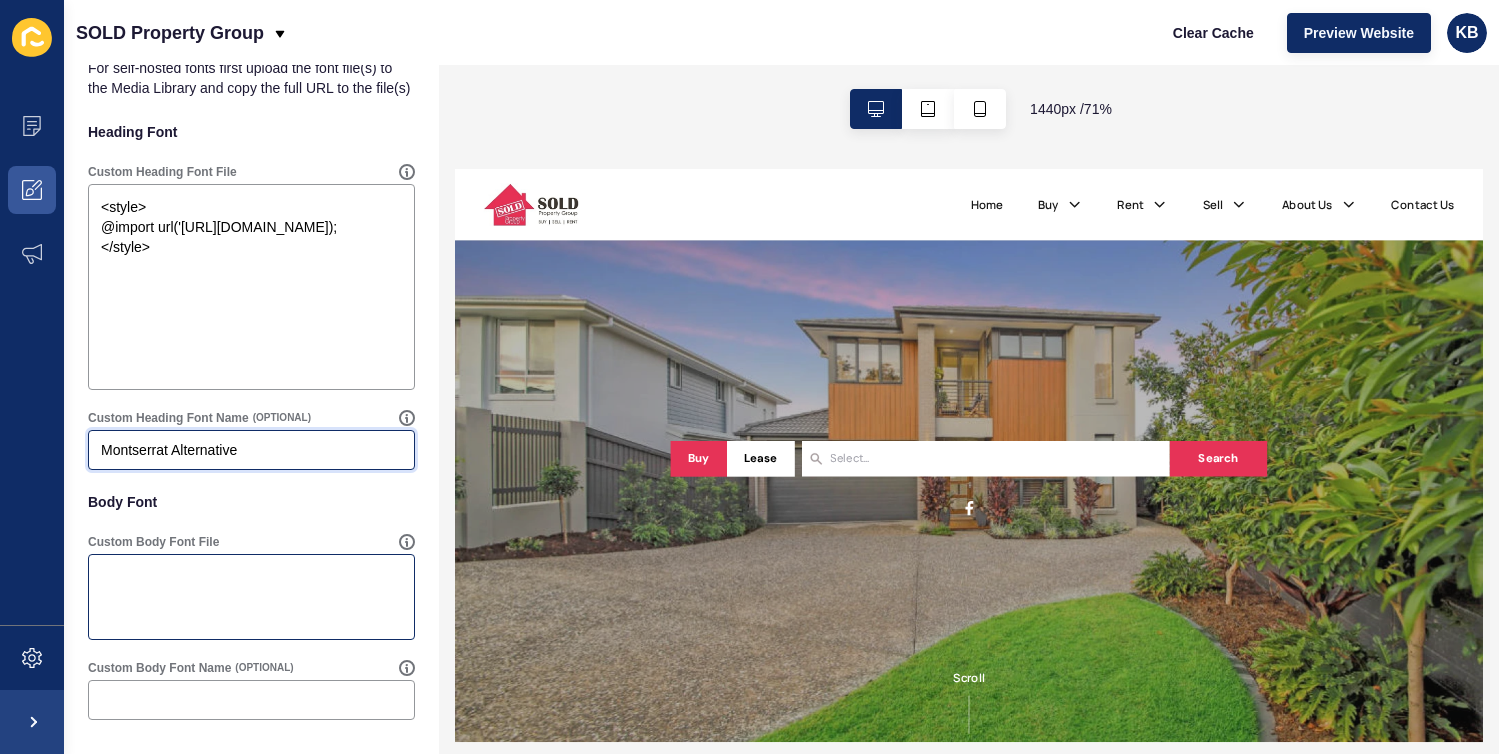 type on "Montserrat Alternative" 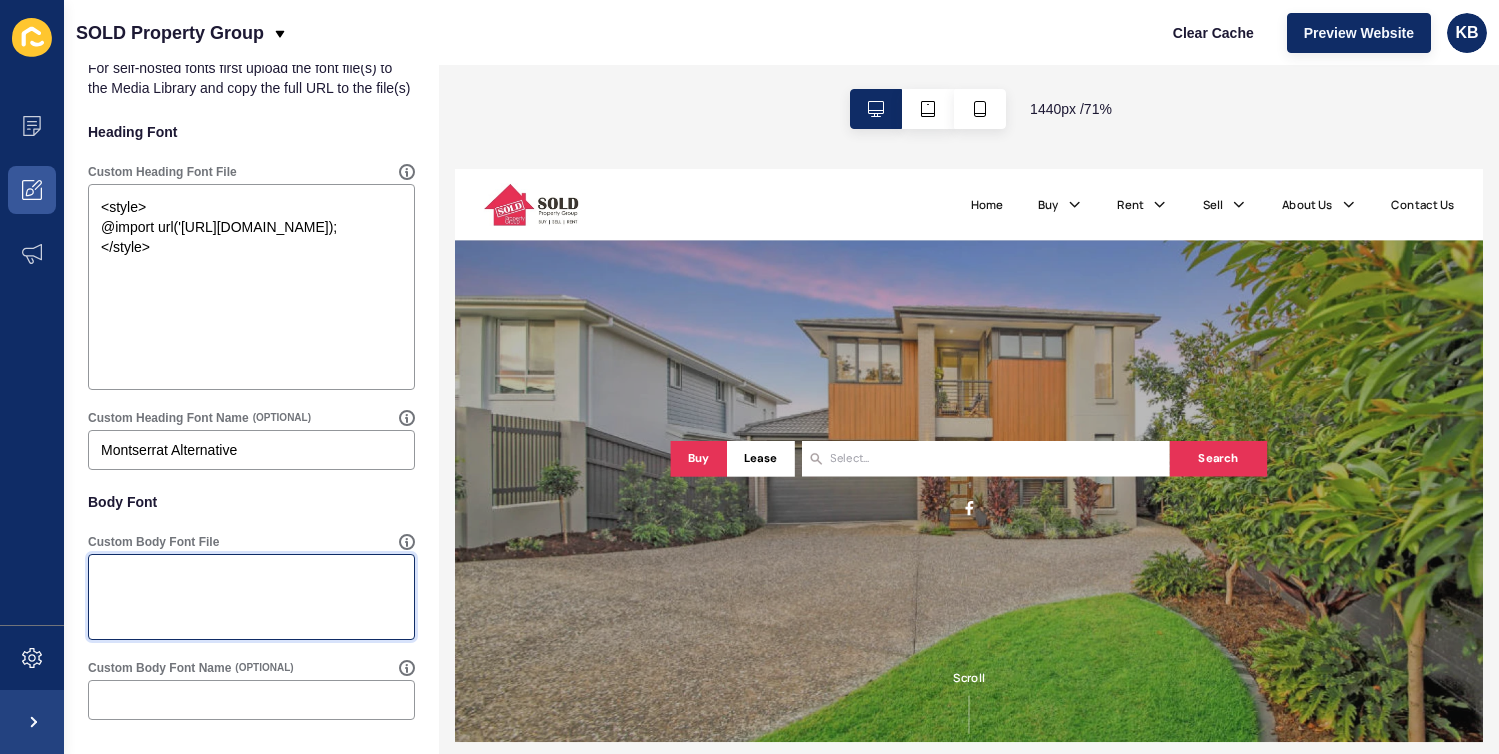 click on "Custom Body Font File" at bounding box center (251, 597) 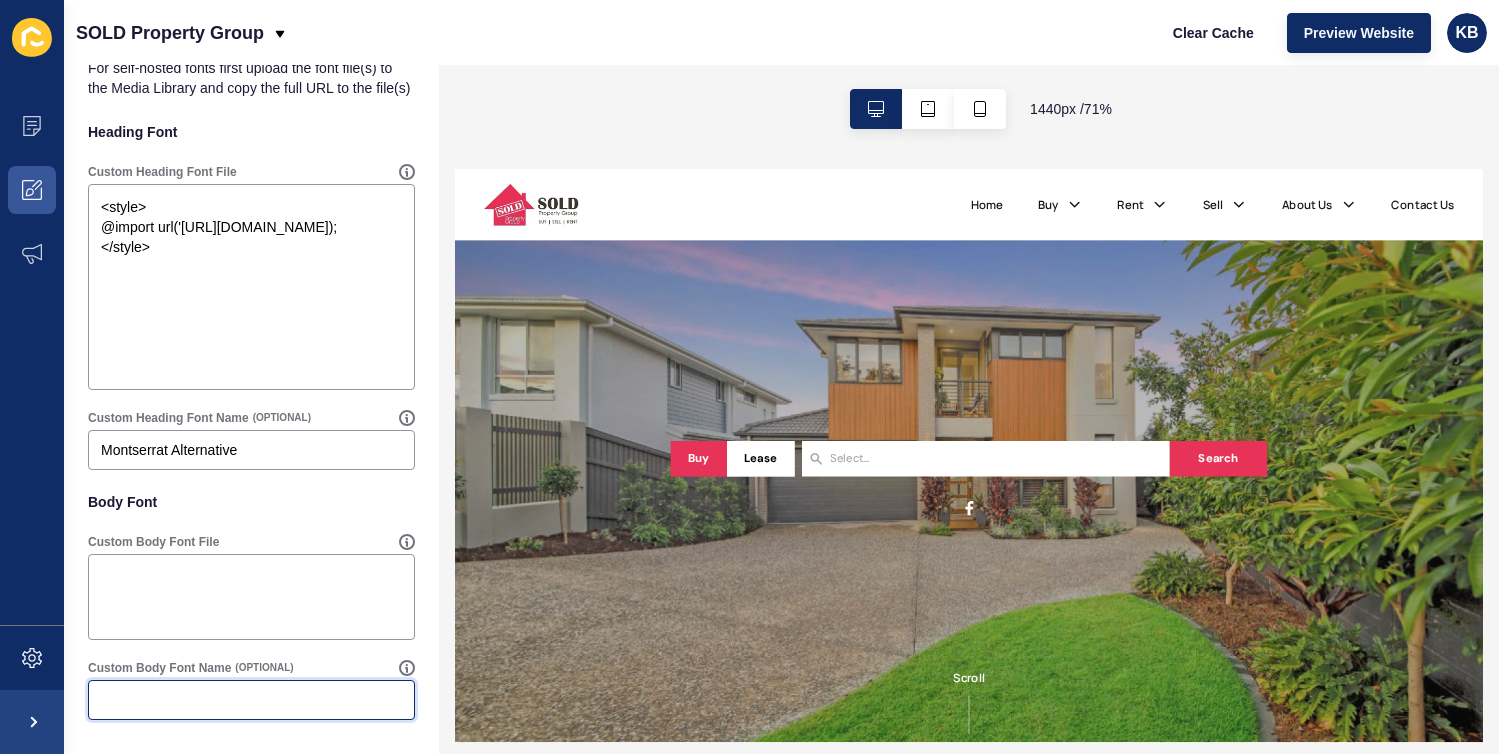 click on "Custom Body Font Name" at bounding box center [251, 700] 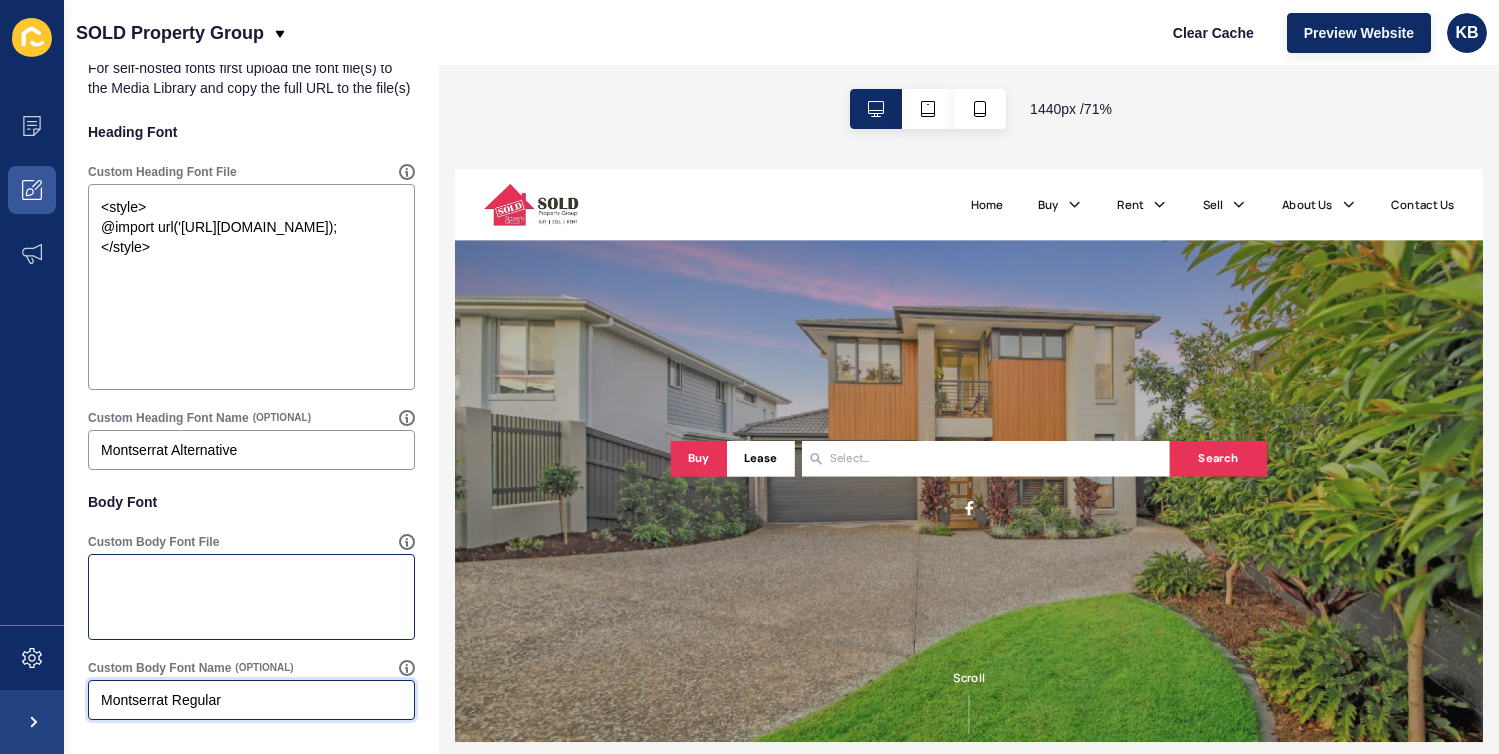 type on "Montserrat Regular" 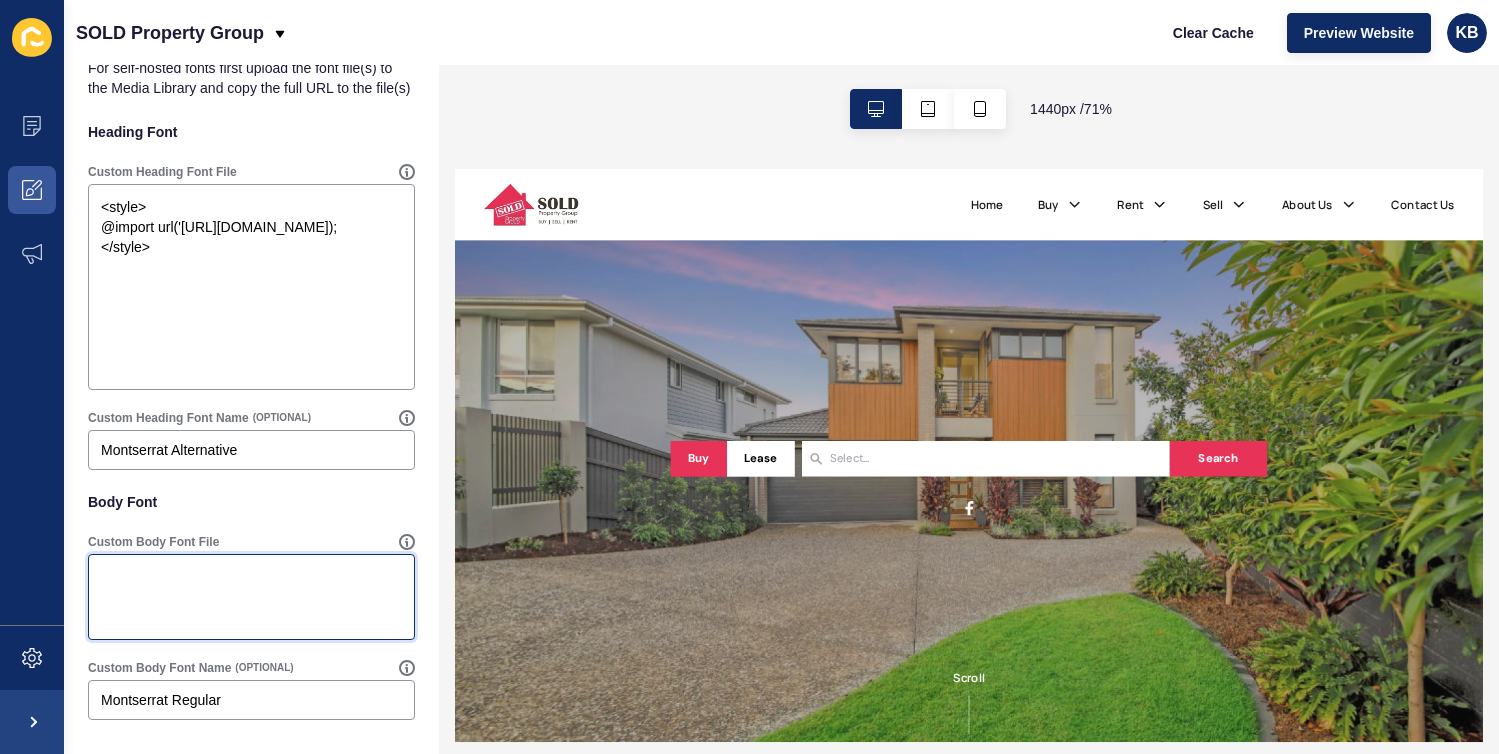 click on "Custom Body Font File" at bounding box center (251, 597) 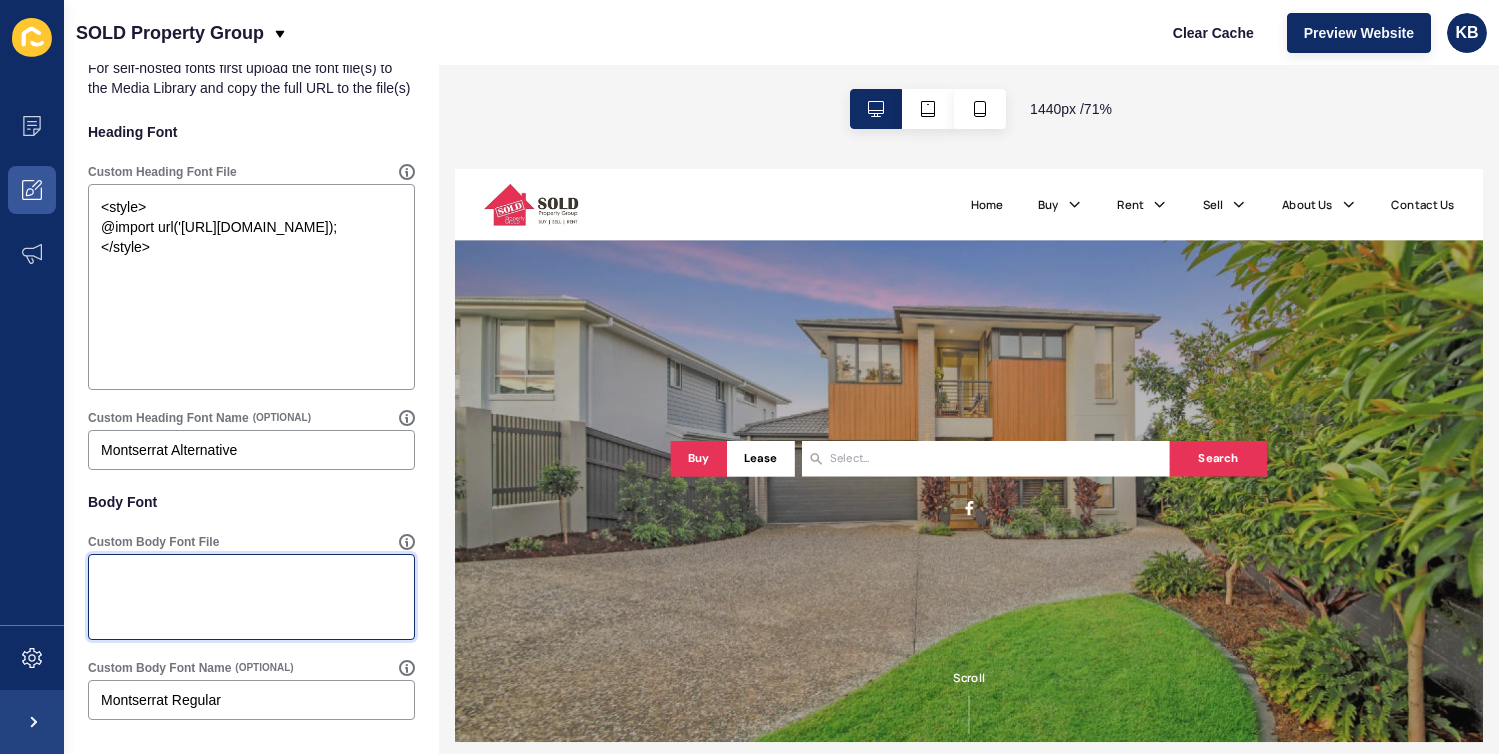 paste on "<style>
@import url('[URL][DOMAIN_NAME]);
</style>" 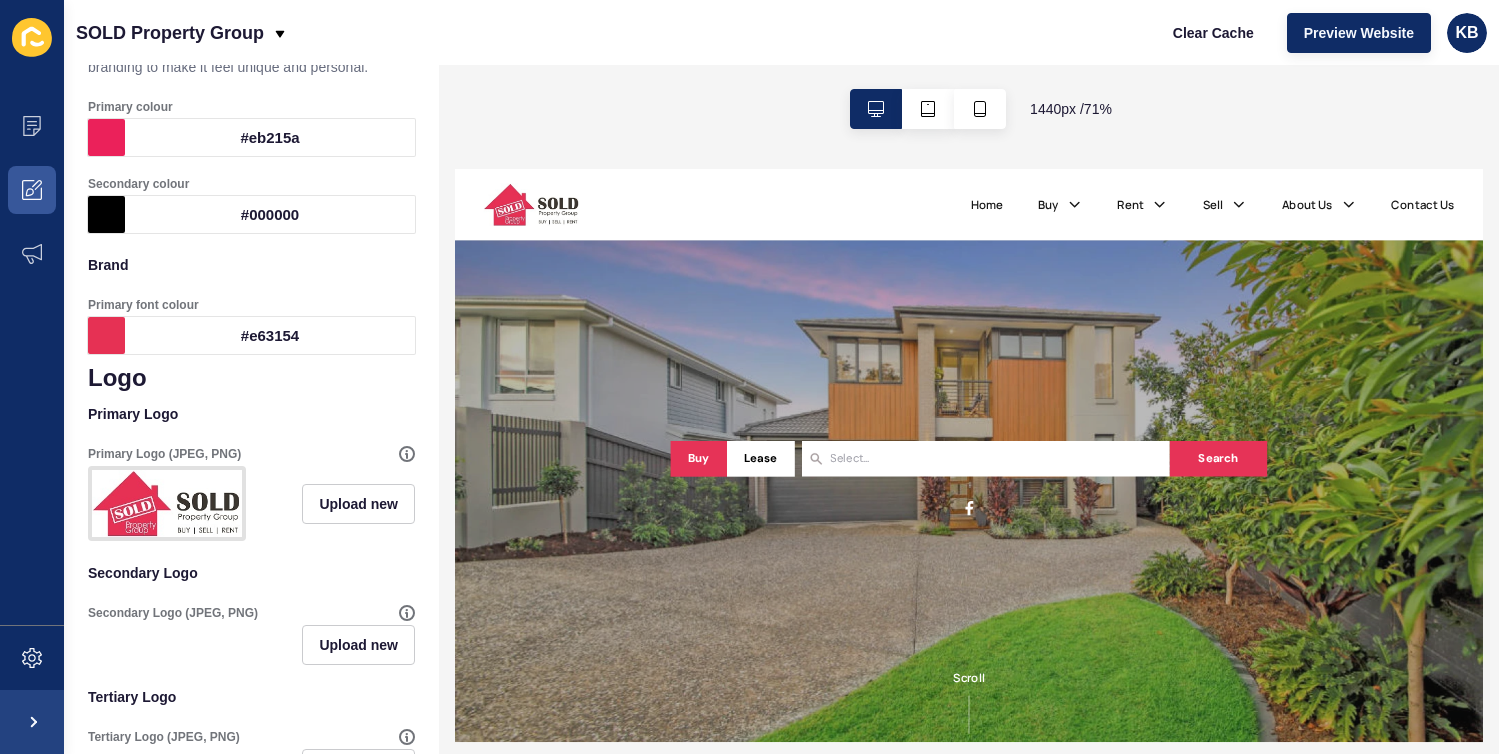 scroll, scrollTop: 0, scrollLeft: 0, axis: both 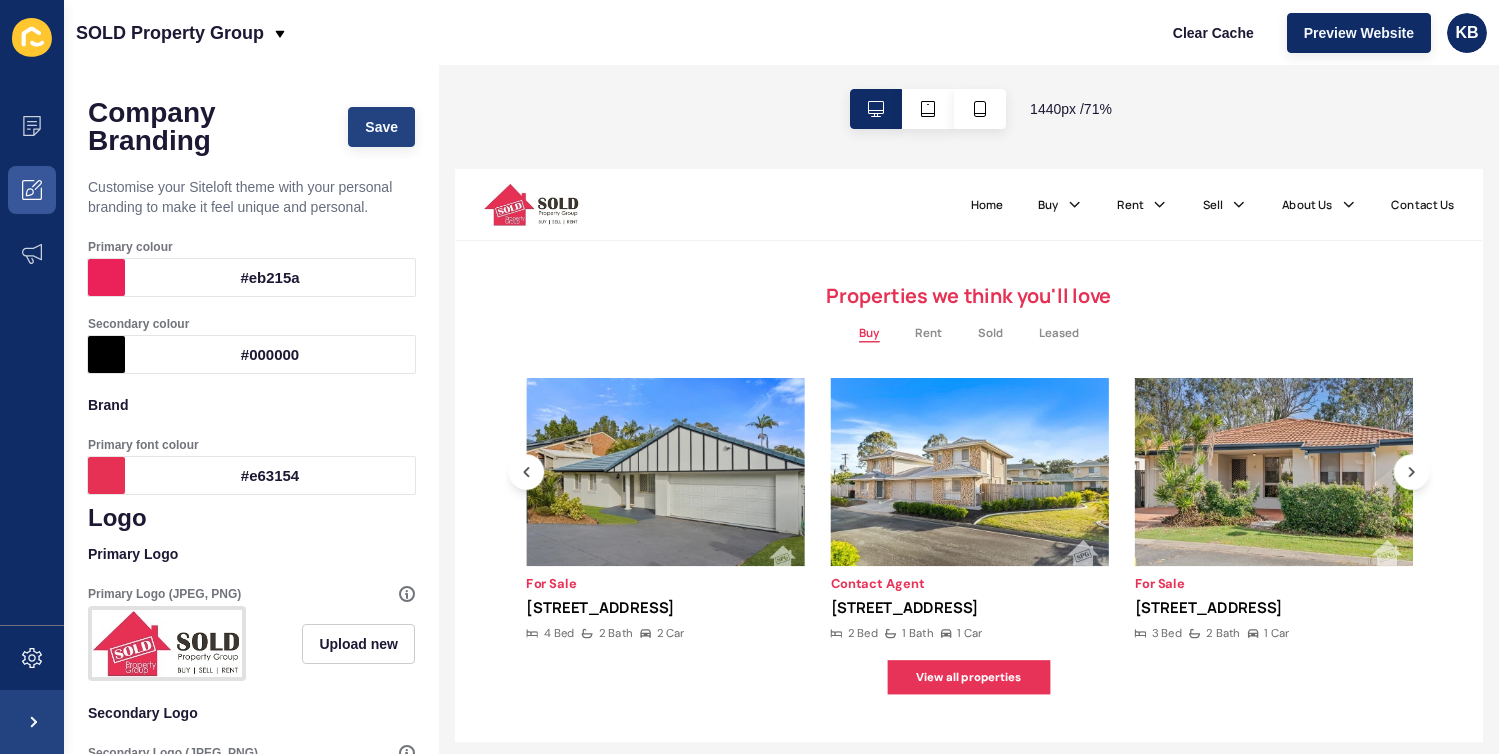type on "<style>
@import url('[URL][DOMAIN_NAME]);
</style>" 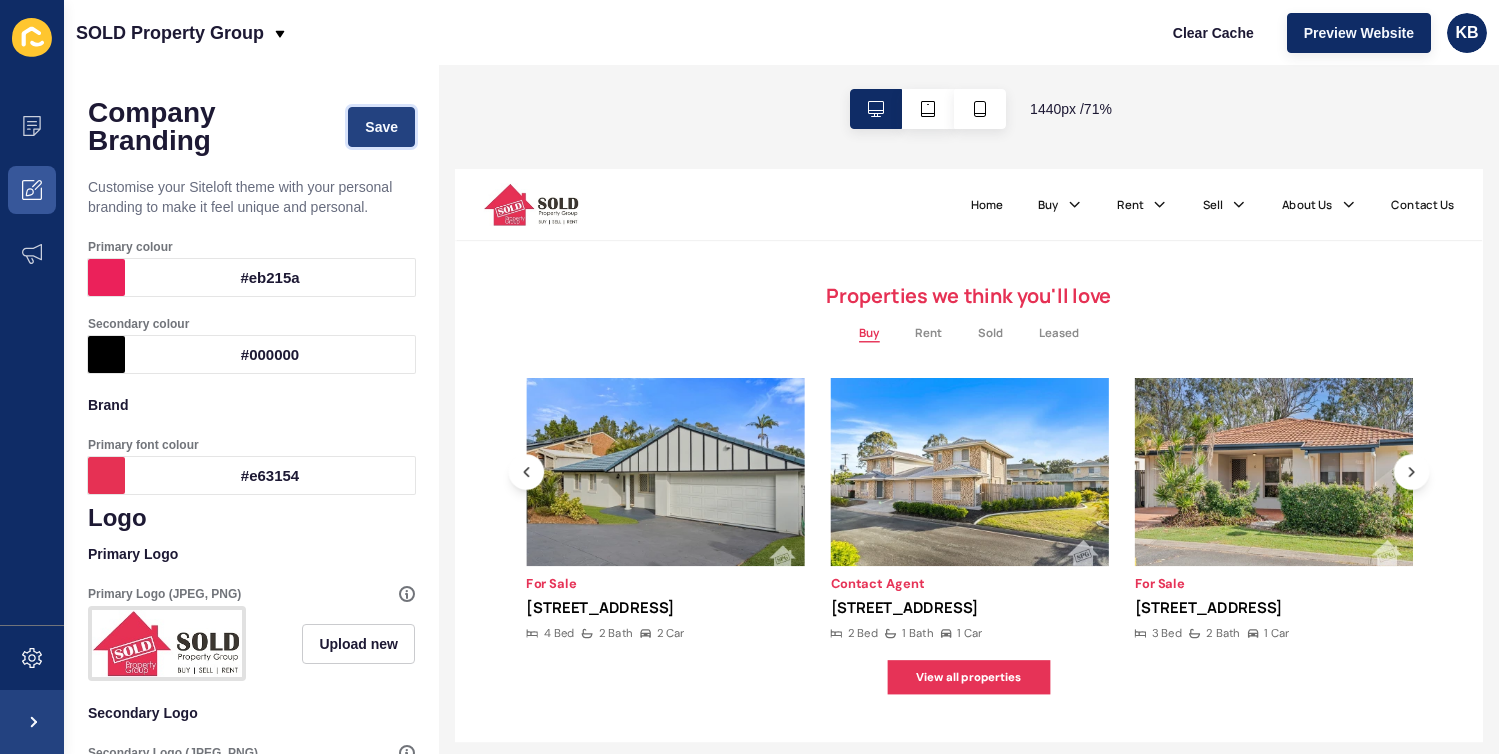 click on "Save" at bounding box center [381, 127] 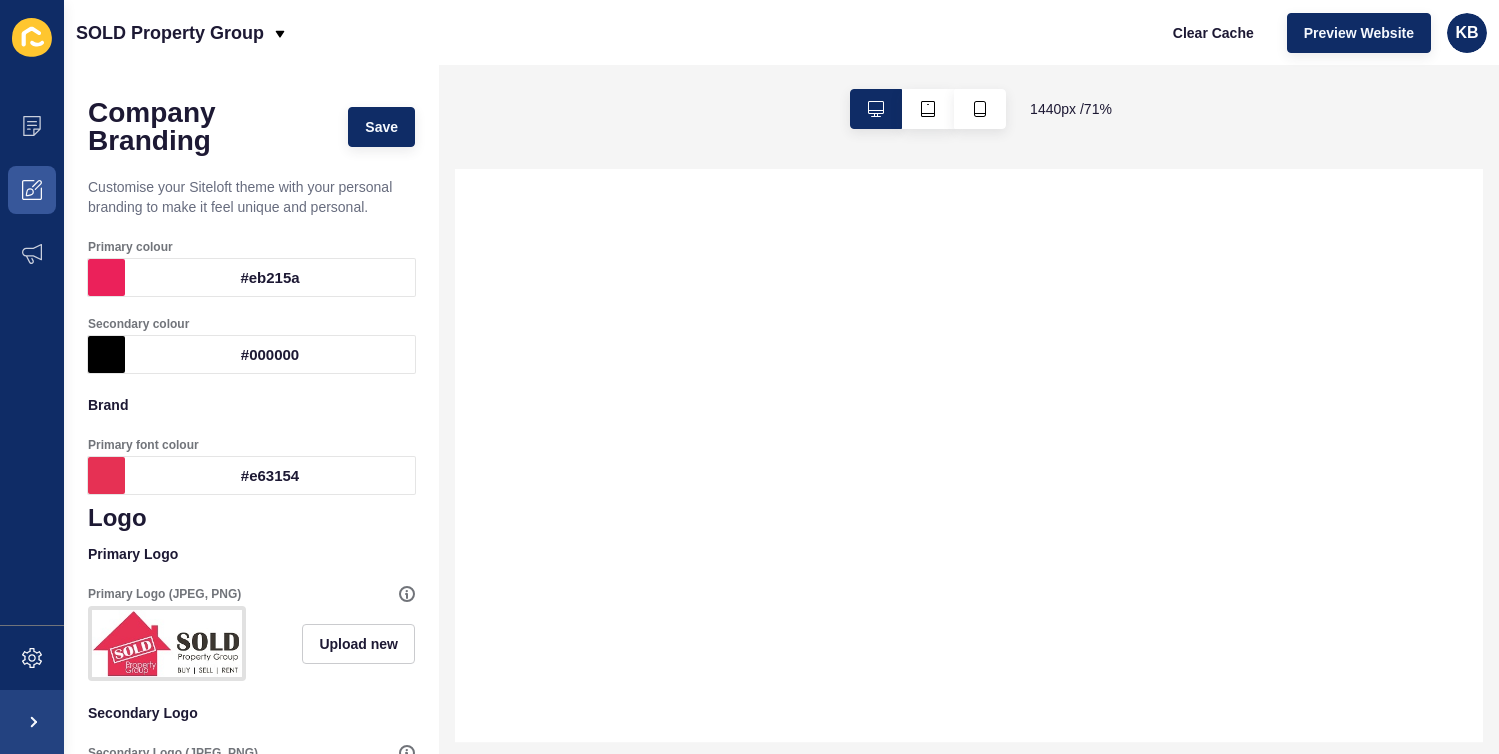 select 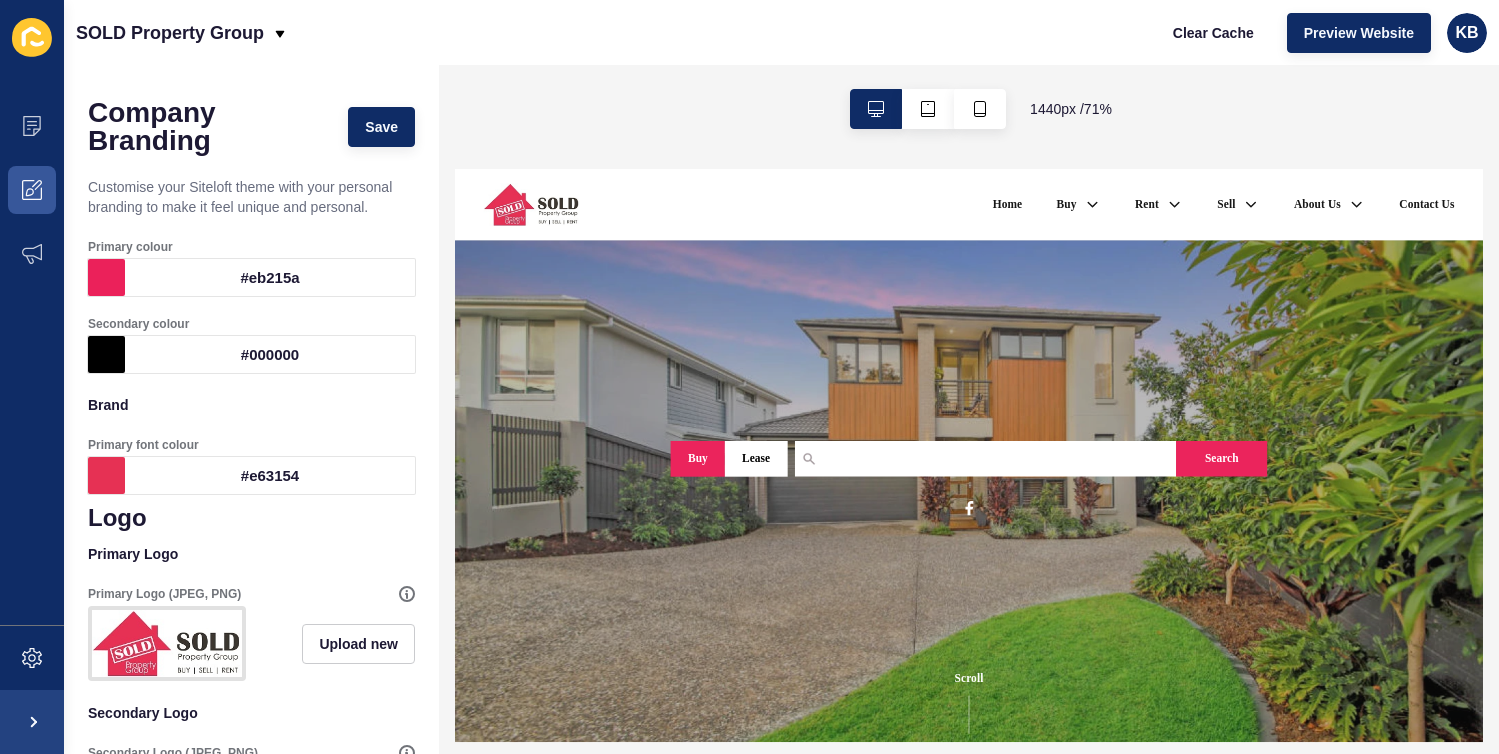 scroll, scrollTop: 0, scrollLeft: 0, axis: both 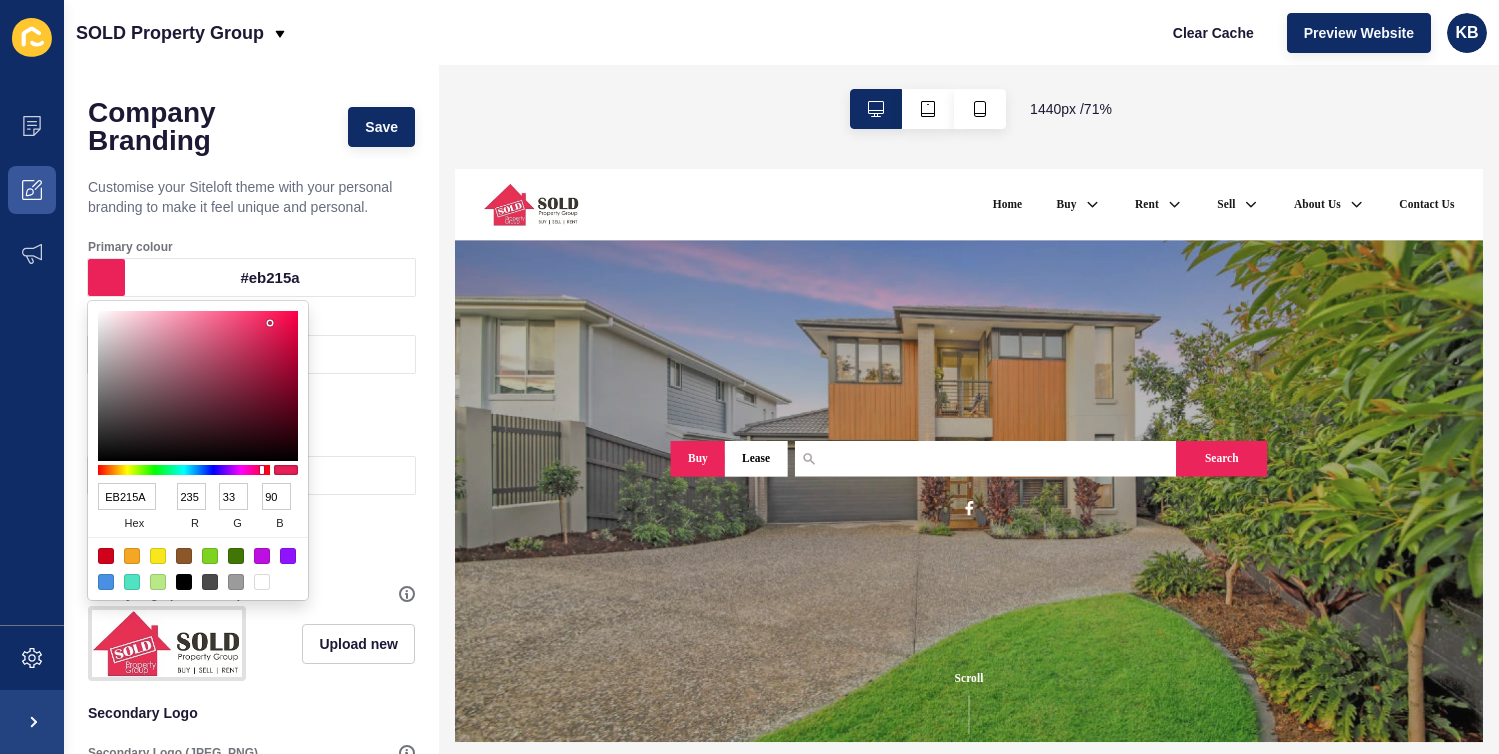 click on "EB215A" at bounding box center [127, 496] 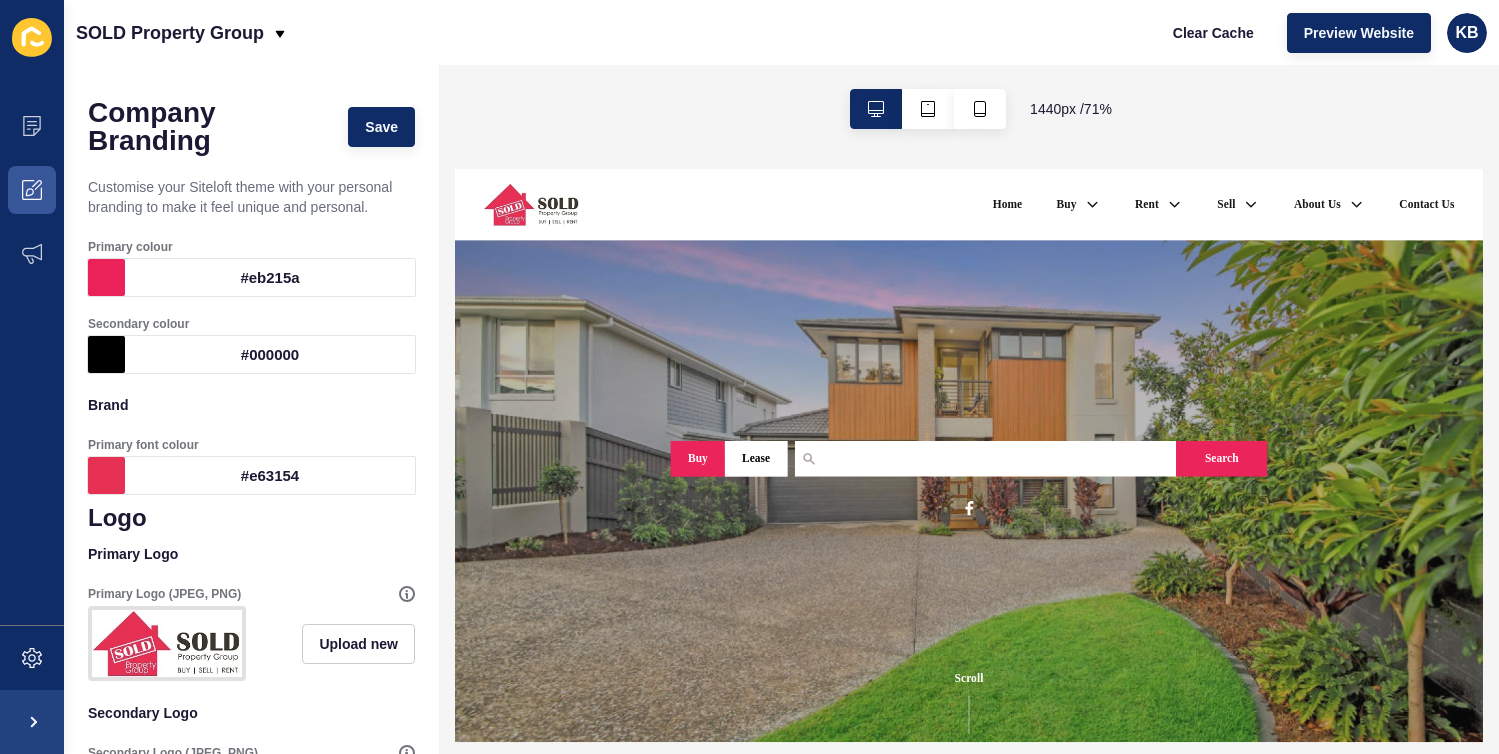 click on "#e63154" at bounding box center [270, 475] 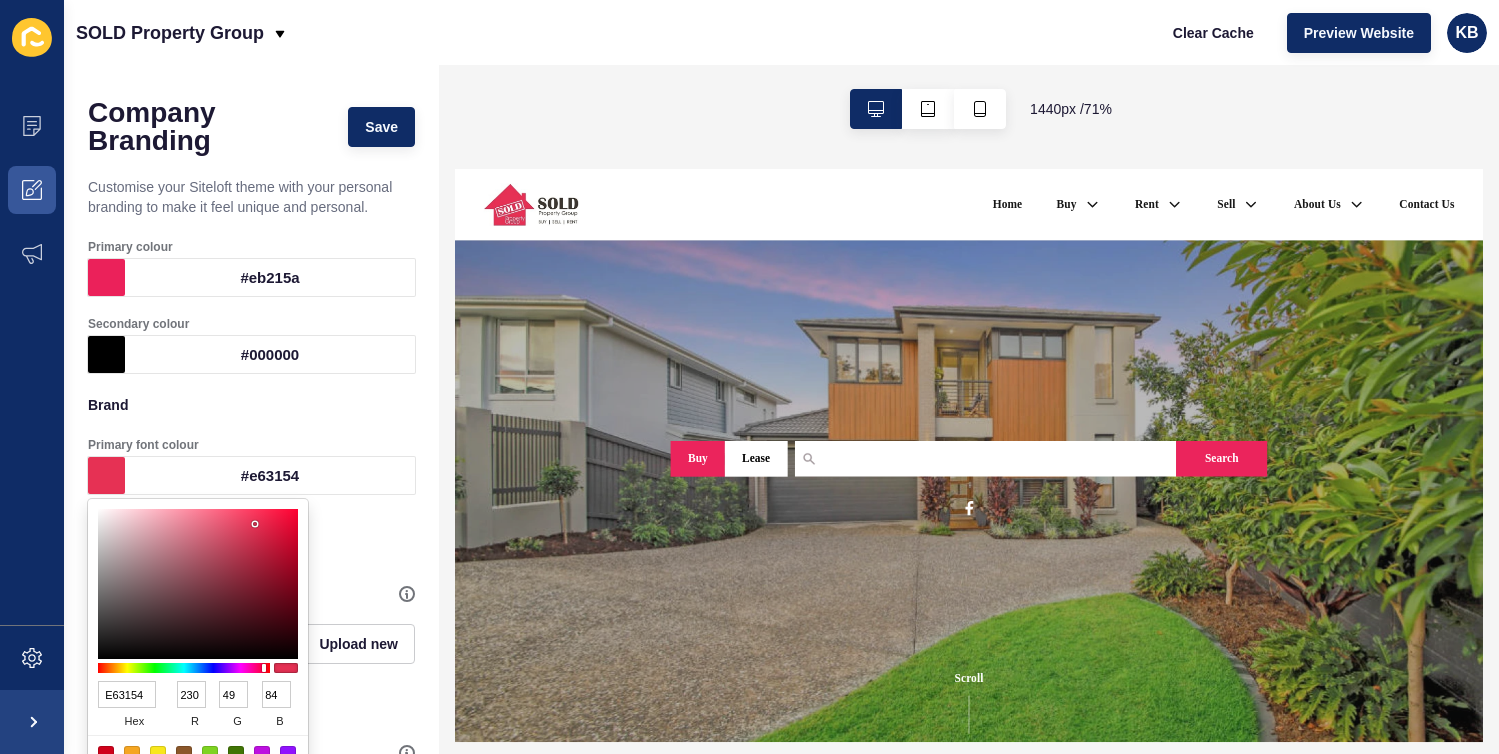 click on "E63154" at bounding box center (127, 694) 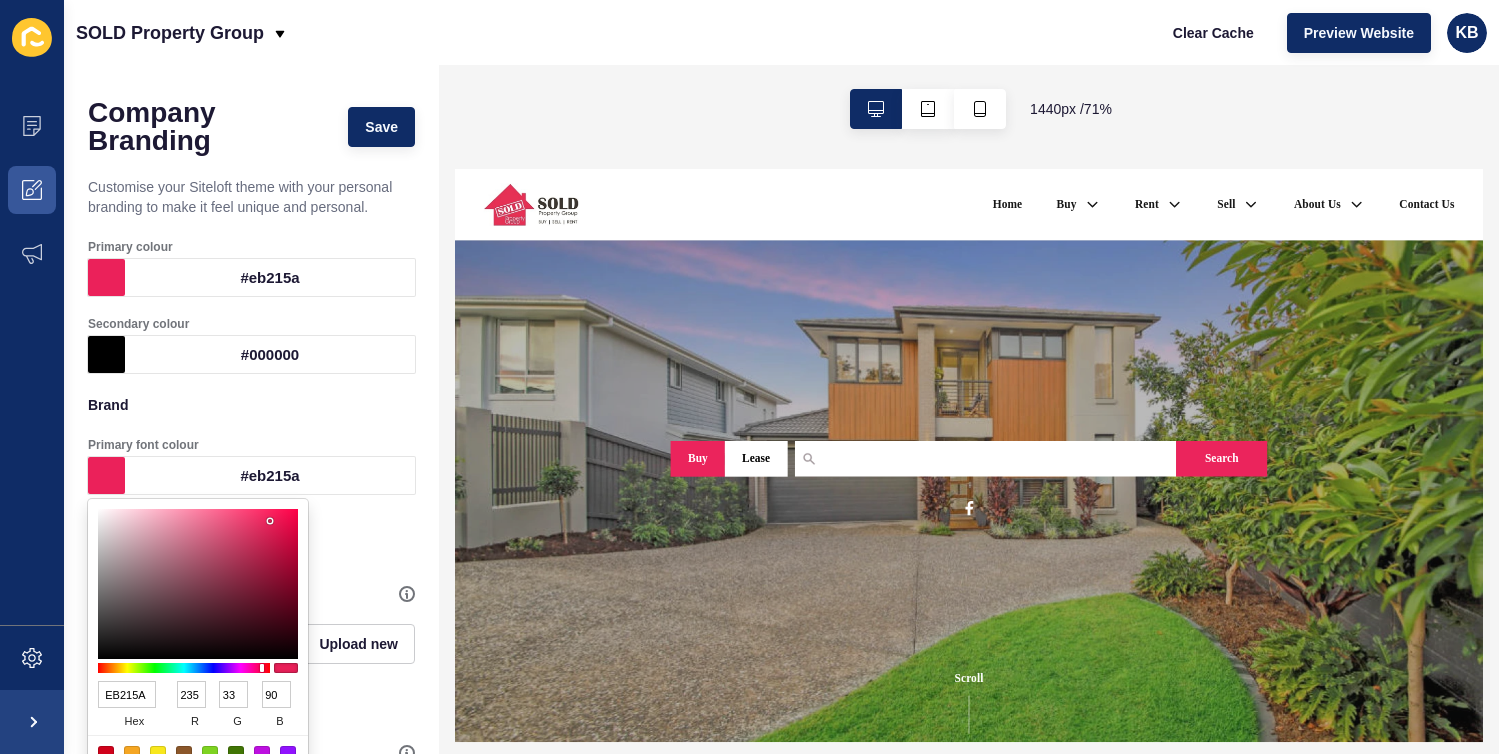 click on "Logo" at bounding box center (251, 518) 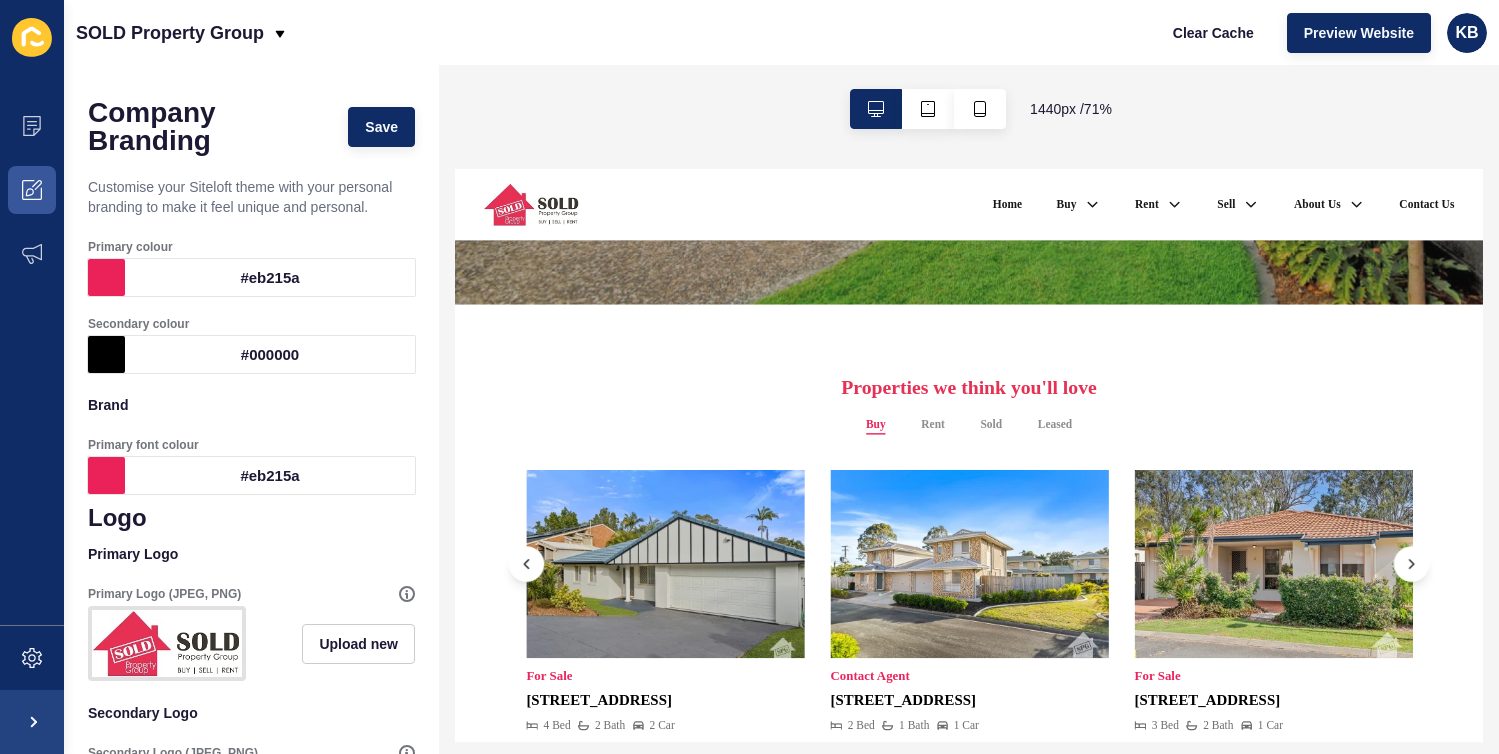 scroll, scrollTop: 620, scrollLeft: 0, axis: vertical 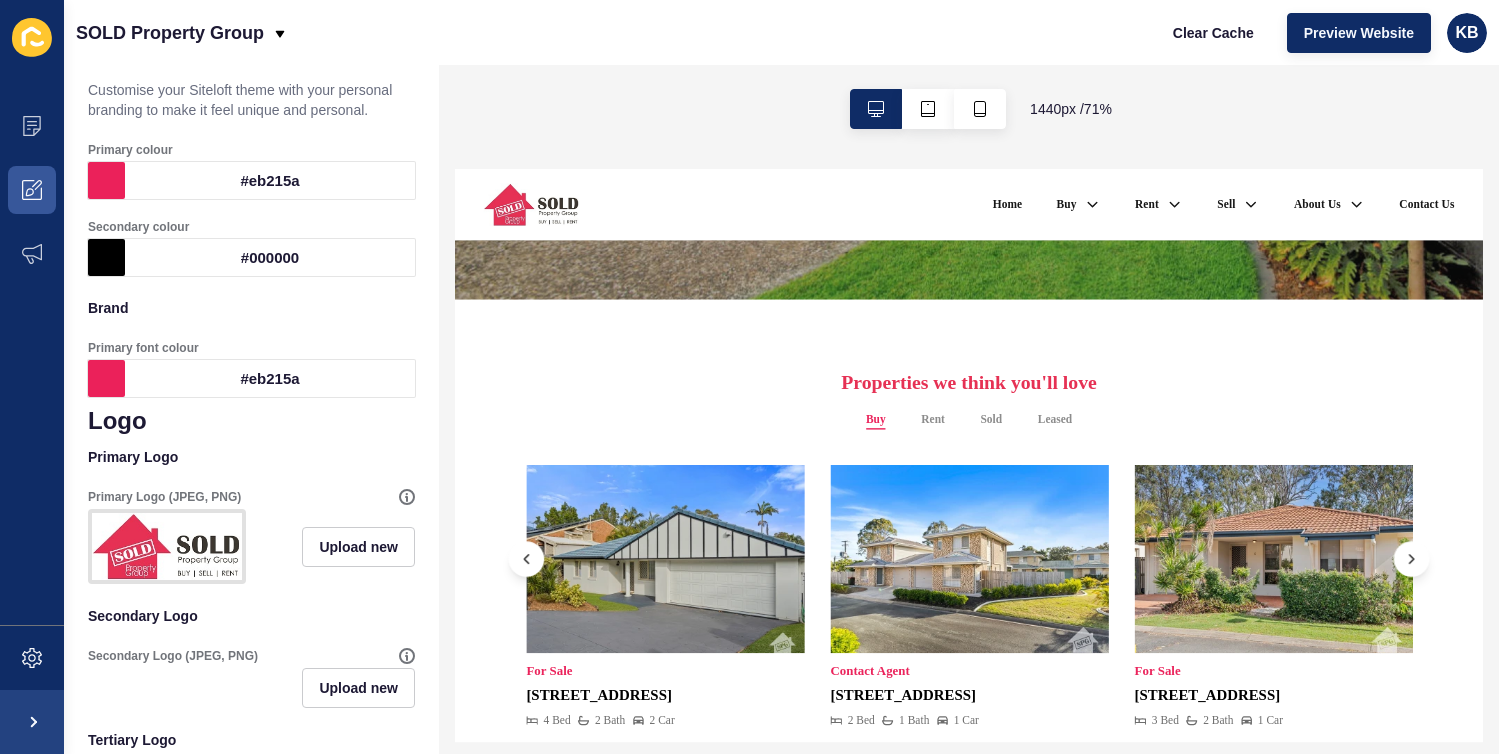 drag, startPoint x: 912, startPoint y: 507, endPoint x: 1085, endPoint y: 518, distance: 173.34937 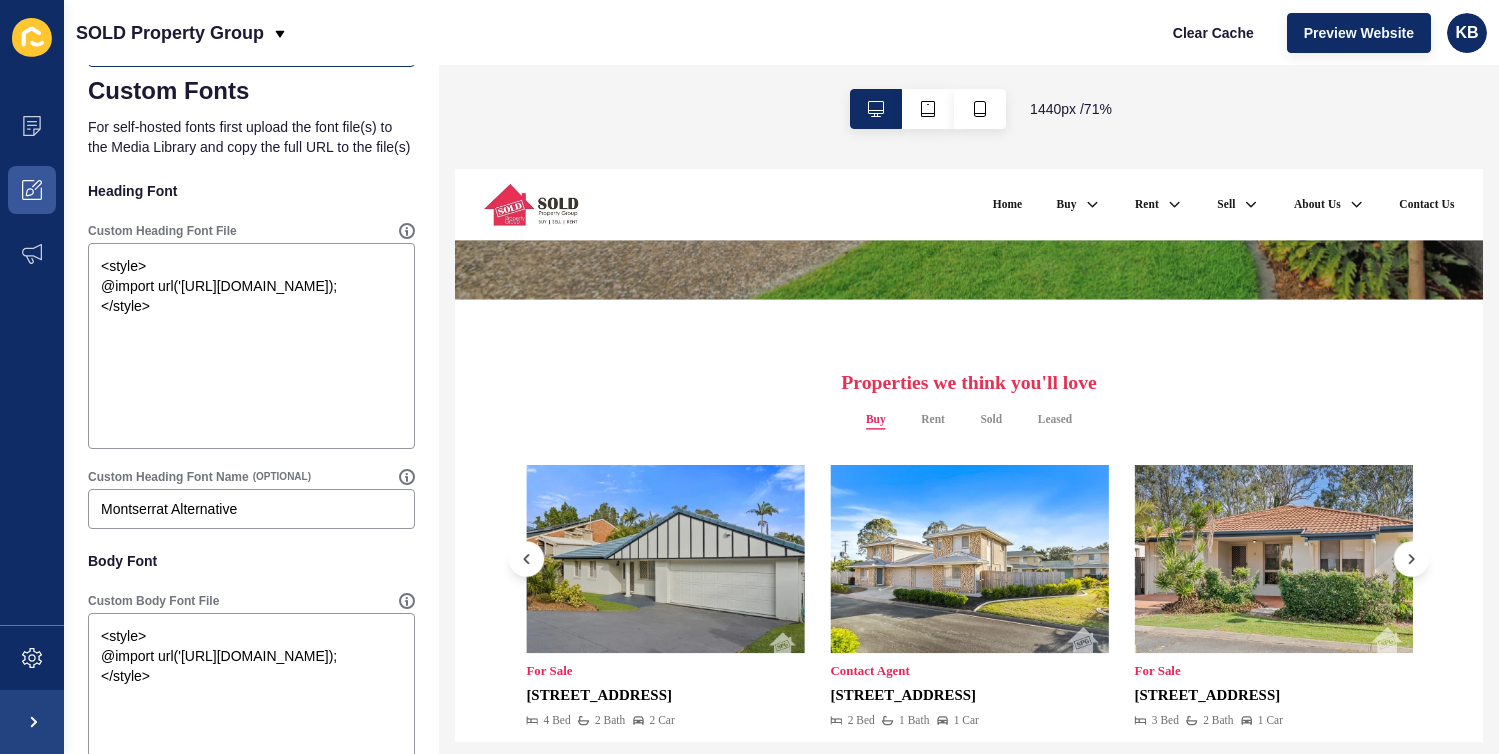 scroll, scrollTop: 1029, scrollLeft: 0, axis: vertical 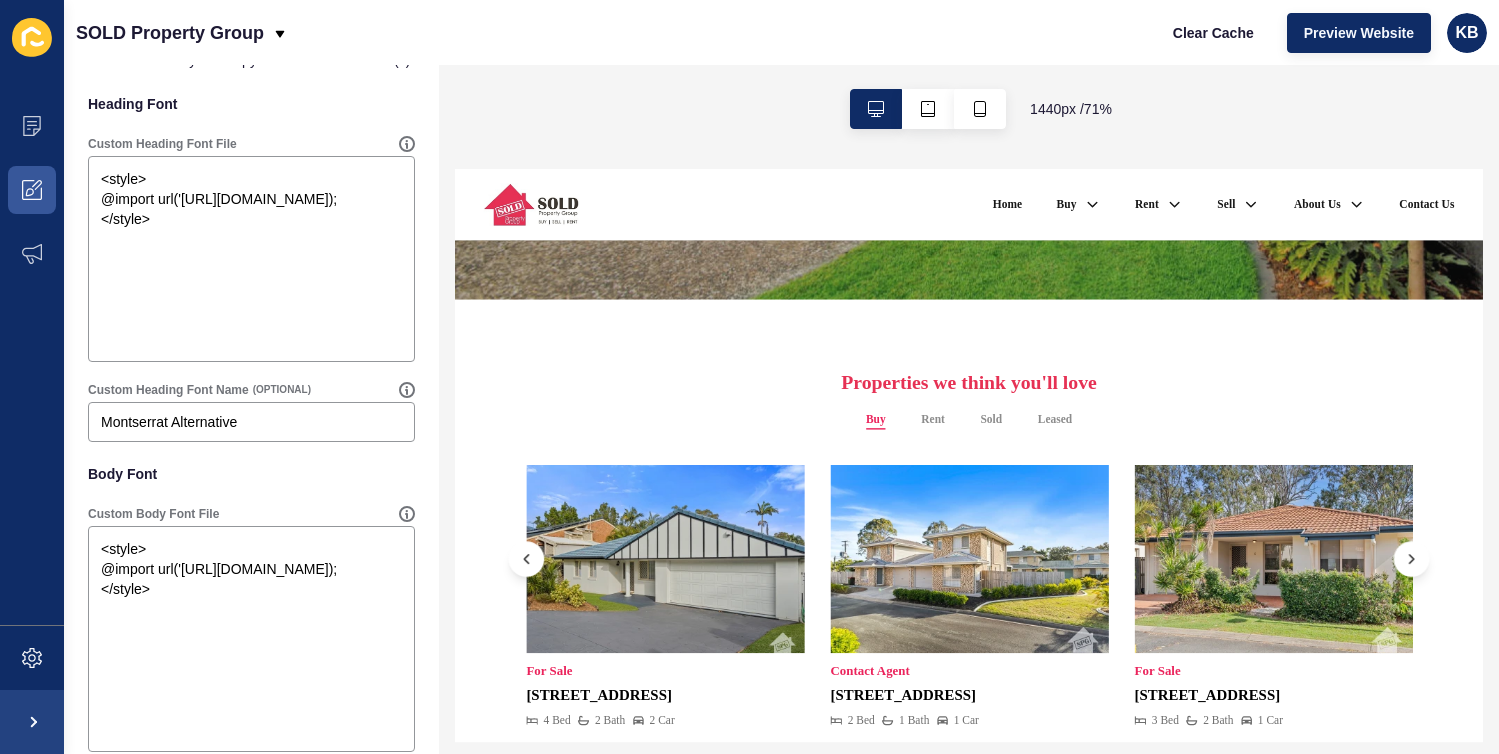 click on "Properties we think you'll love
Buy
Rent
Sold
Leased" at bounding box center (1175, 739) 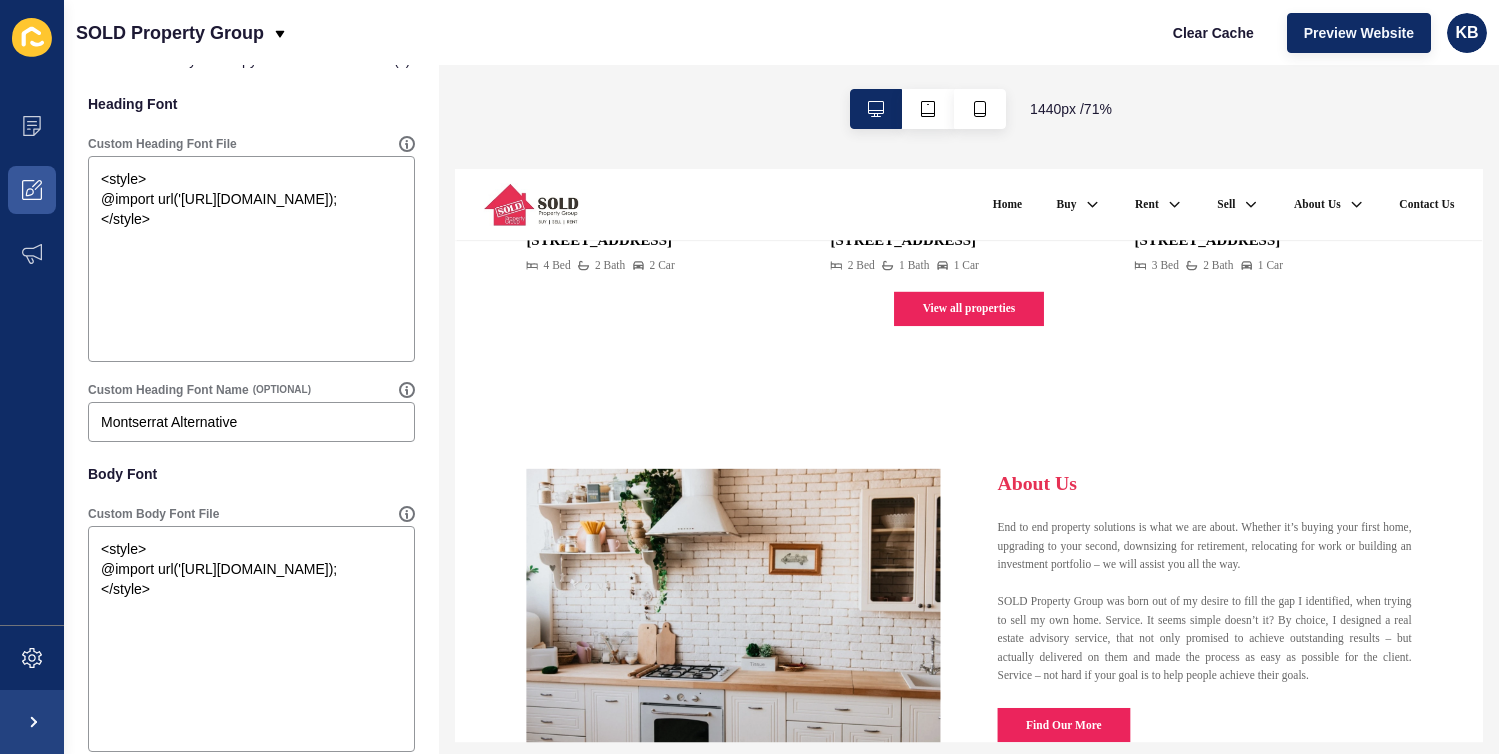 scroll, scrollTop: 1265, scrollLeft: 0, axis: vertical 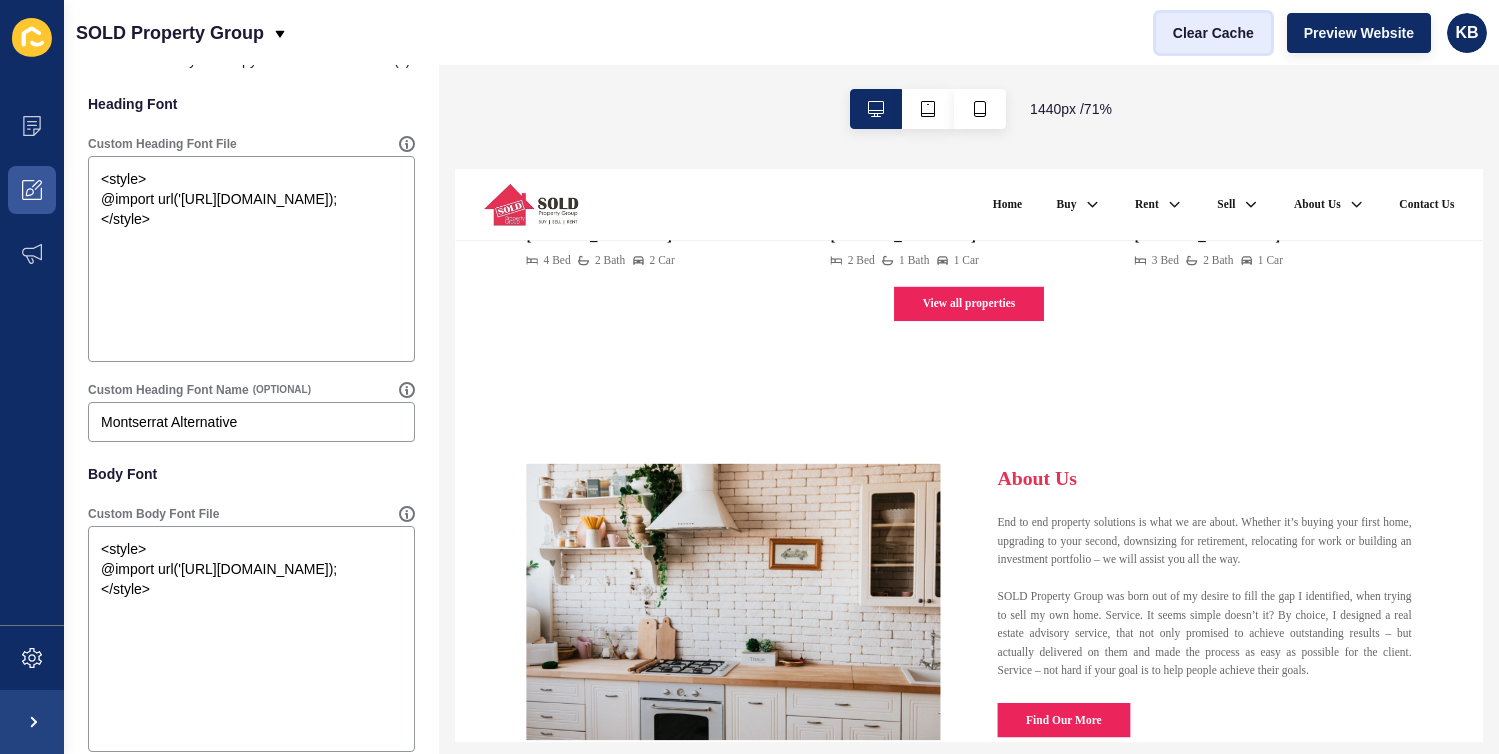 click on "Clear Cache" at bounding box center (1213, 33) 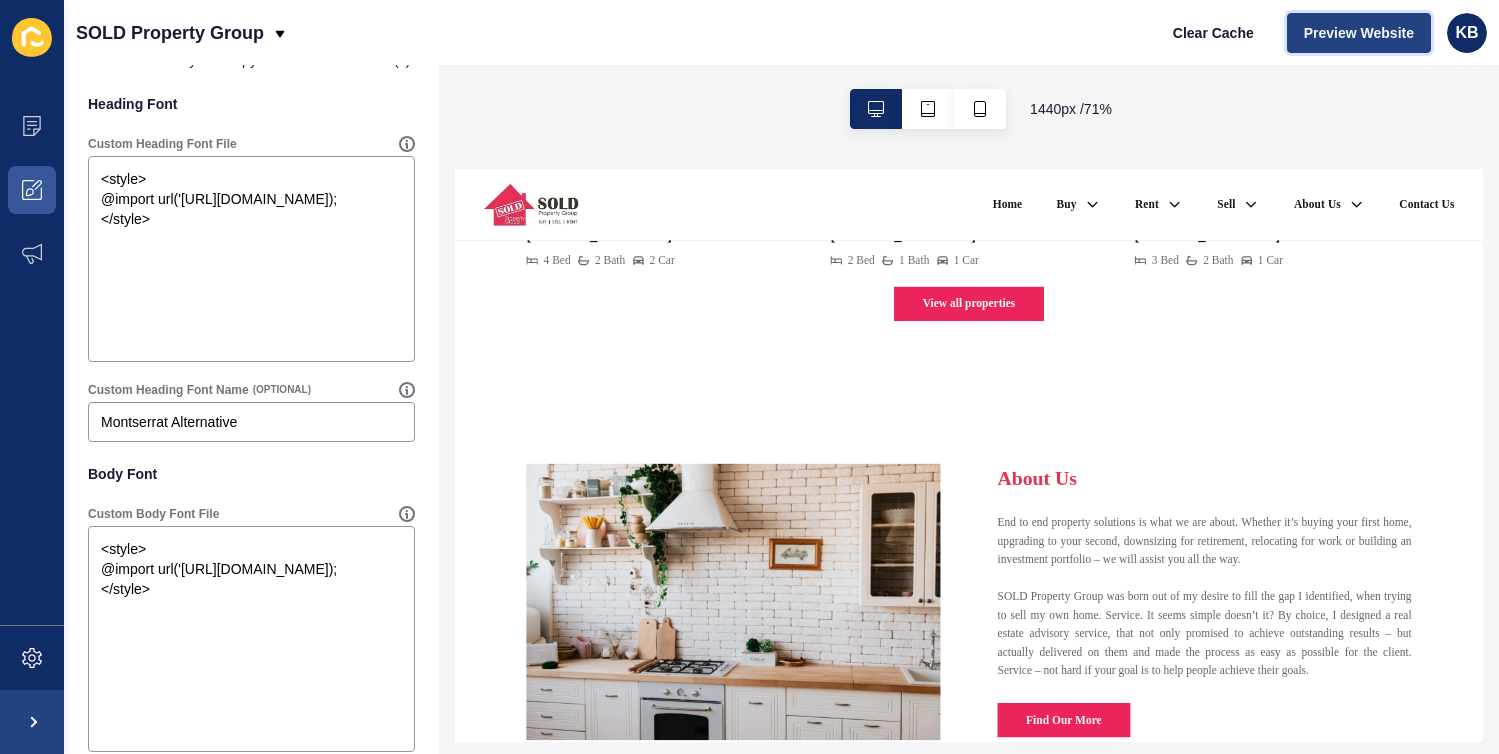 click on "Preview Website" at bounding box center [1359, 33] 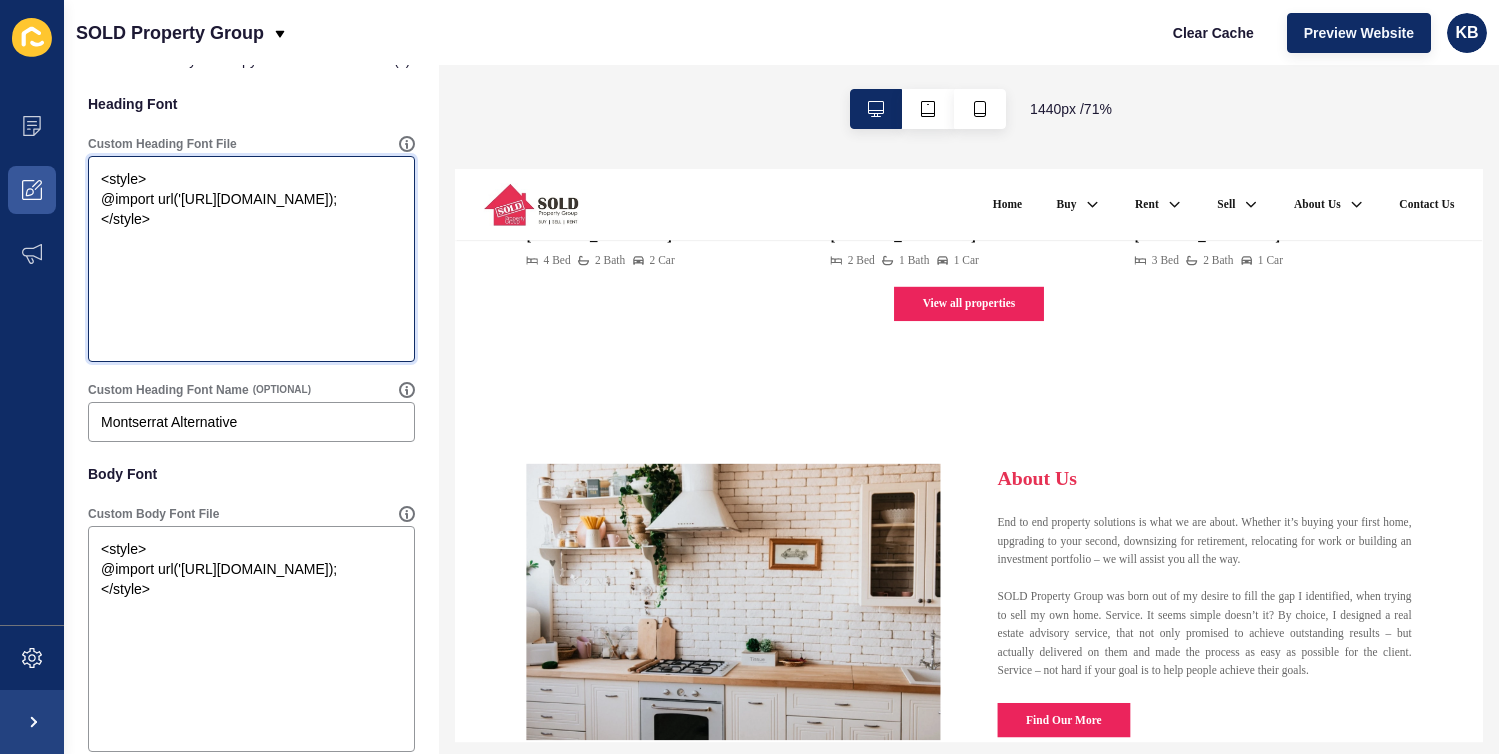 click on "<style>
@import url('[URL][DOMAIN_NAME]);
</style>" at bounding box center (251, 259) 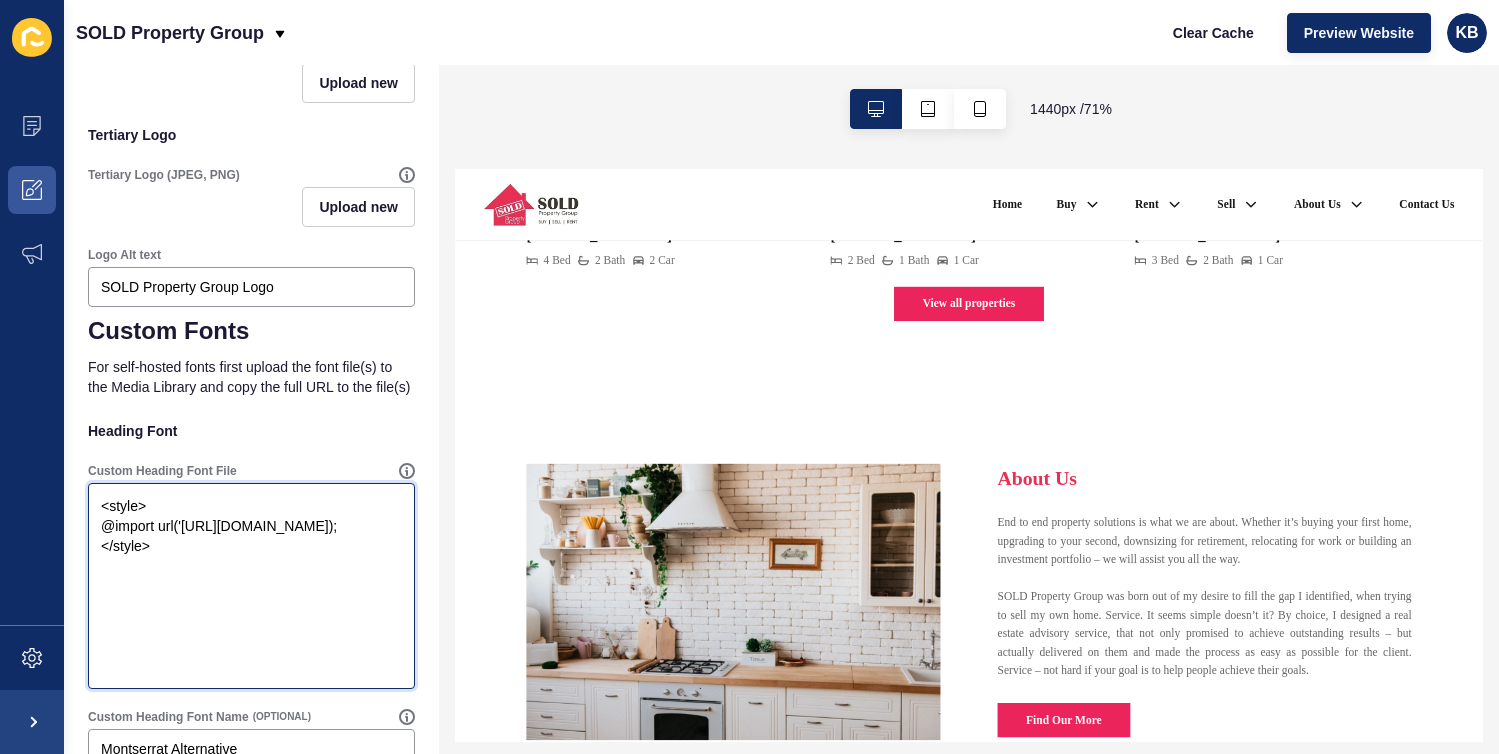 scroll, scrollTop: 678, scrollLeft: 0, axis: vertical 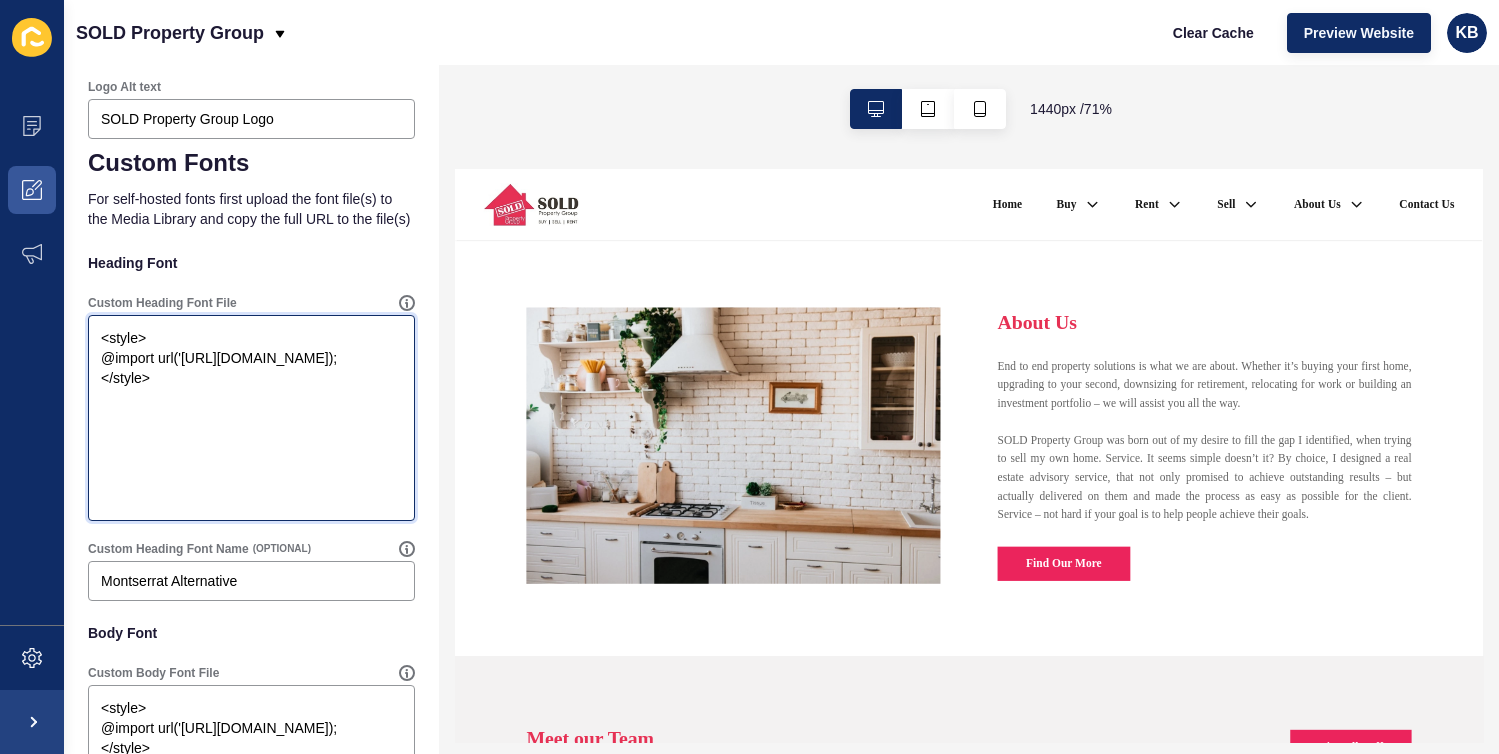click on "<style>
@import url('[URL][DOMAIN_NAME]);
</style>" at bounding box center [251, 418] 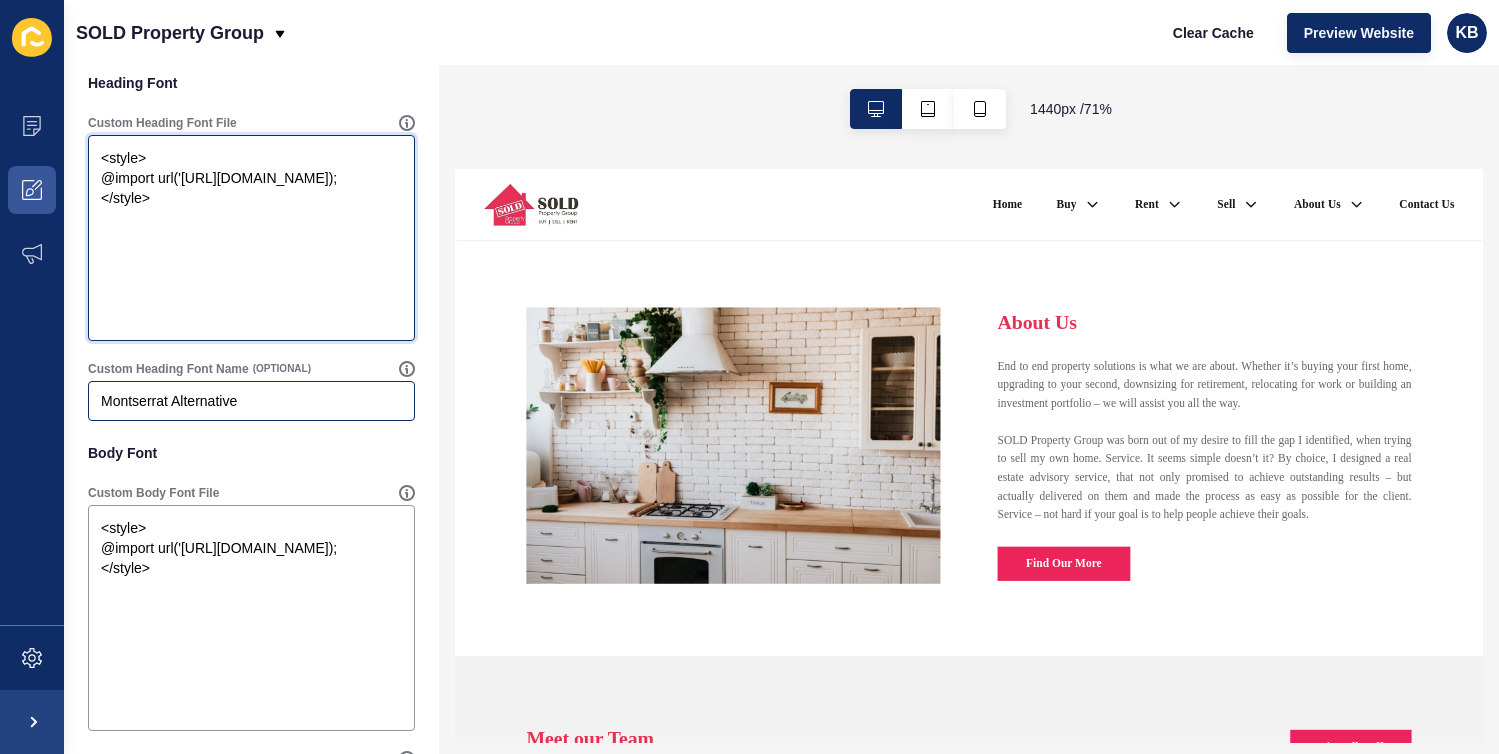 scroll, scrollTop: 1141, scrollLeft: 0, axis: vertical 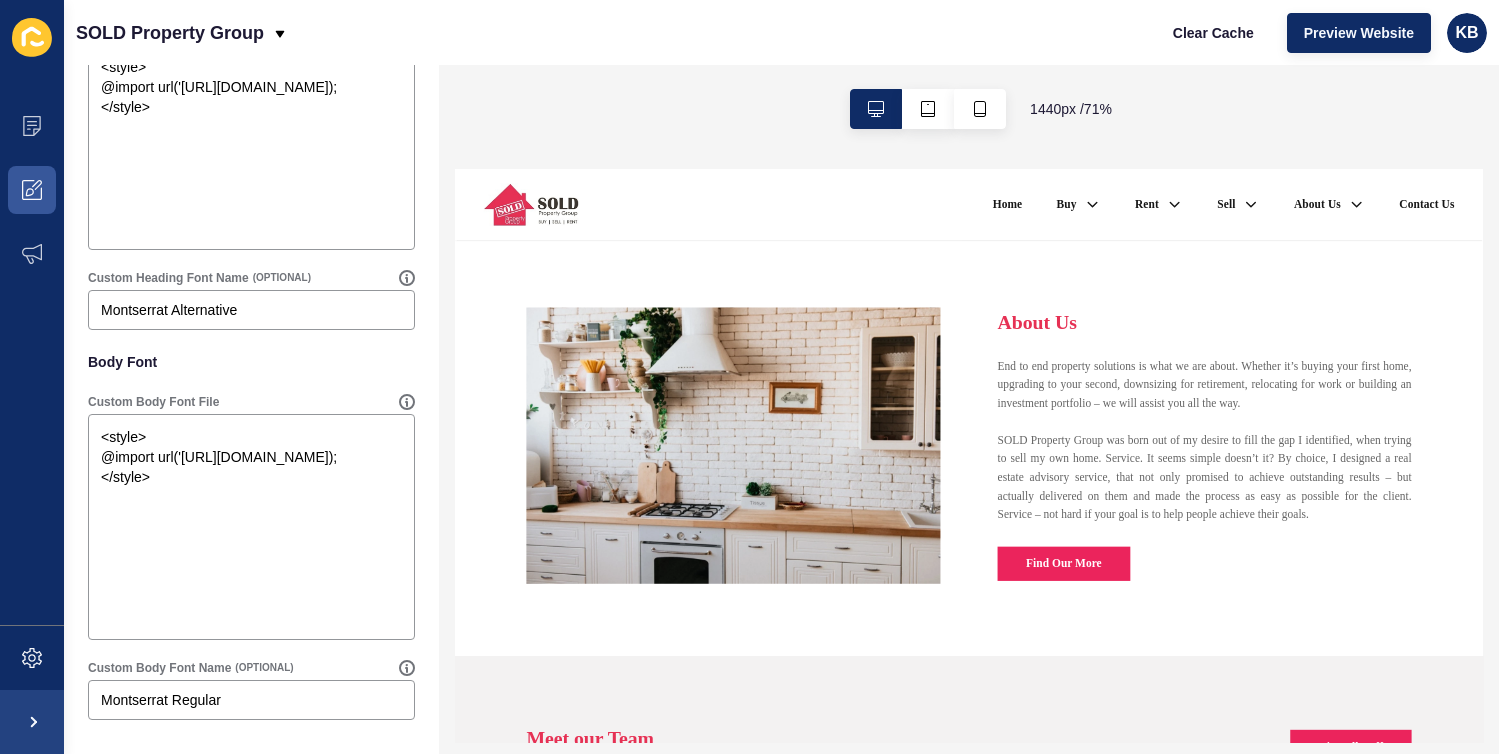 click on "About Us
End to end property solutions is what we are about. Whether it’s buying your first home, upgrading to your second, downsizing for retirement, relocating for work or building an investment portfolio – we will assist you all the way.
Find Our More" at bounding box center (1175, 556) 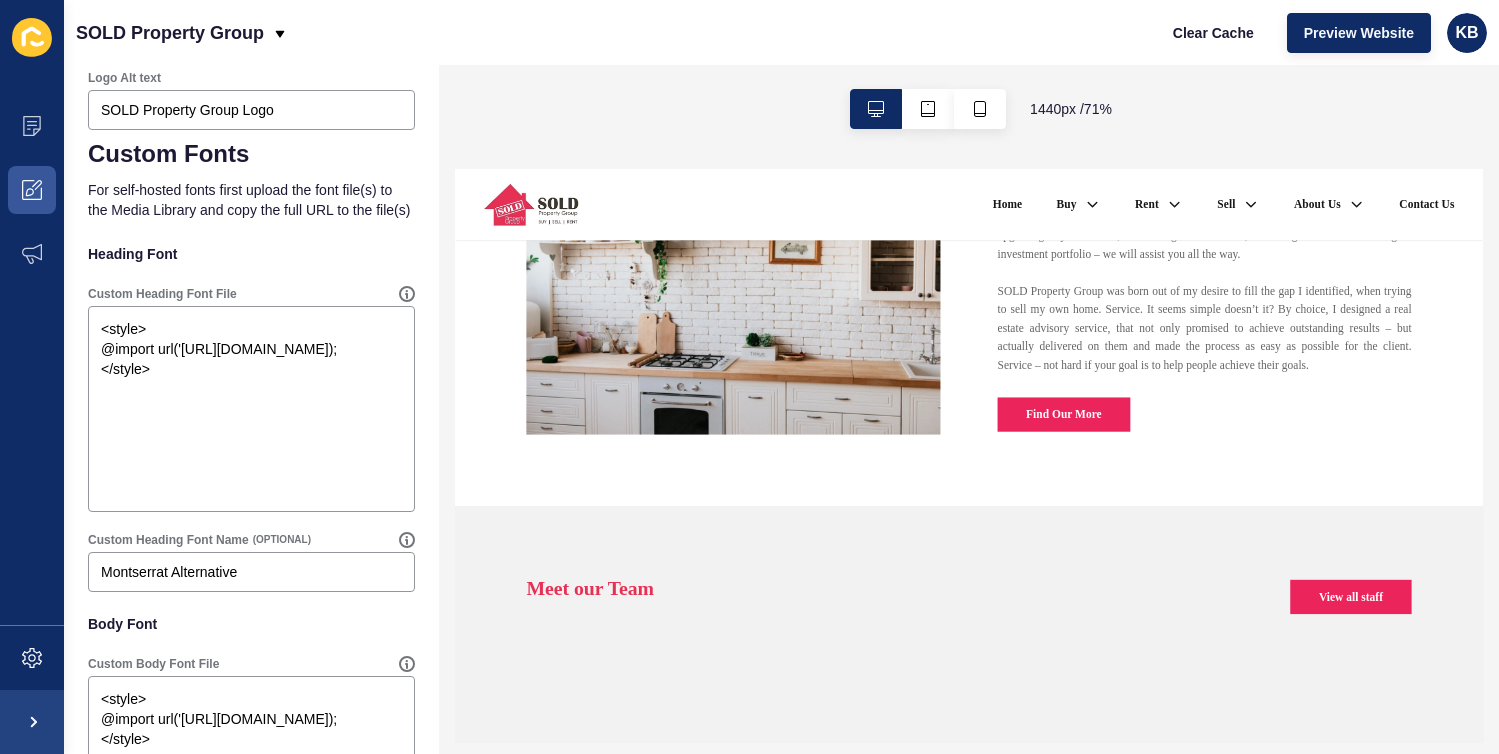 scroll, scrollTop: 851, scrollLeft: 0, axis: vertical 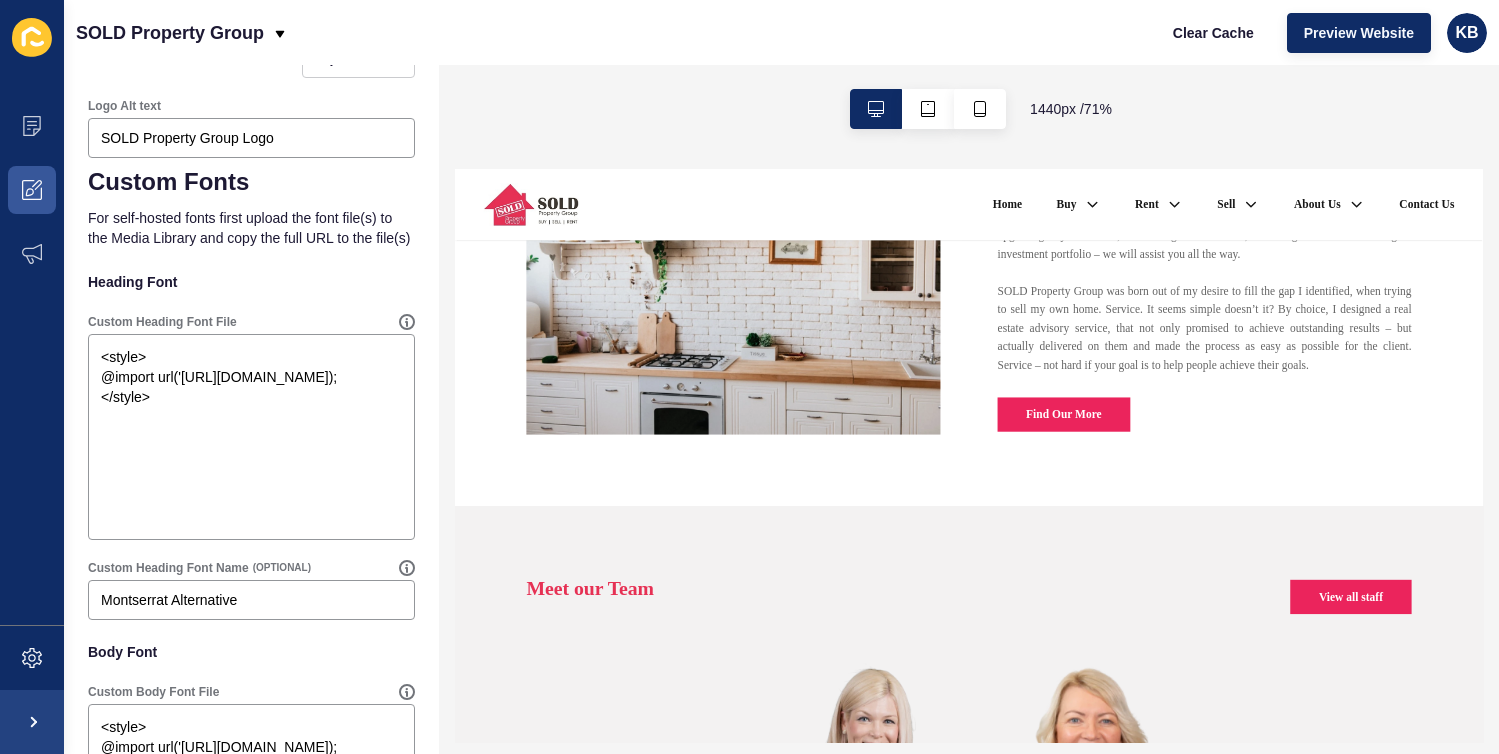 click on "About Us
End to end property solutions is what we are about. Whether it’s buying your first home, upgrading to your second, downsizing for retirement, relocating for work or building an investment portfolio – we will assist you all the way.
Find Our More" at bounding box center [1175, 347] 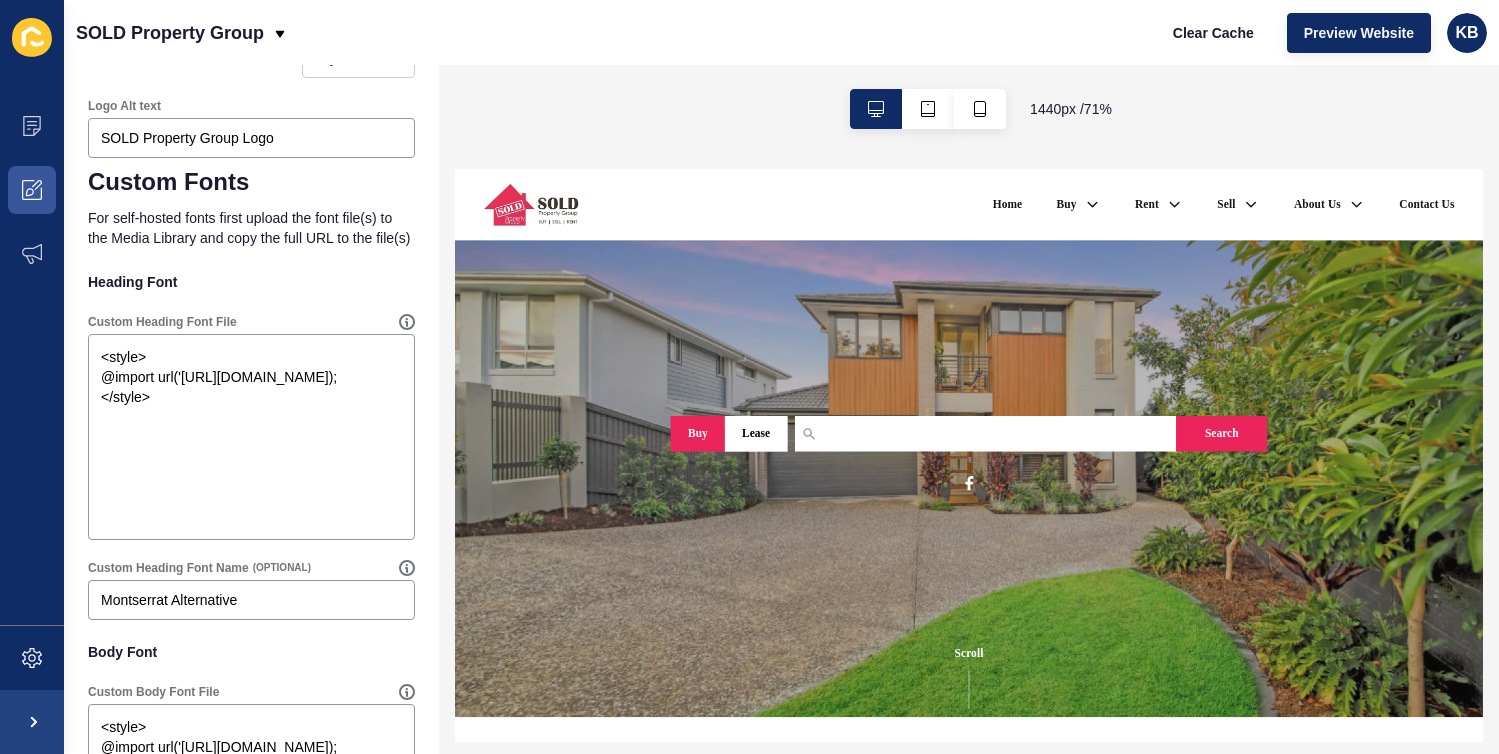 scroll, scrollTop: 0, scrollLeft: 0, axis: both 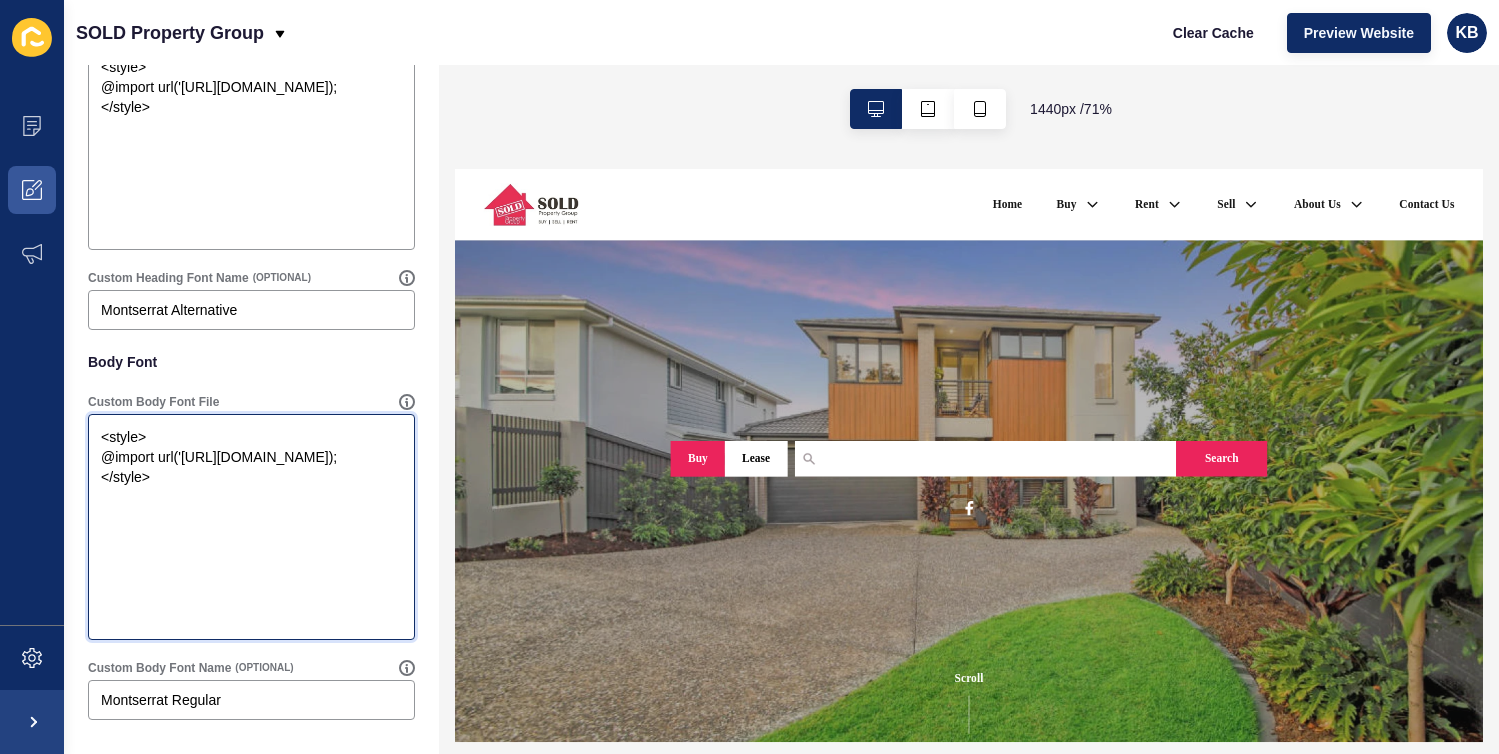 click on "<style>
@import url('[URL][DOMAIN_NAME]);
</style>" at bounding box center [251, 527] 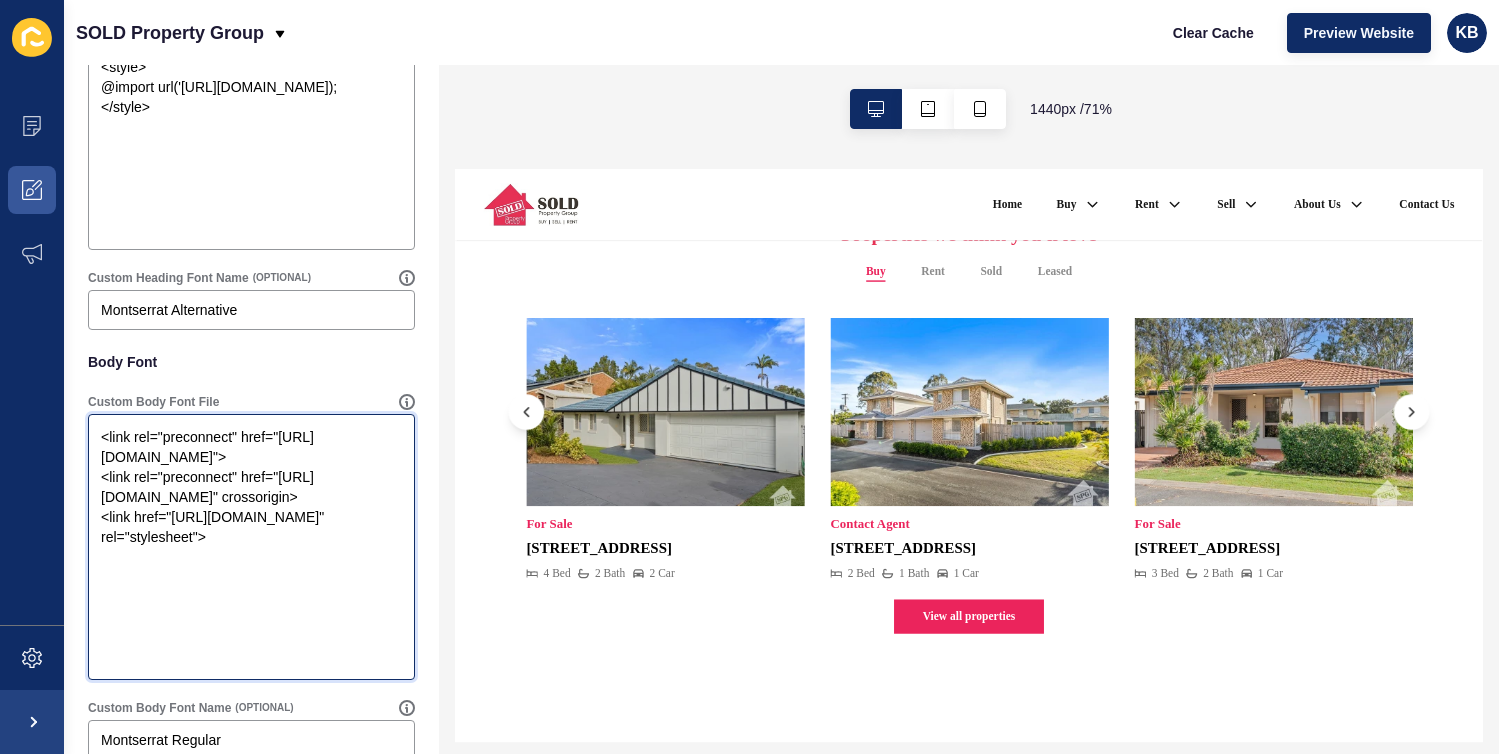 scroll, scrollTop: 894, scrollLeft: 0, axis: vertical 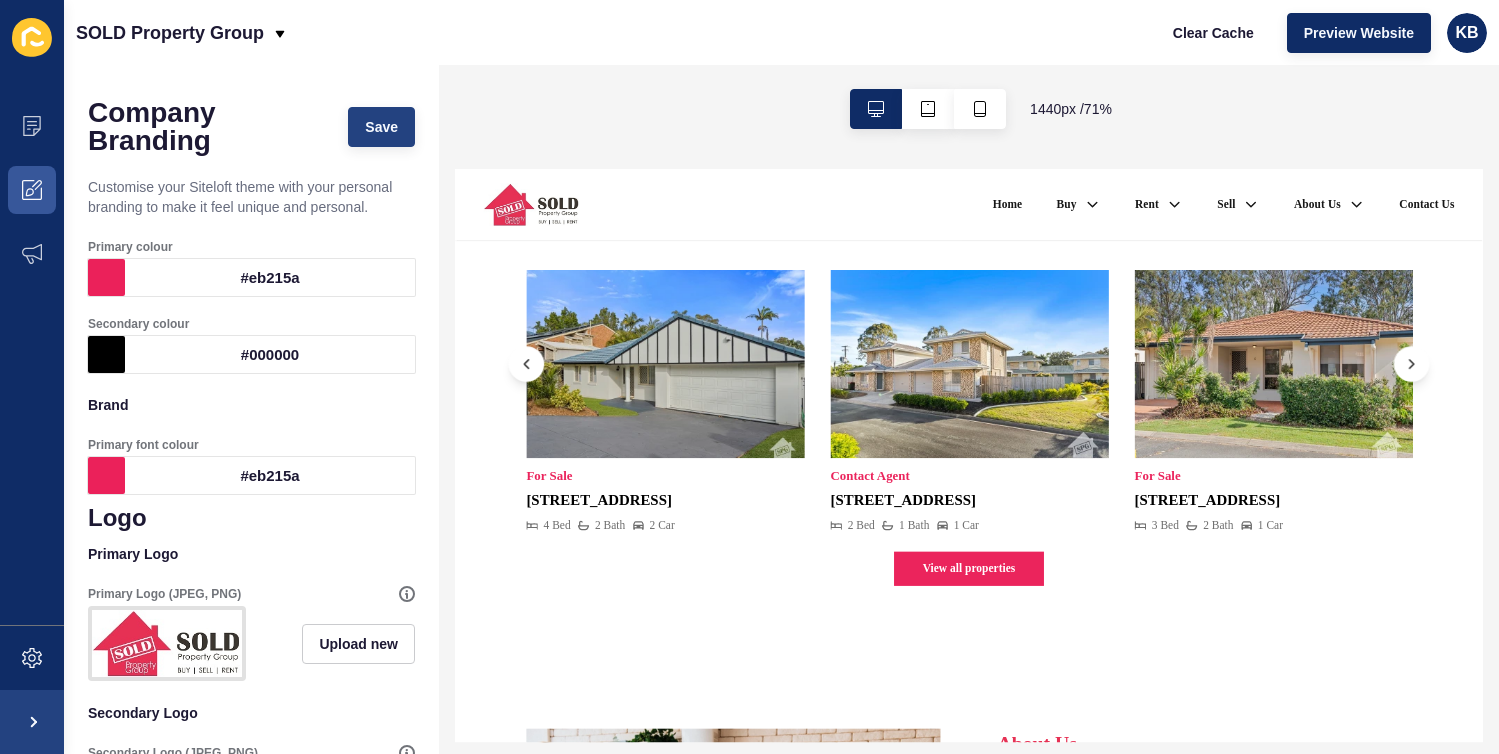 type on "<link rel="preconnect" href="https://fonts.googleapis.com">
<link rel="preconnect" href="https://fonts.gstatic.com" crossorigin>
<link href="https://fonts.googleapis.com/css2?family=Aclonica&family=Montserrat+Alternates:ital,wght@0,100;0,200;0,300;0,400;0,500;0,600;0,700;0,800;0,900;1,100;1,200;1,300;1,400;1,500;1,600;1,700;1,800;1,900&family=Montserrat:ital,wght@0,100..900;1,100..900&family=Poller+One&family=Rokkitt:ital,wght@0,100..900;1,100..900&display=swap" rel="stylesheet">" 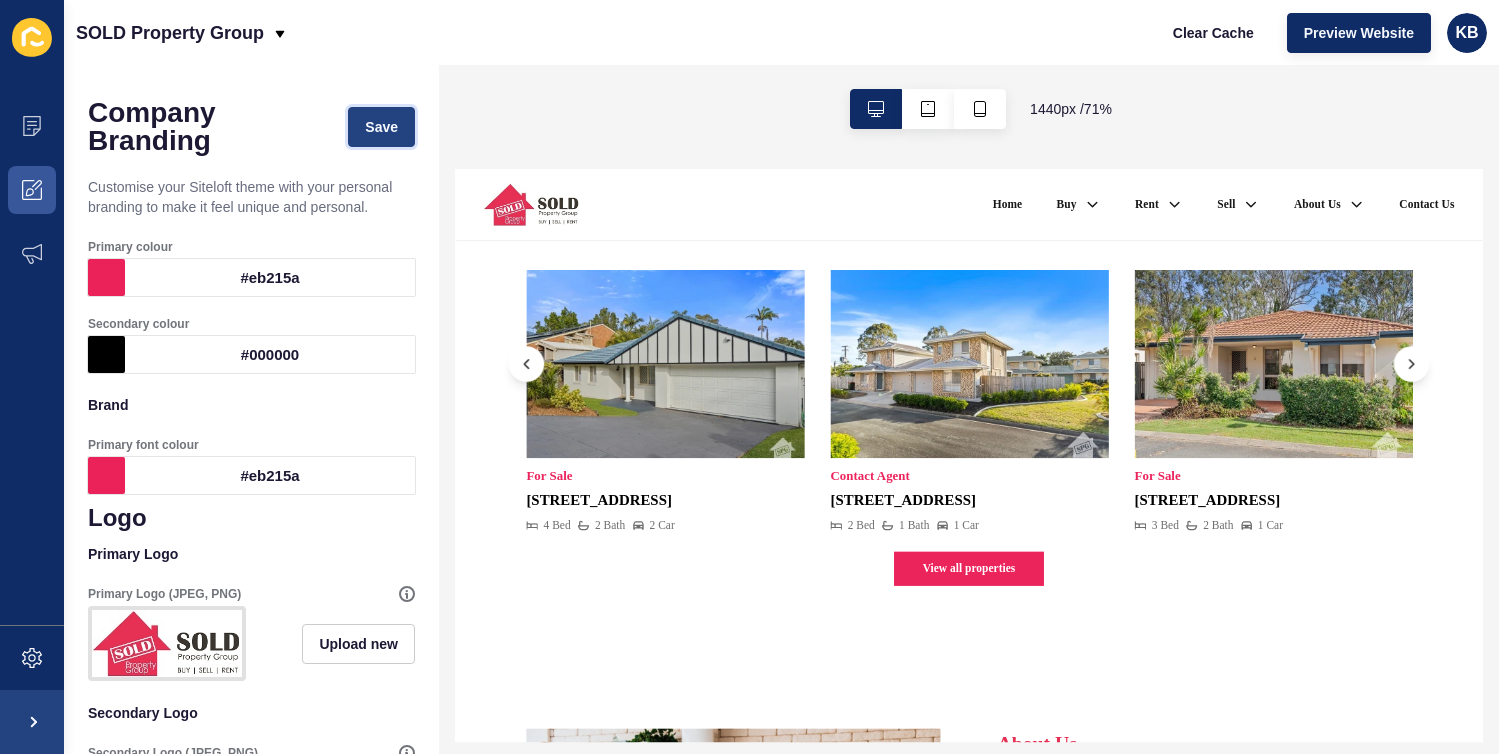 click on "Save" at bounding box center (381, 127) 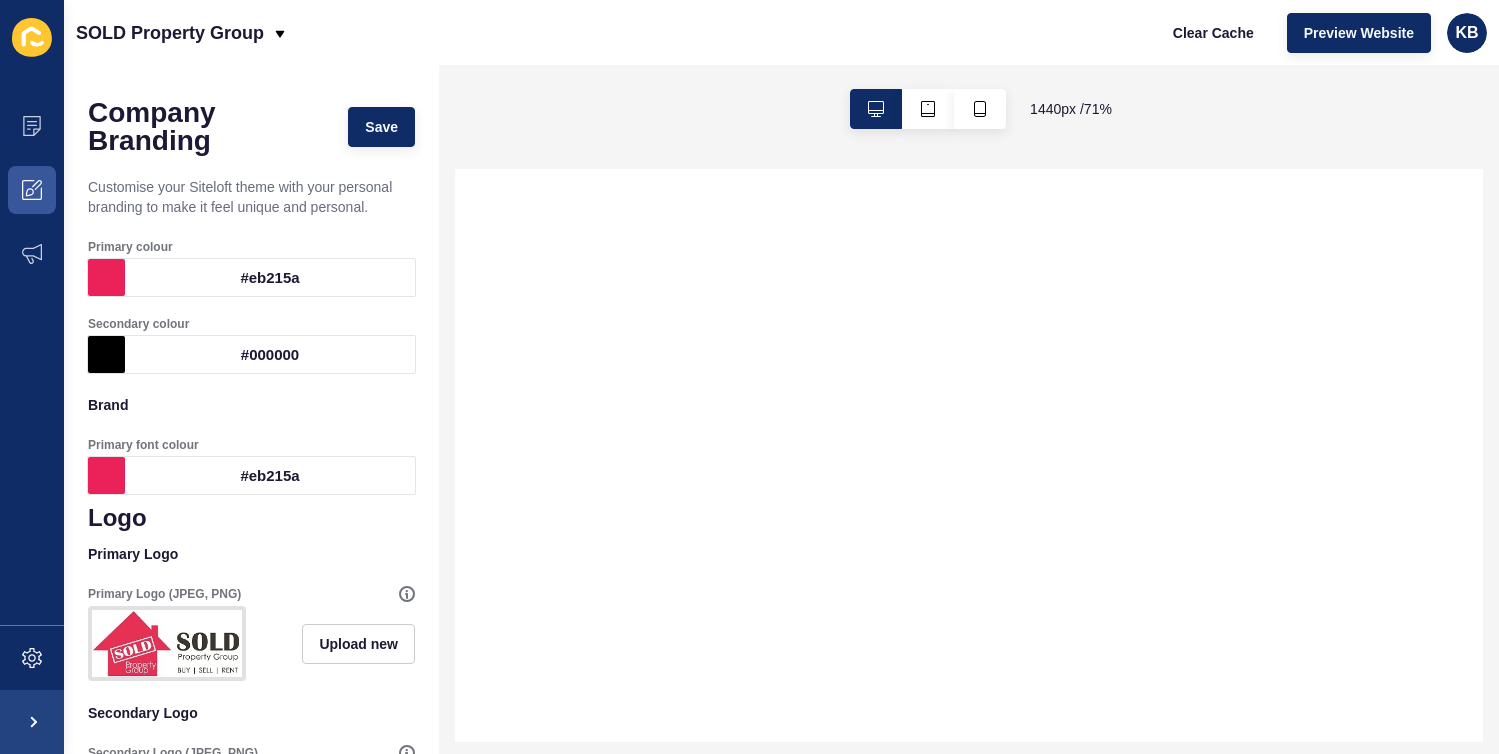 select 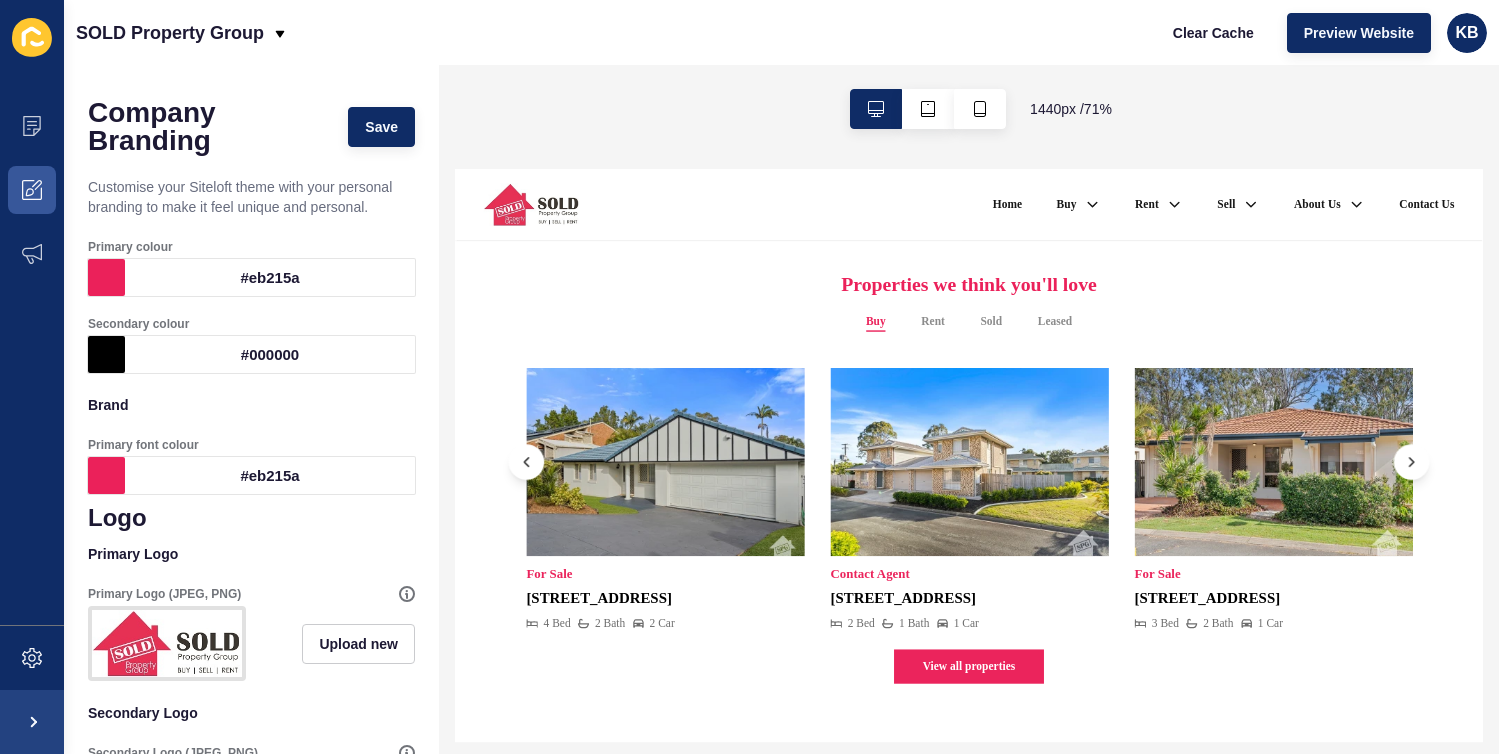 scroll, scrollTop: 778, scrollLeft: 0, axis: vertical 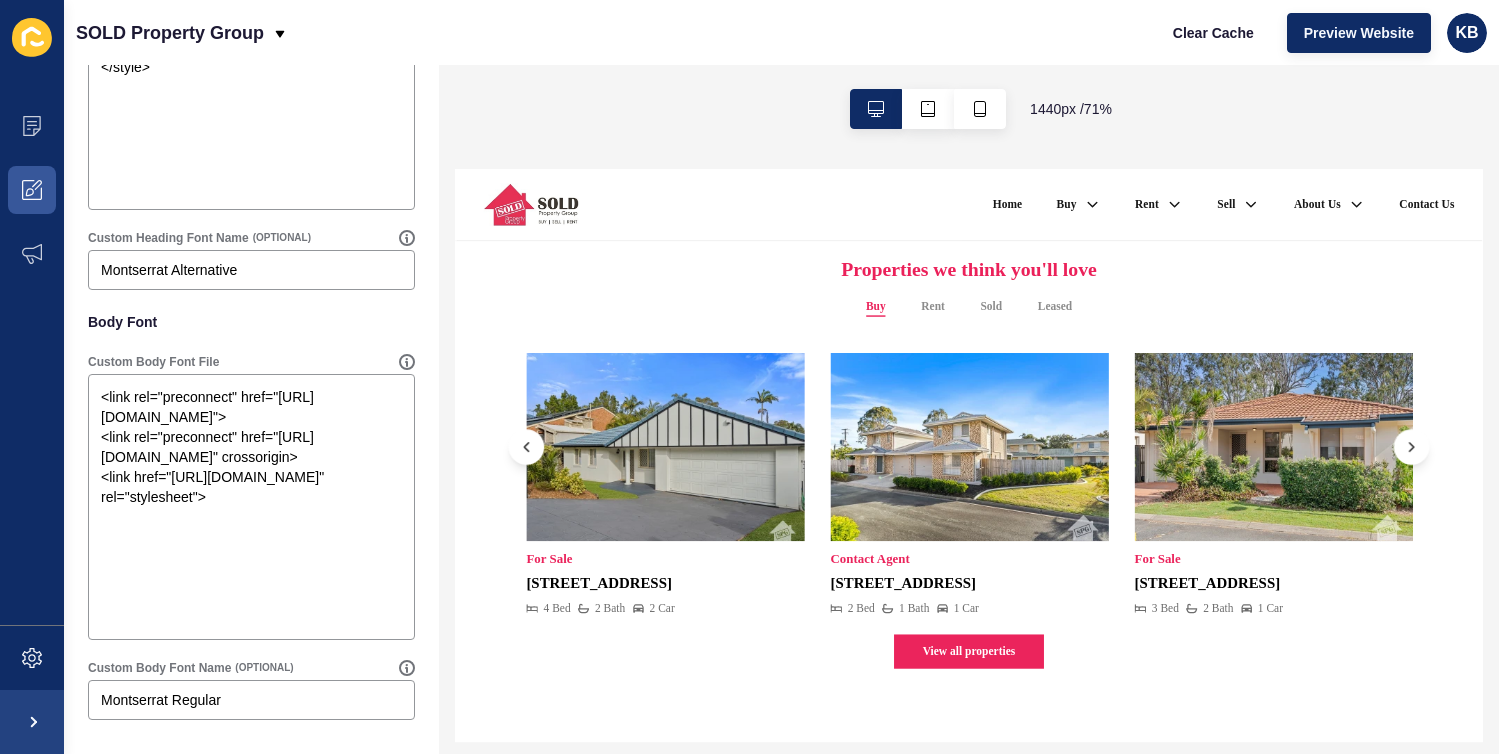 drag, startPoint x: 636, startPoint y: 115, endPoint x: 650, endPoint y: 114, distance: 14.035668 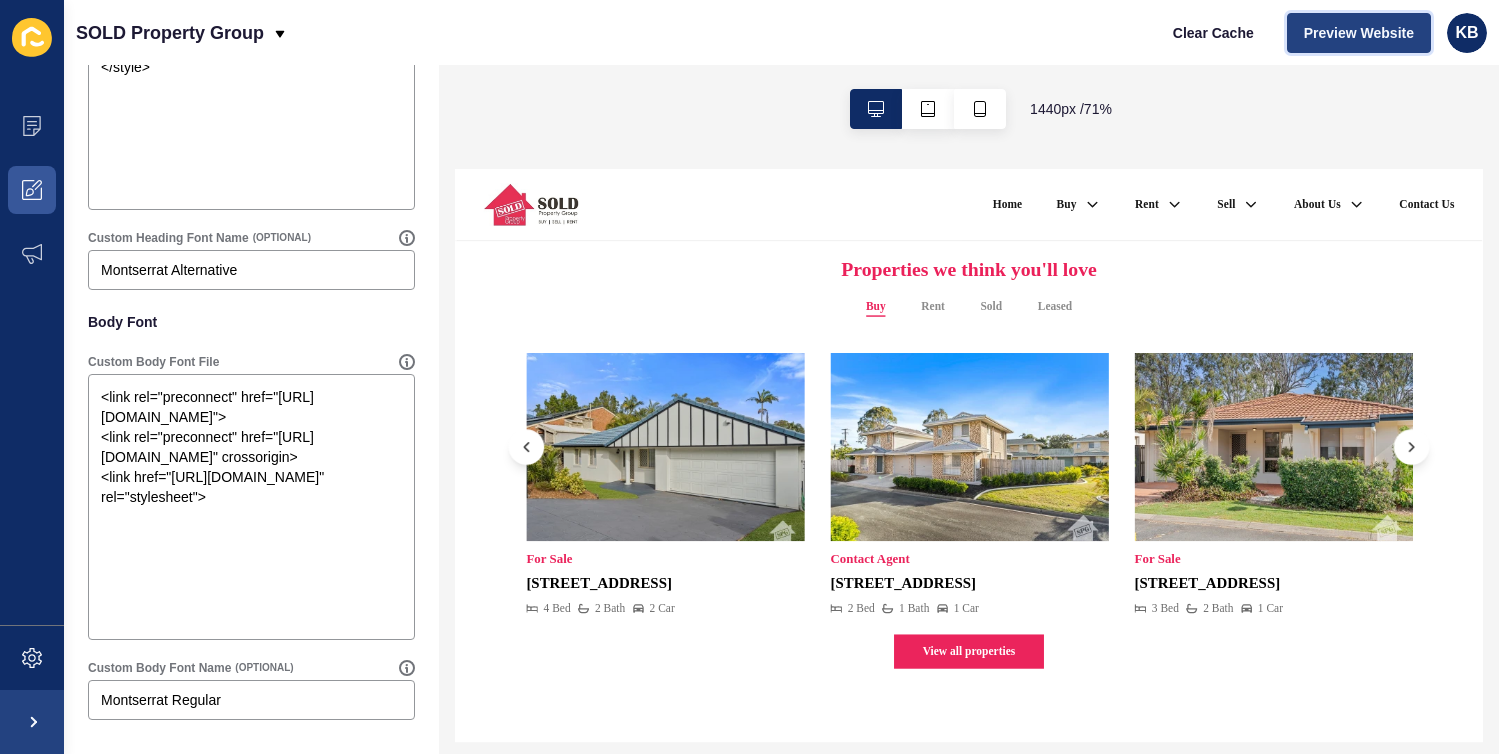 click on "Preview Website" at bounding box center [1359, 33] 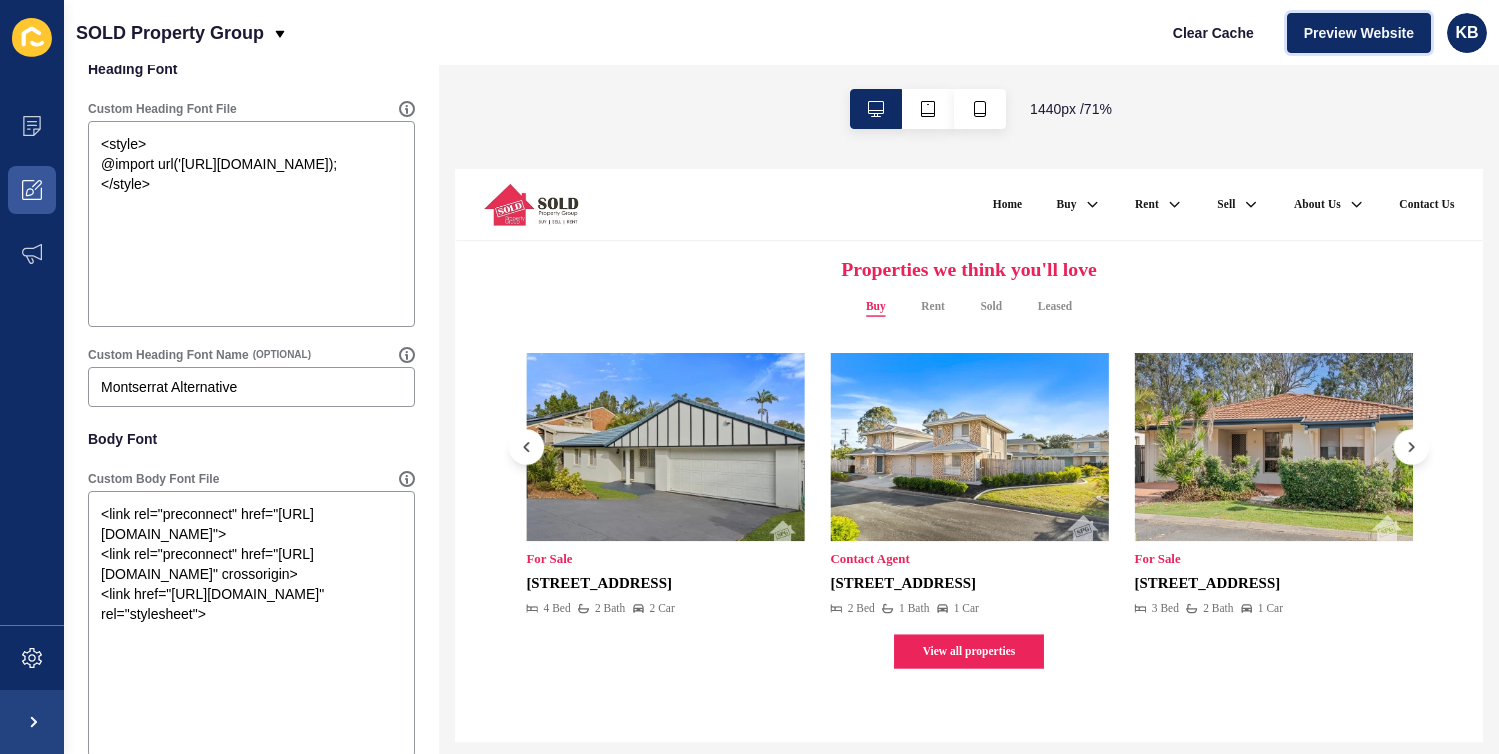 scroll, scrollTop: 1067, scrollLeft: 0, axis: vertical 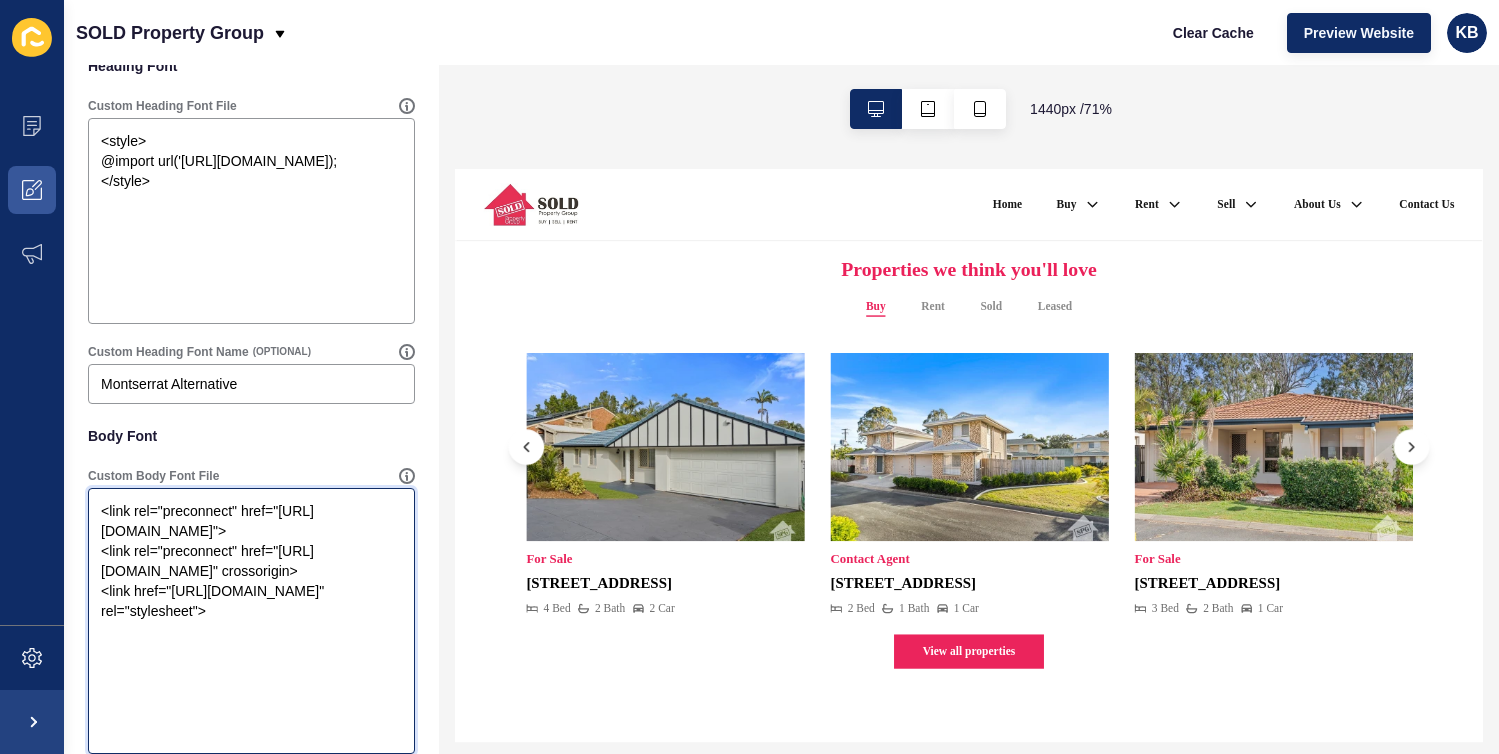 click on "<link rel="preconnect" href="https://fonts.googleapis.com">
<link rel="preconnect" href="https://fonts.gstatic.com" crossorigin>
<link href="https://fonts.googleapis.com/css2?family=Aclonica&family=Montserrat+Alternates:ital,wght@0,100;0,200;0,300;0,400;0,500;0,600;0,700;0,800;0,900;1,100;1,200;1,300;1,400;1,500;1,600;1,700;1,800;1,900&family=Montserrat:ital,wght@0,100..900;1,100..900&family=Poller+One&family=Rokkitt:ital,wght@0,100..900;1,100..900&display=swap" rel="stylesheet">" at bounding box center (251, 621) 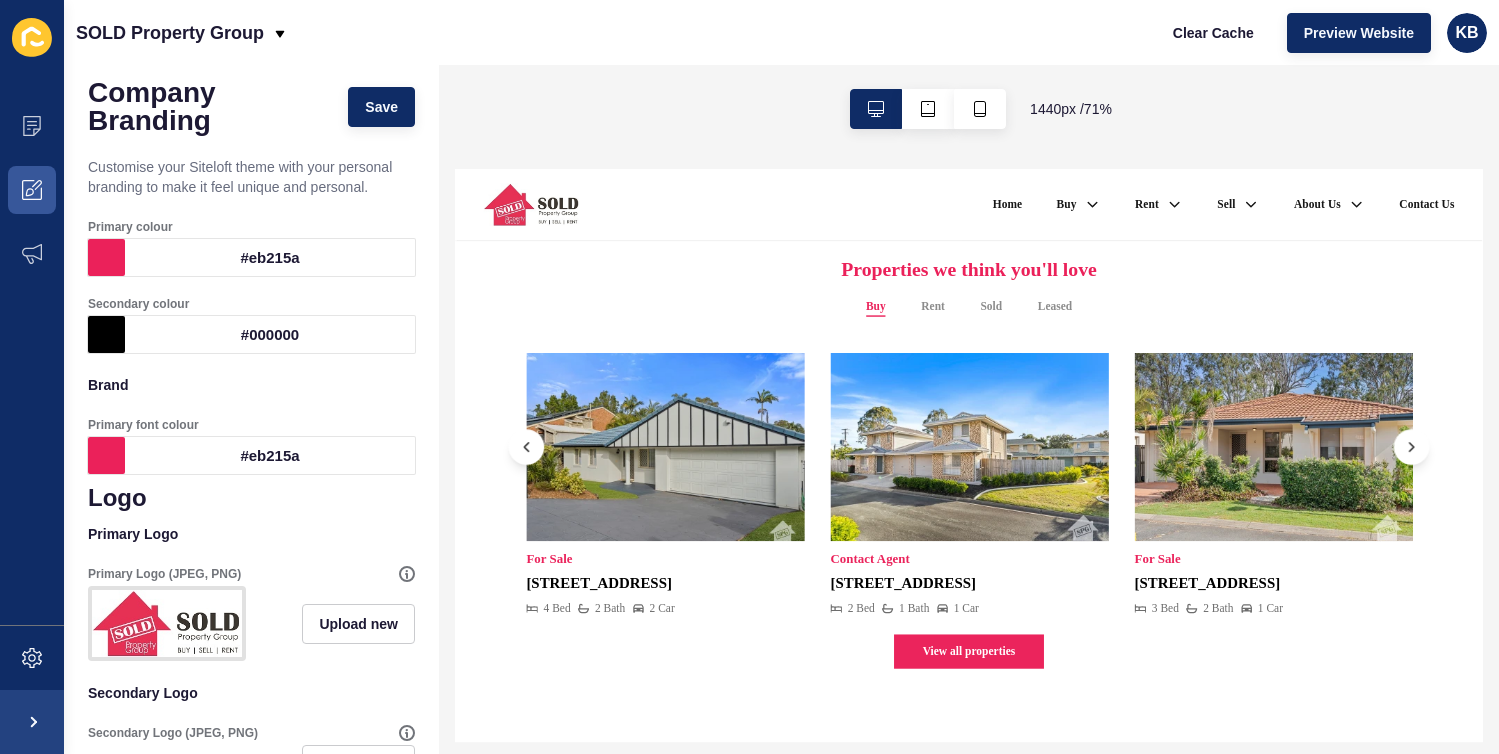 scroll, scrollTop: 0, scrollLeft: 0, axis: both 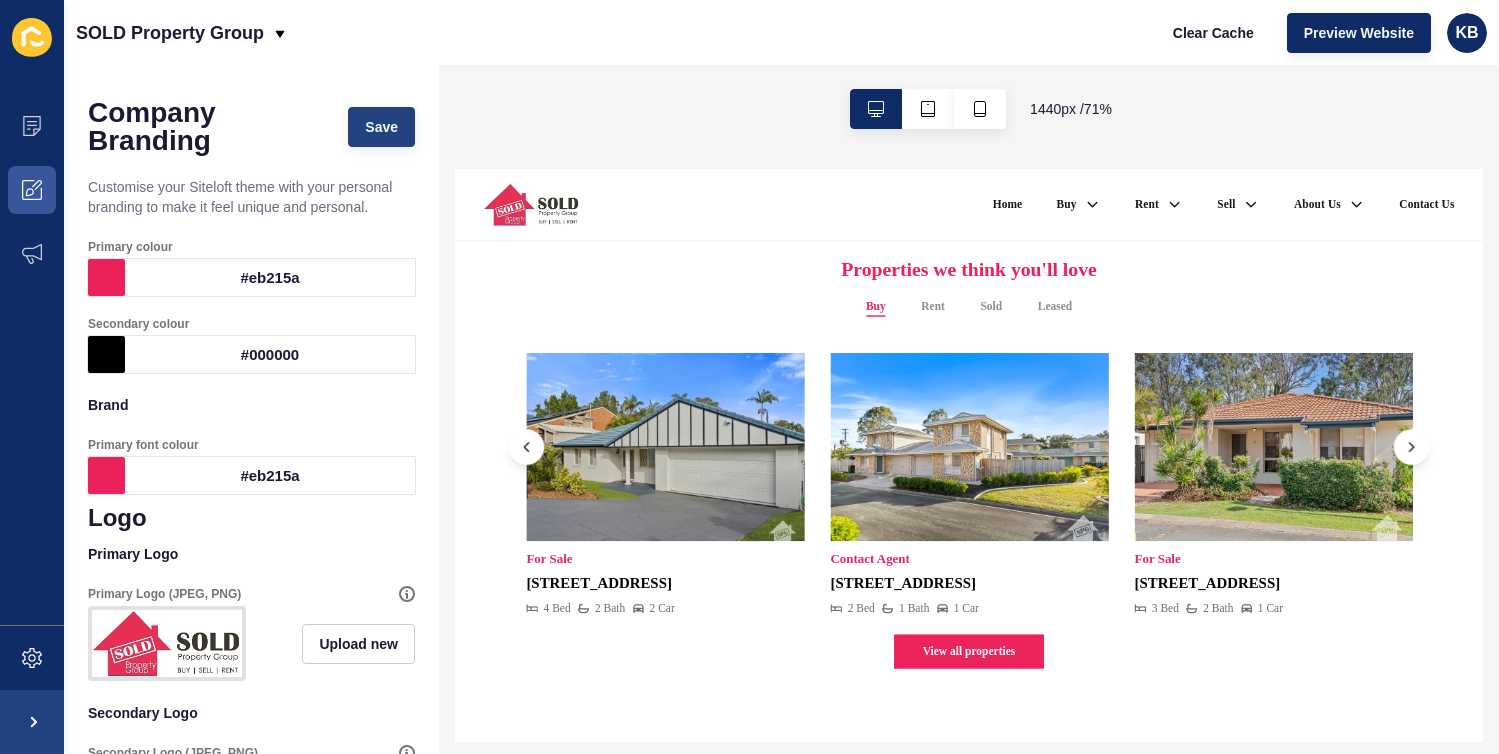 type on "<style>
@import url('[URL][DOMAIN_NAME]);
</style>" 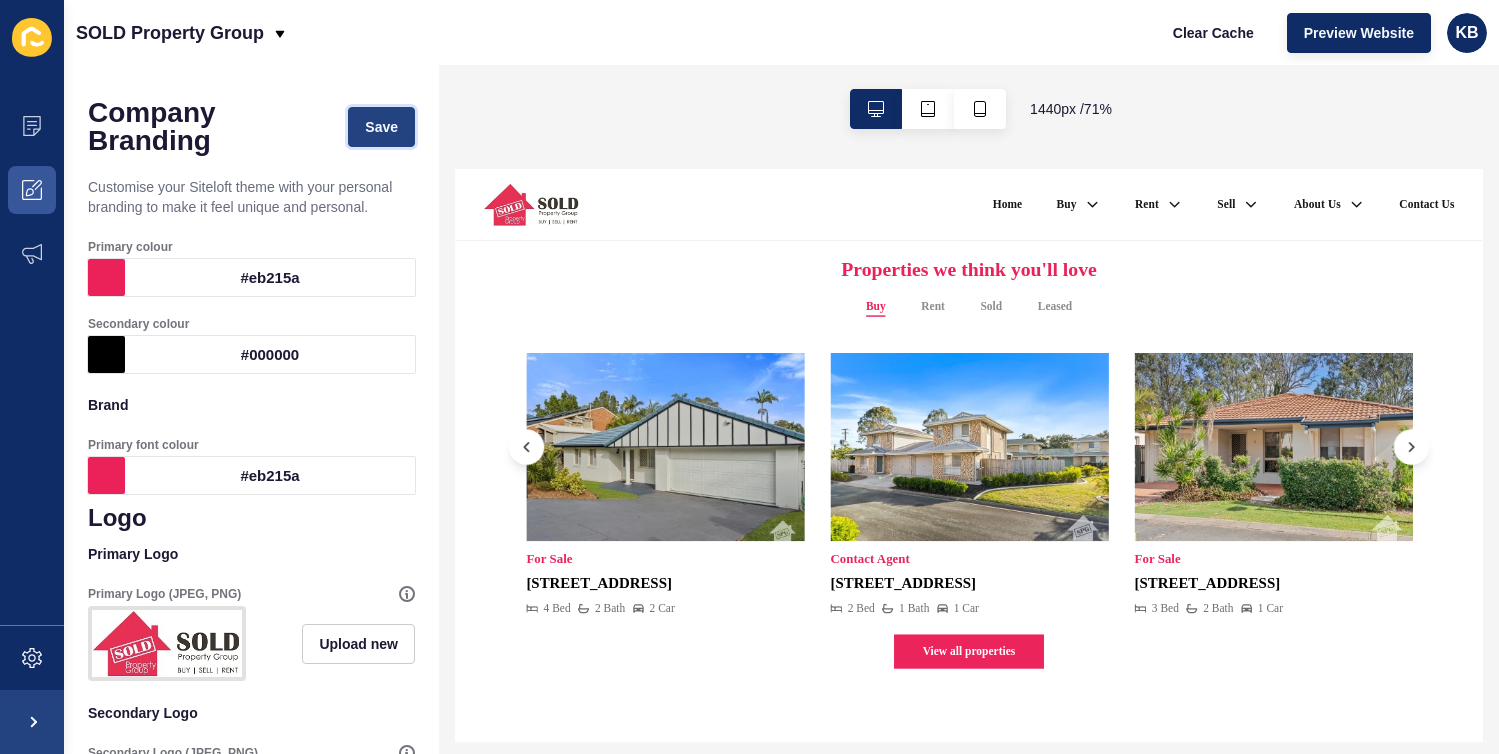 click on "Save" at bounding box center (381, 127) 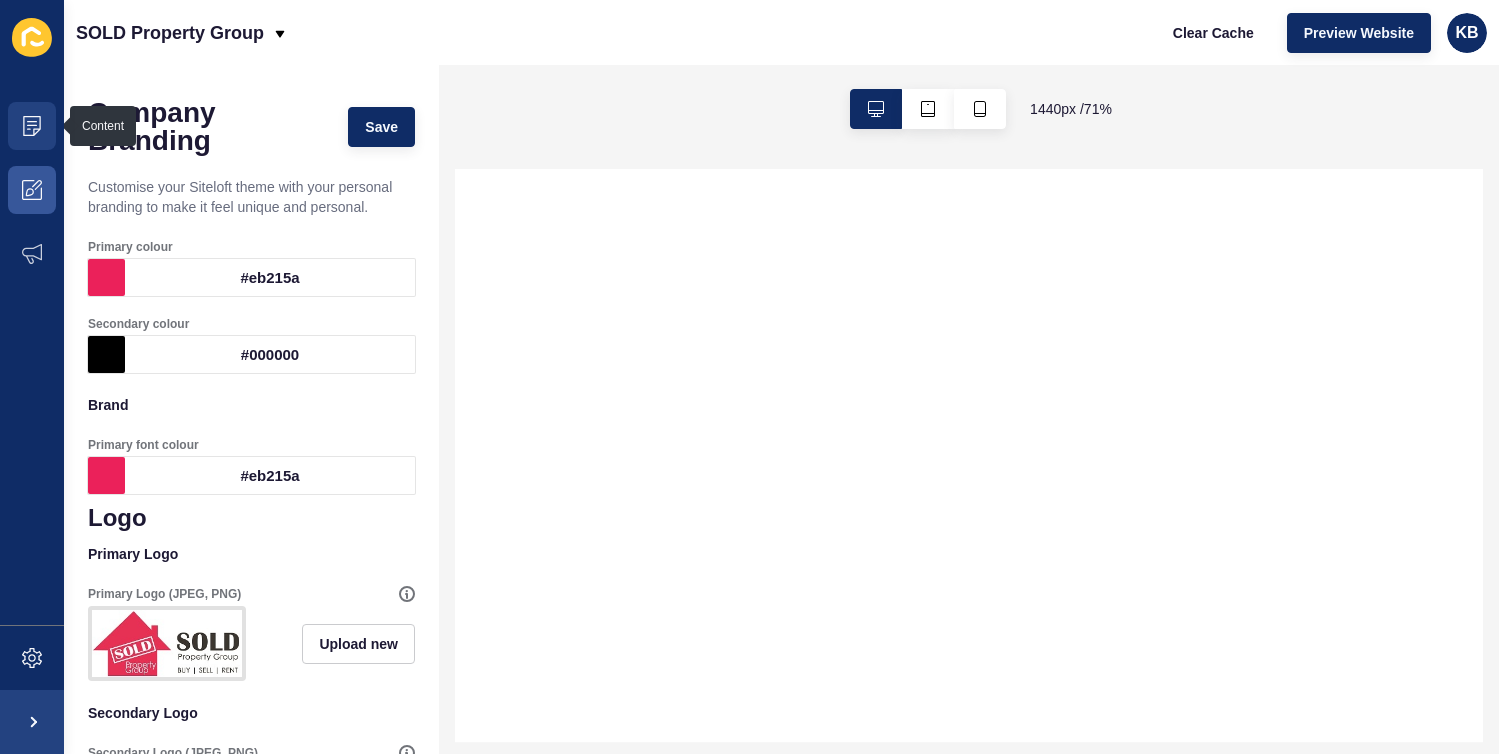select 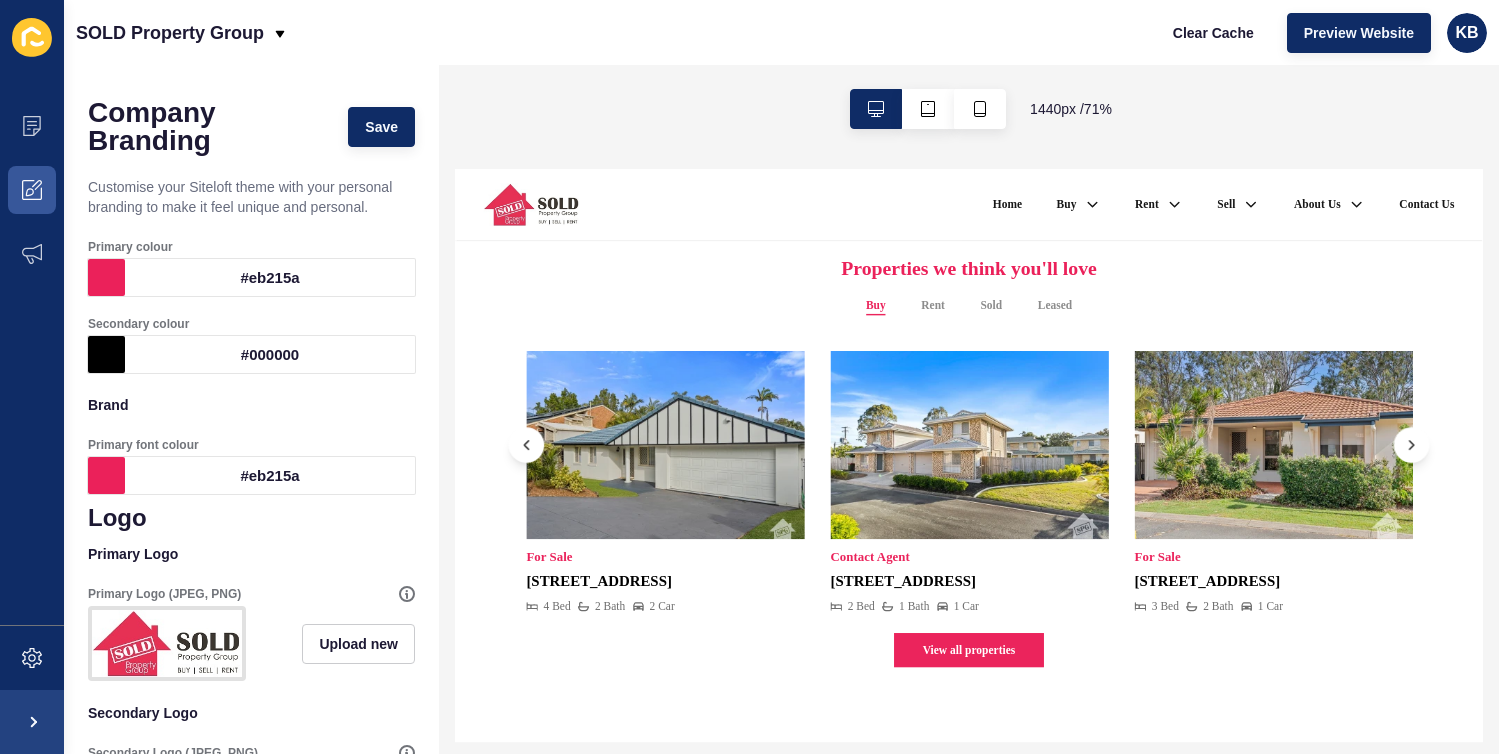 scroll, scrollTop: 781, scrollLeft: 0, axis: vertical 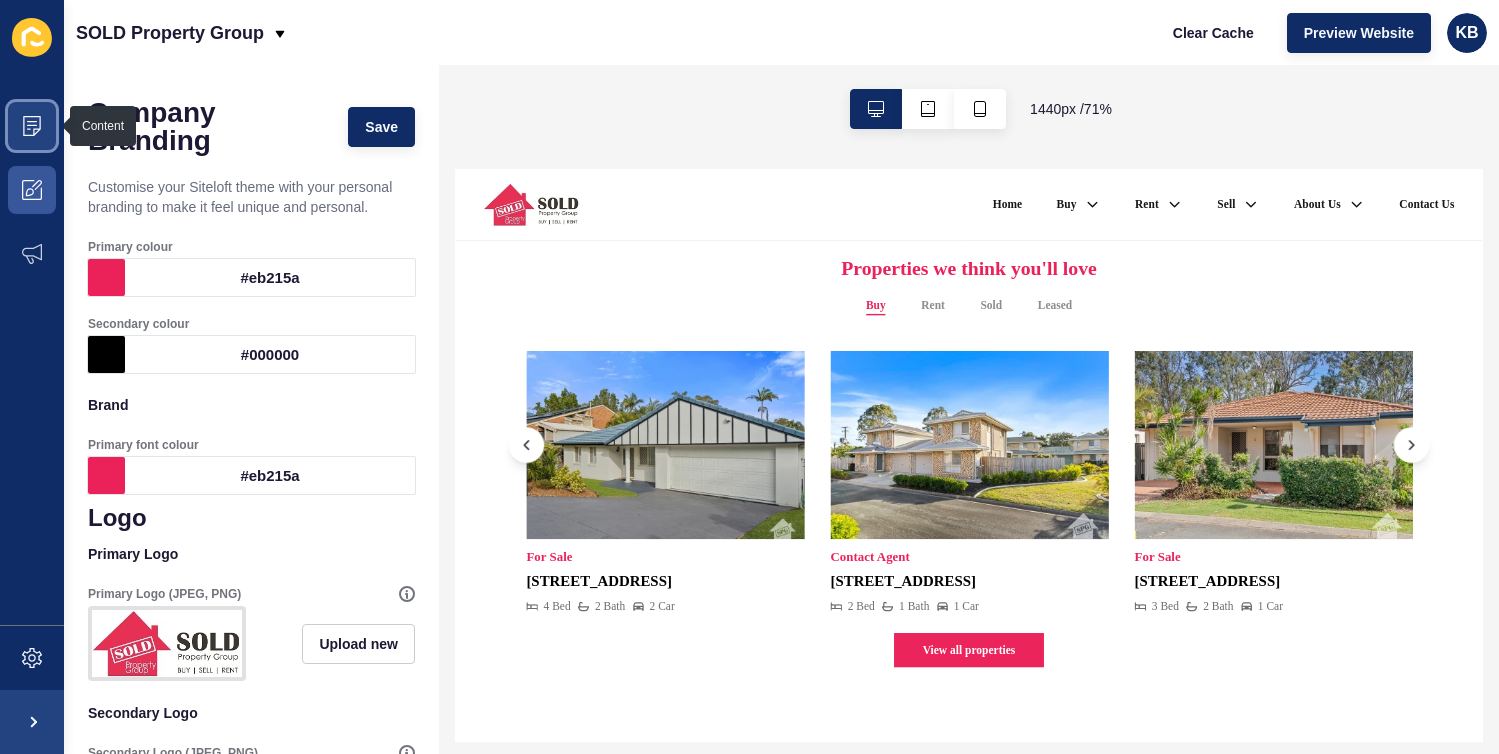 click 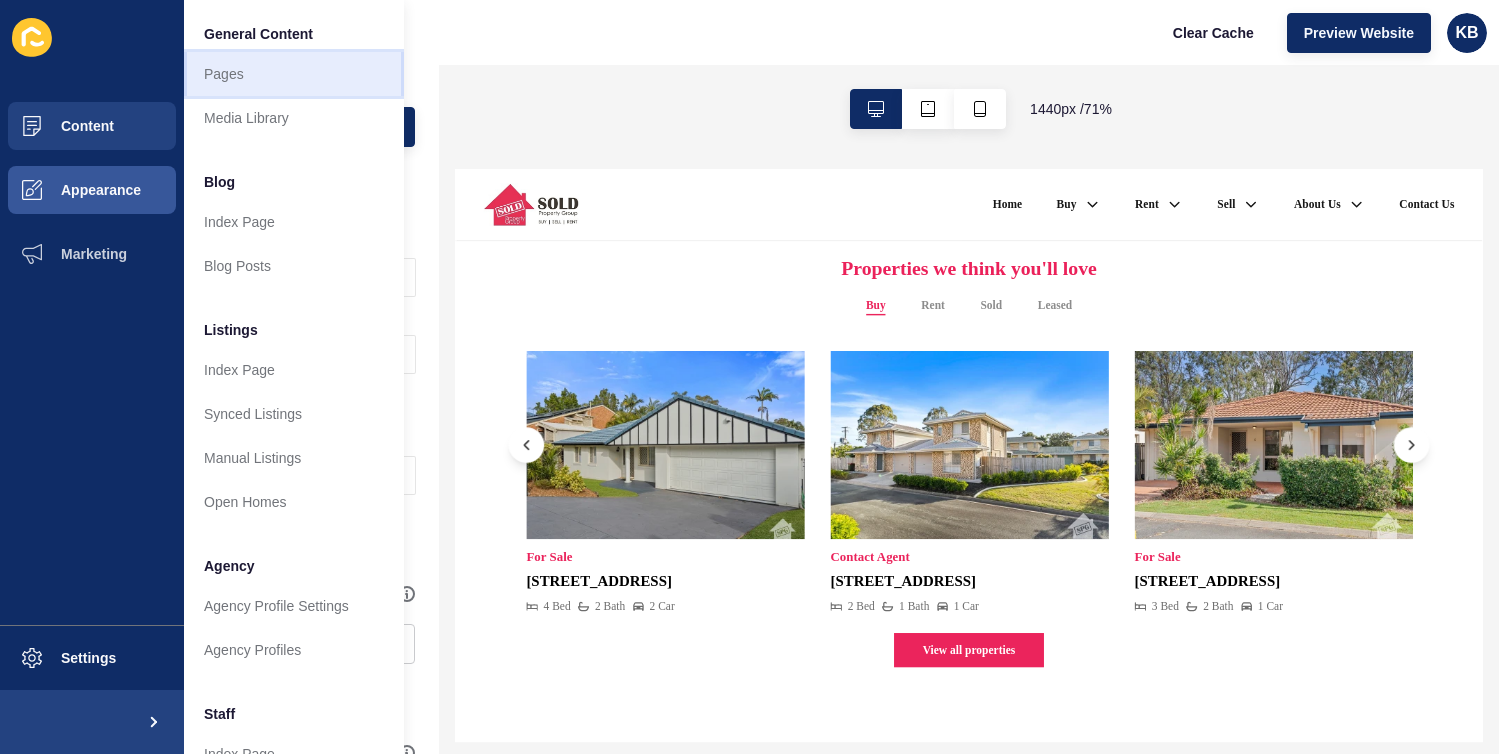 click on "Pages" at bounding box center (294, 74) 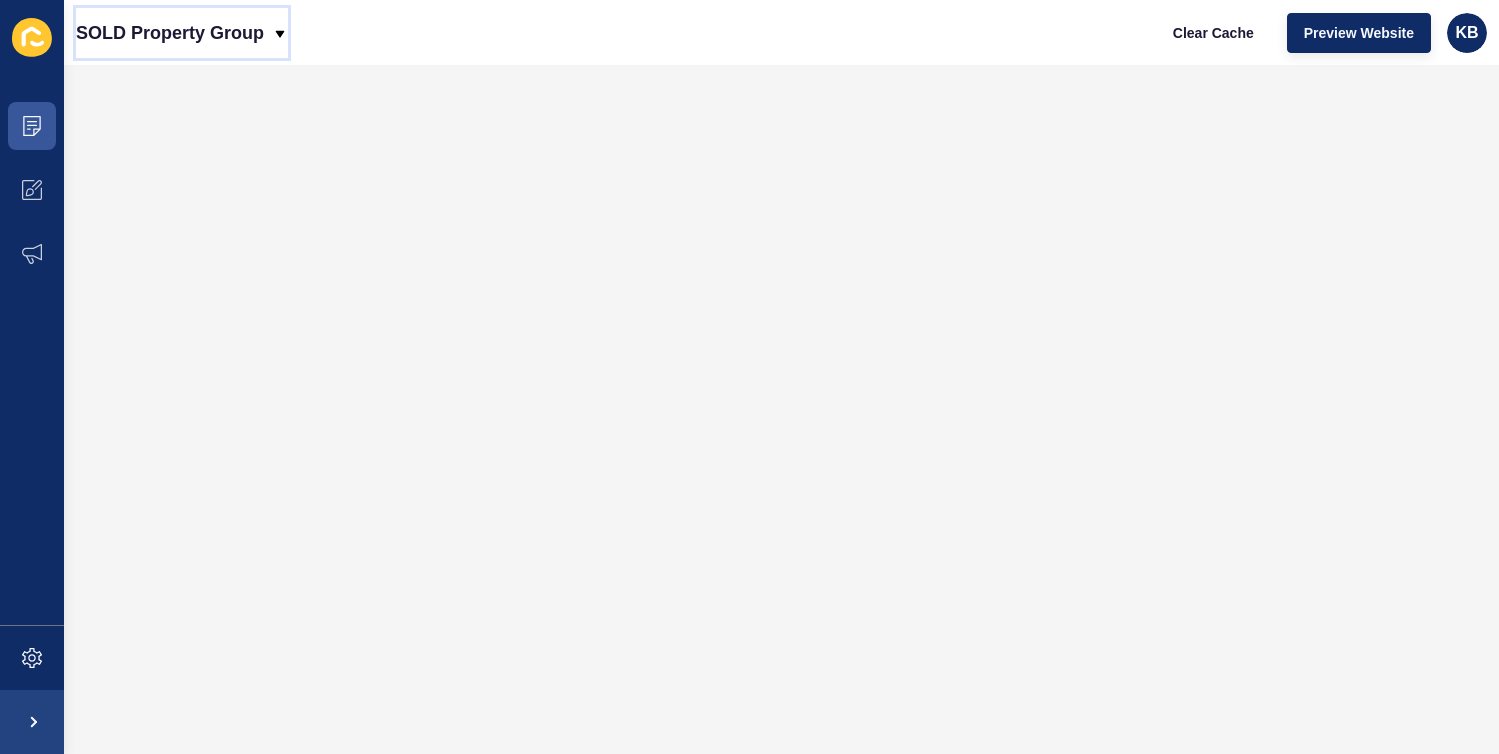 click on "SOLD Property Group" at bounding box center [170, 33] 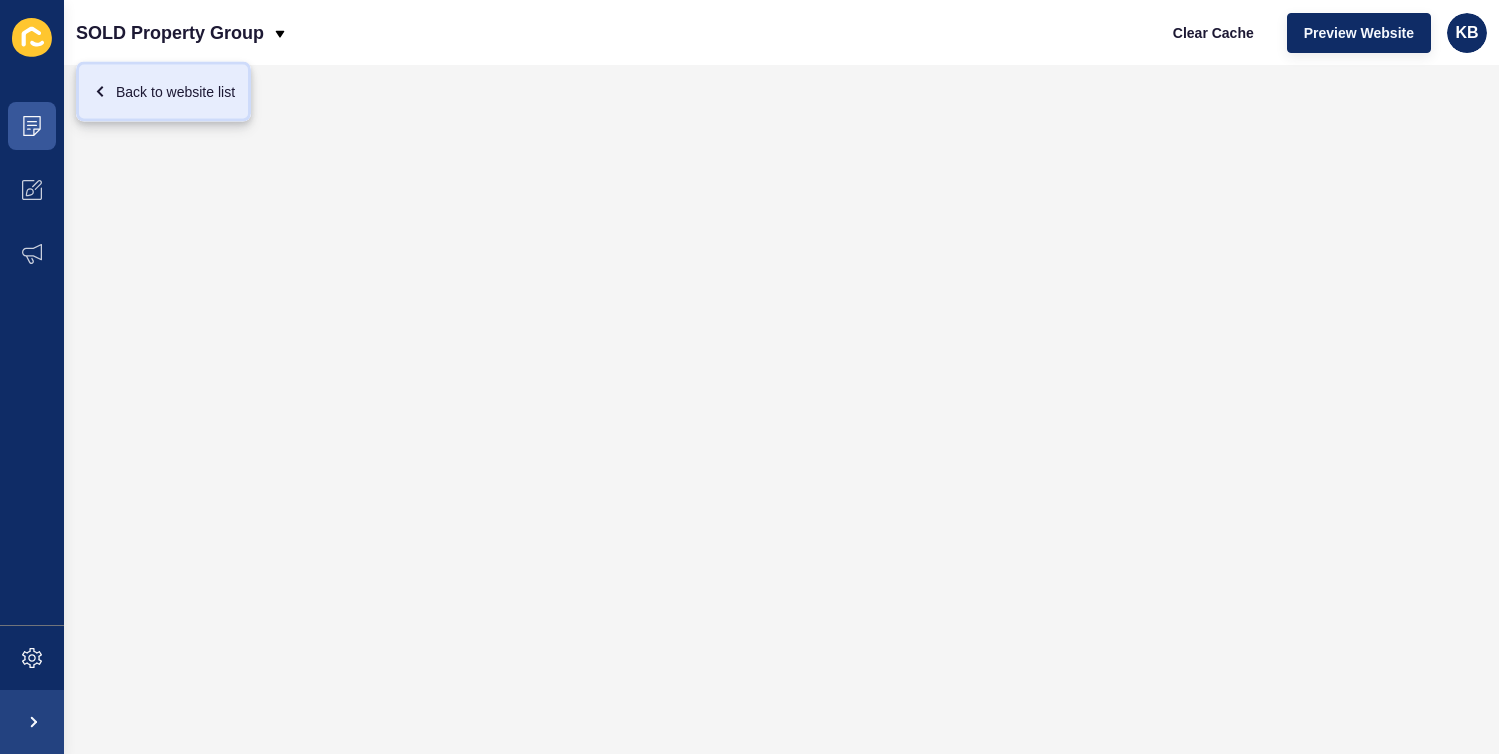 click on "Back to website list" at bounding box center [163, 92] 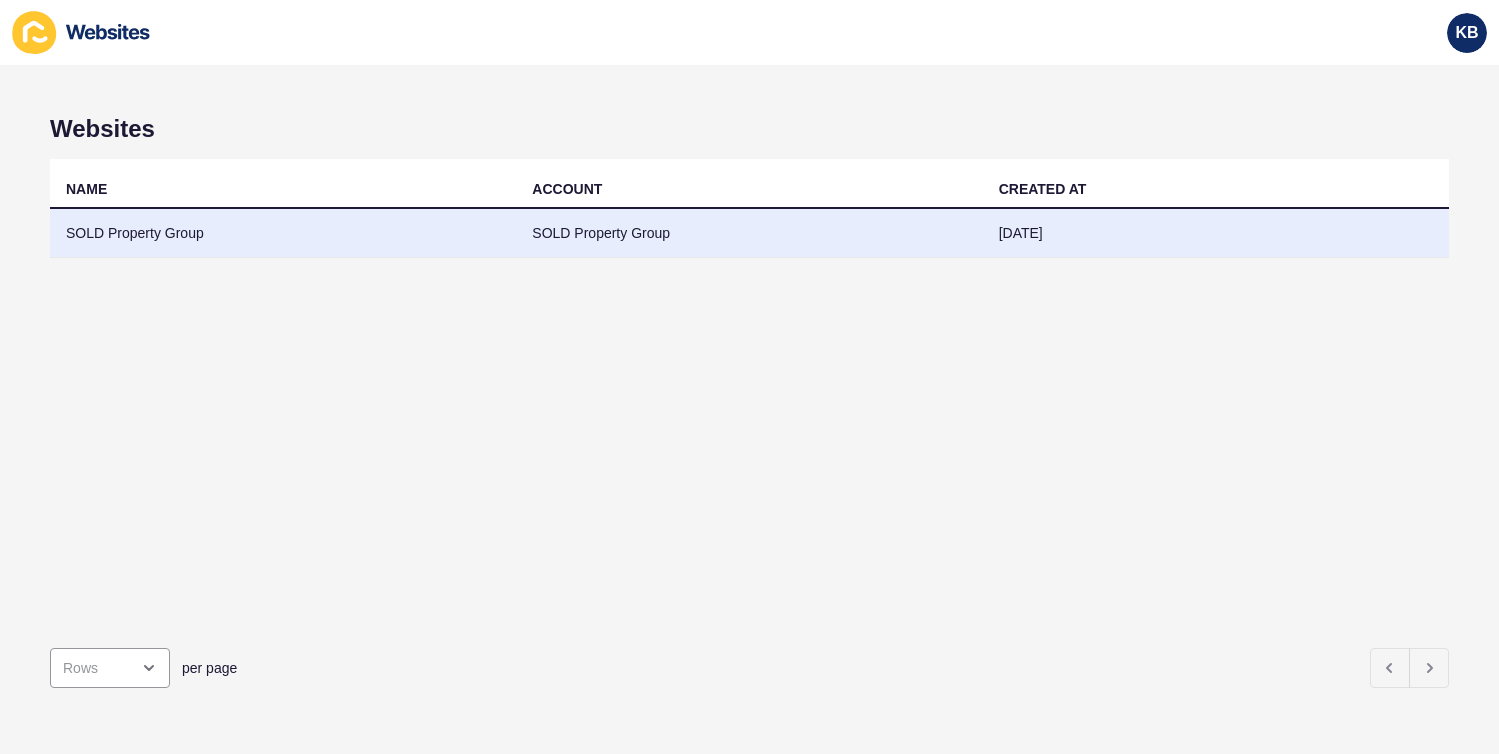 click on "SOLD Property Group" at bounding box center (283, 233) 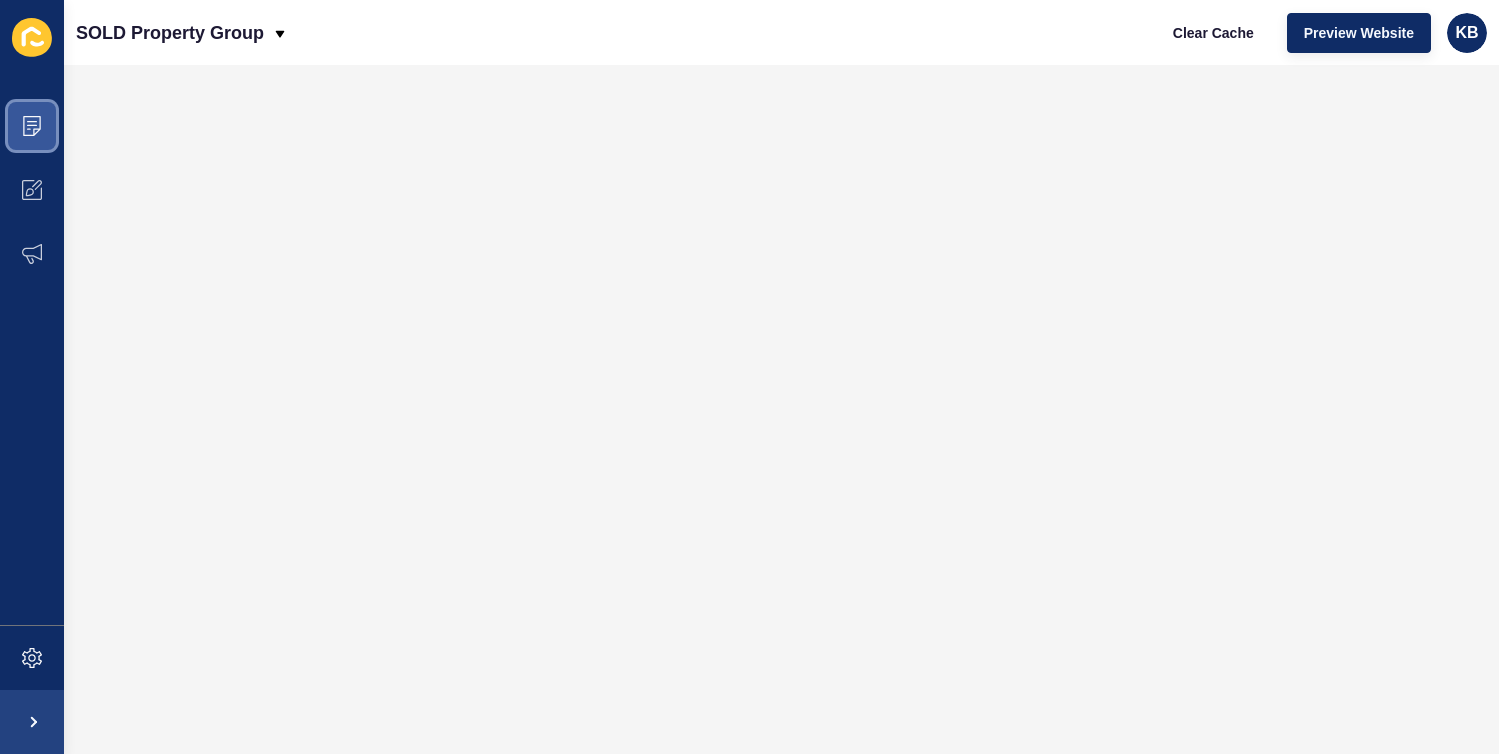 click 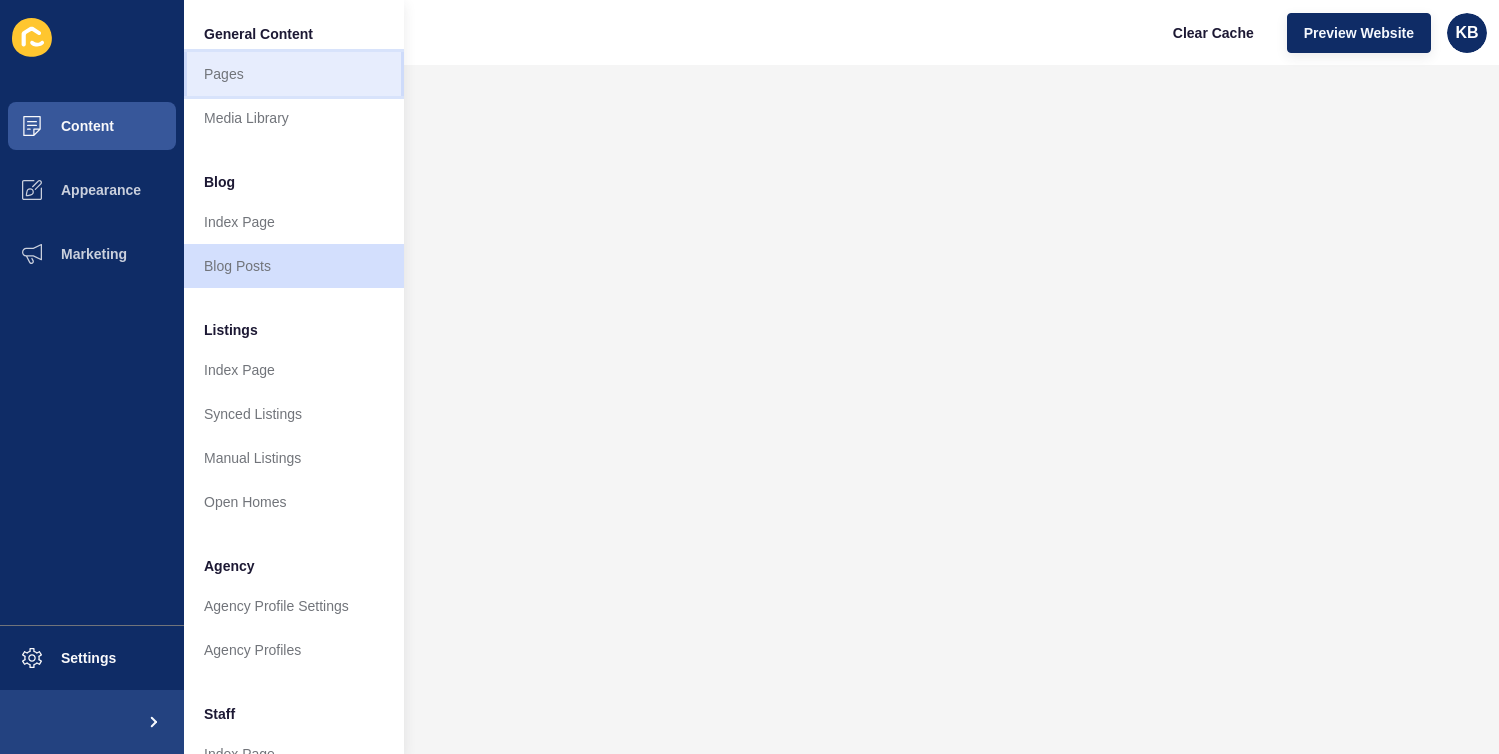 click on "Pages" at bounding box center [294, 74] 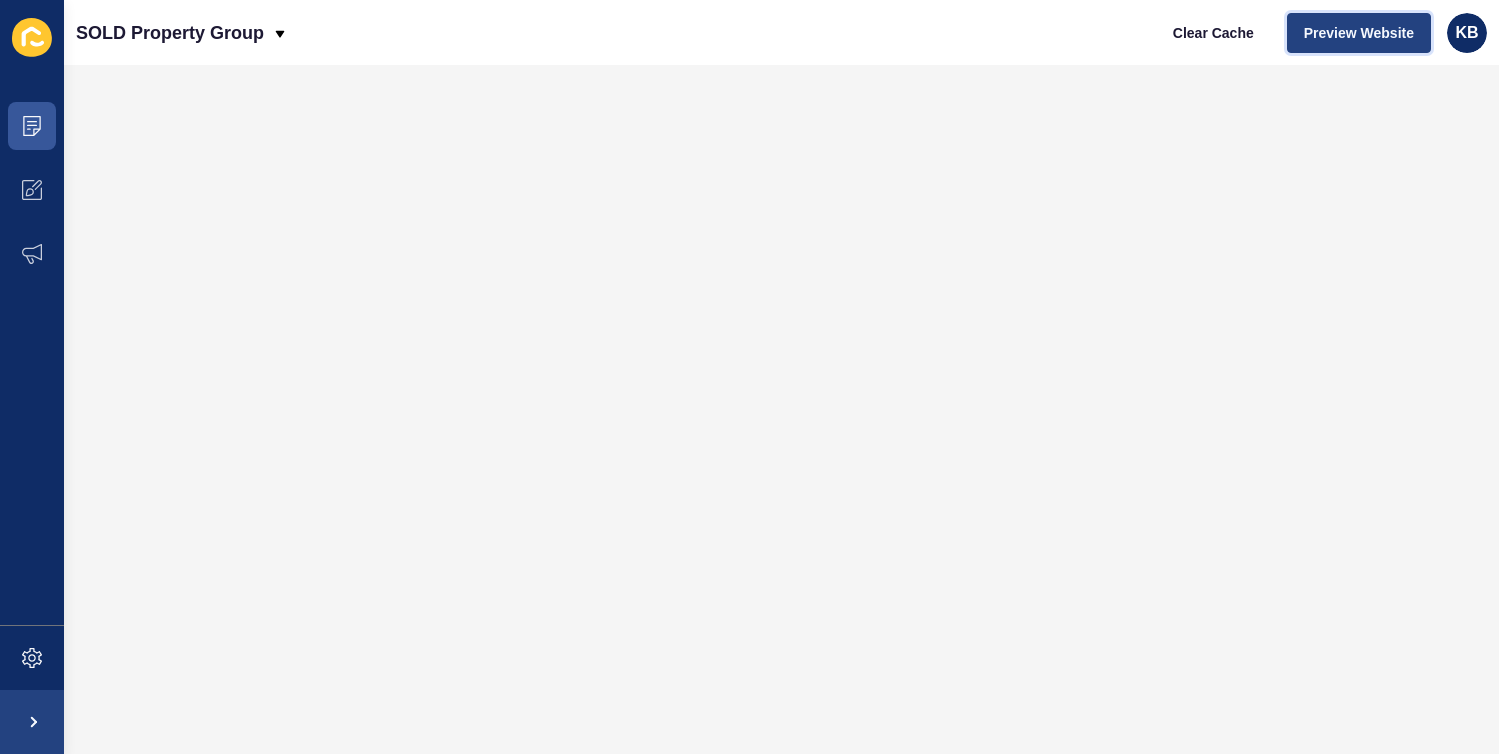 click on "Preview Website" at bounding box center [1359, 33] 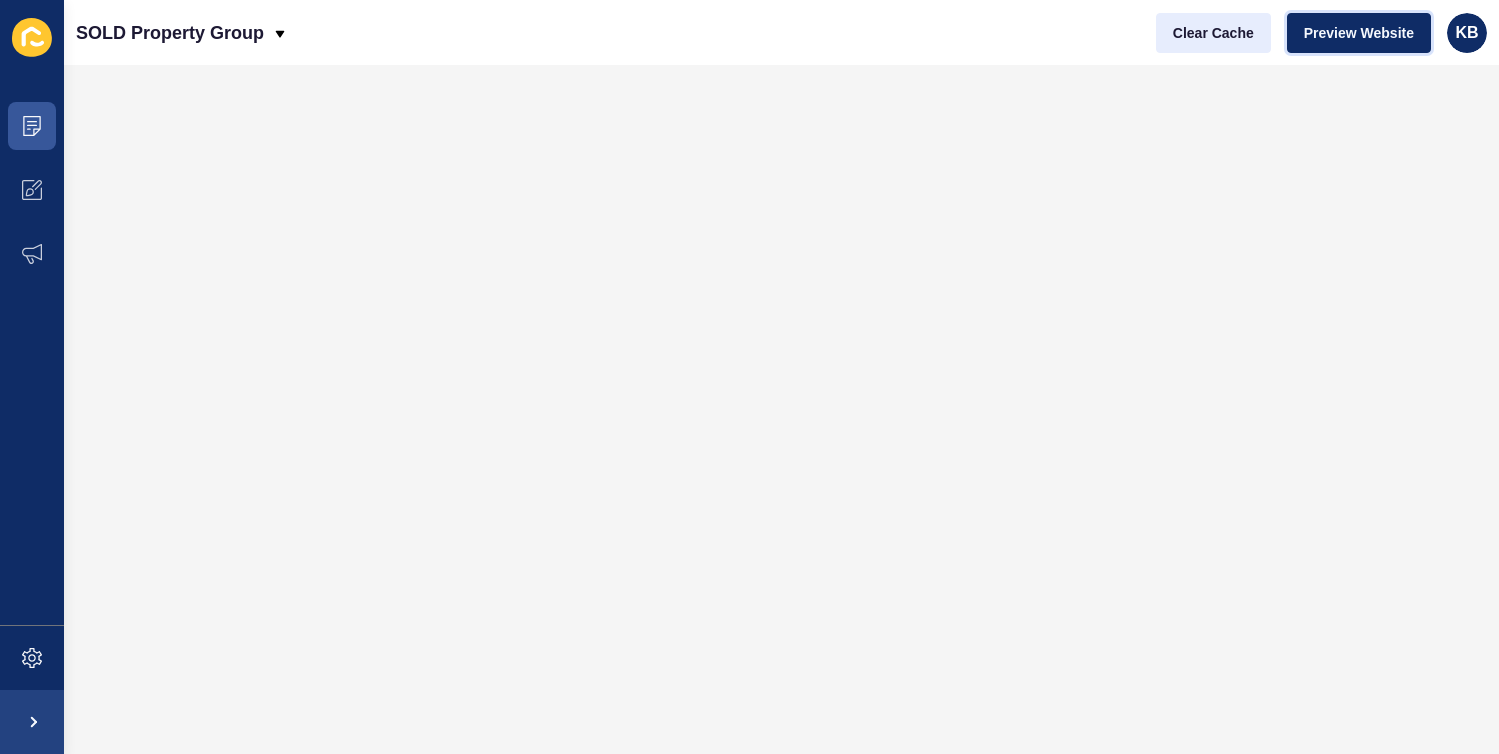 type 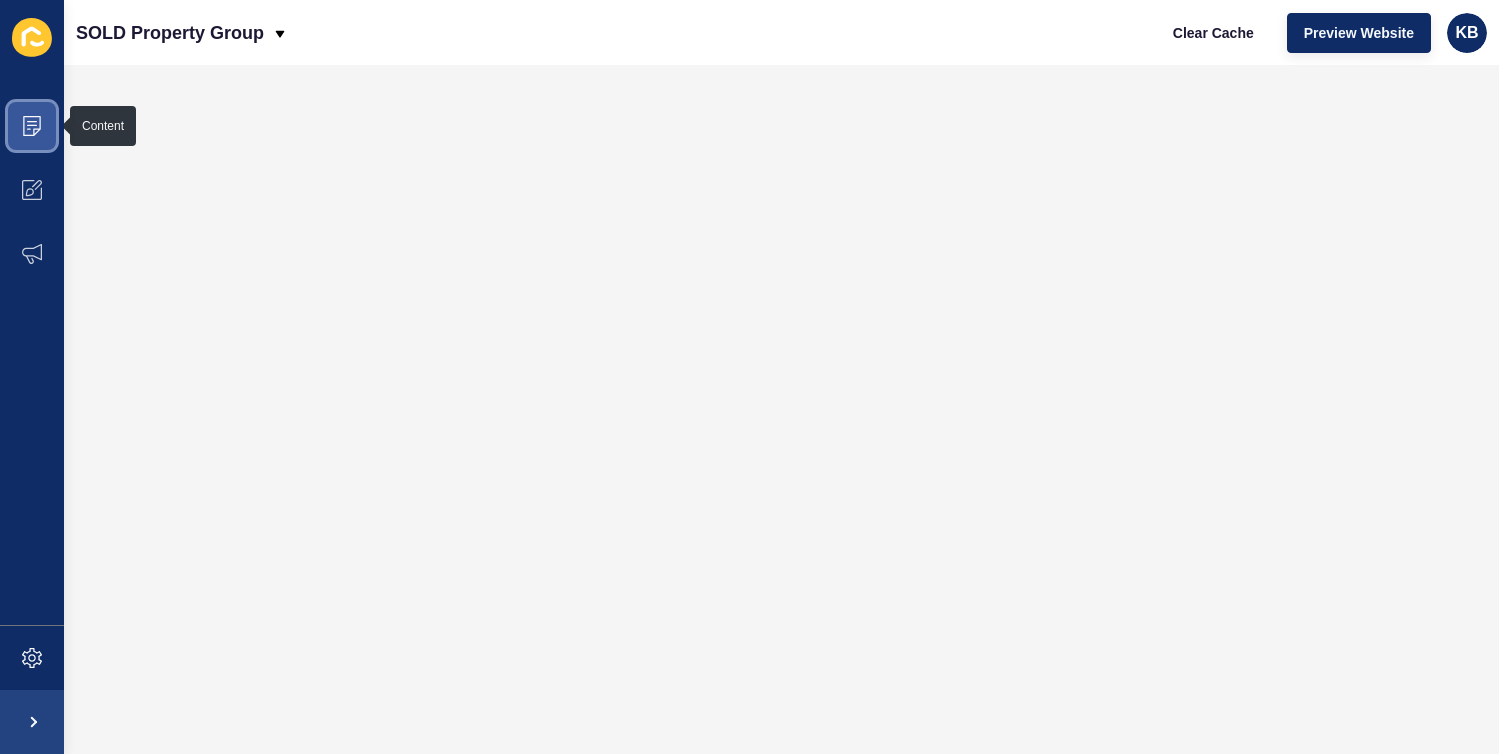 click at bounding box center [32, 126] 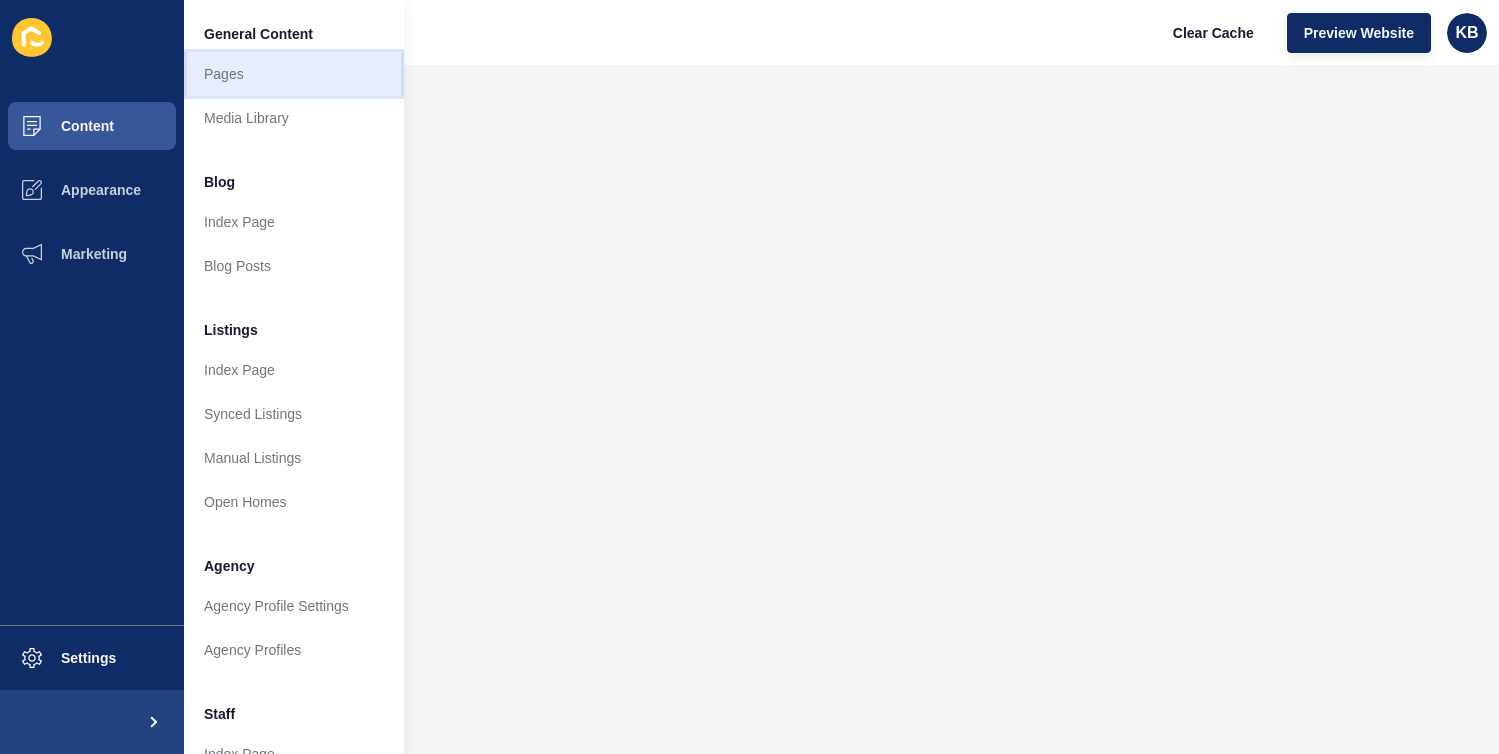 click on "Pages" at bounding box center (294, 74) 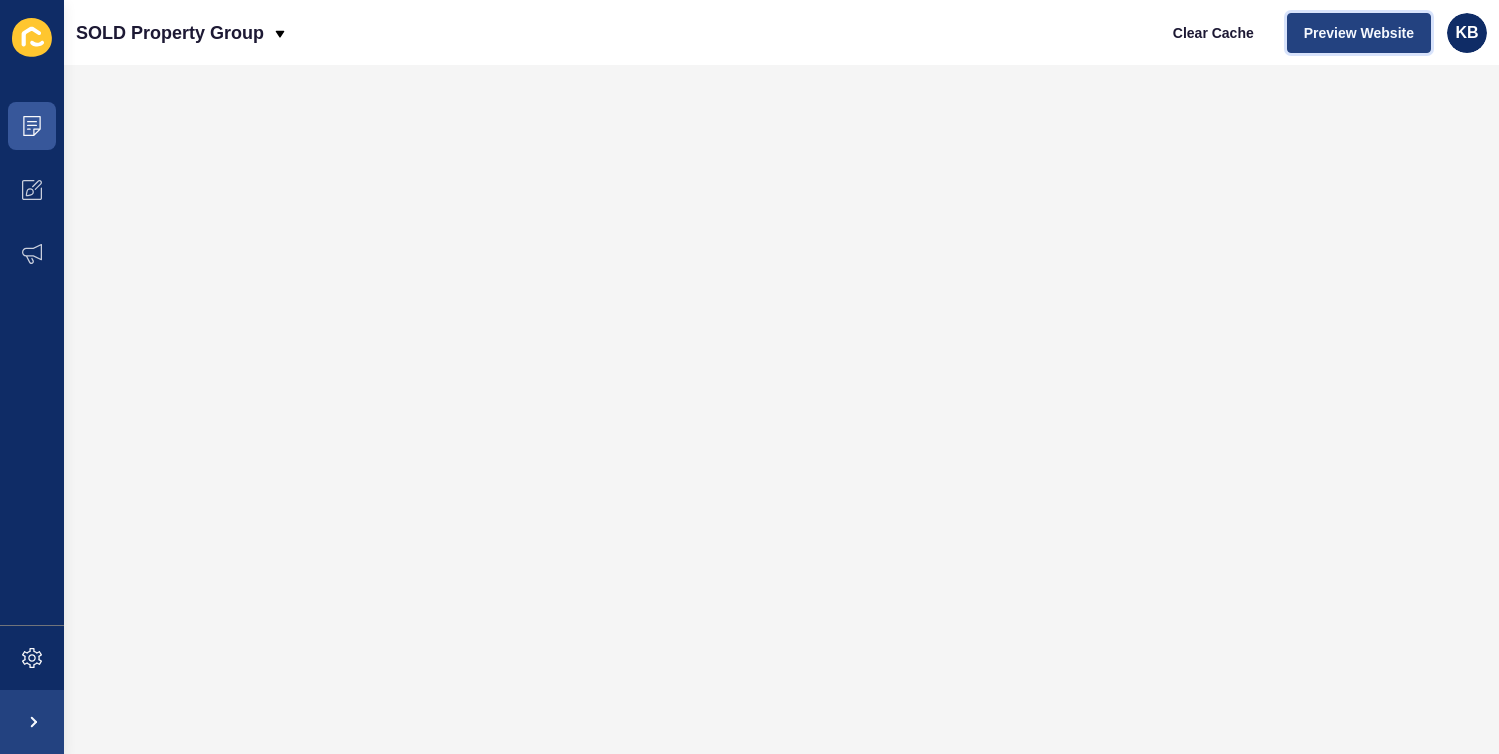 click on "Preview Website" at bounding box center [1359, 33] 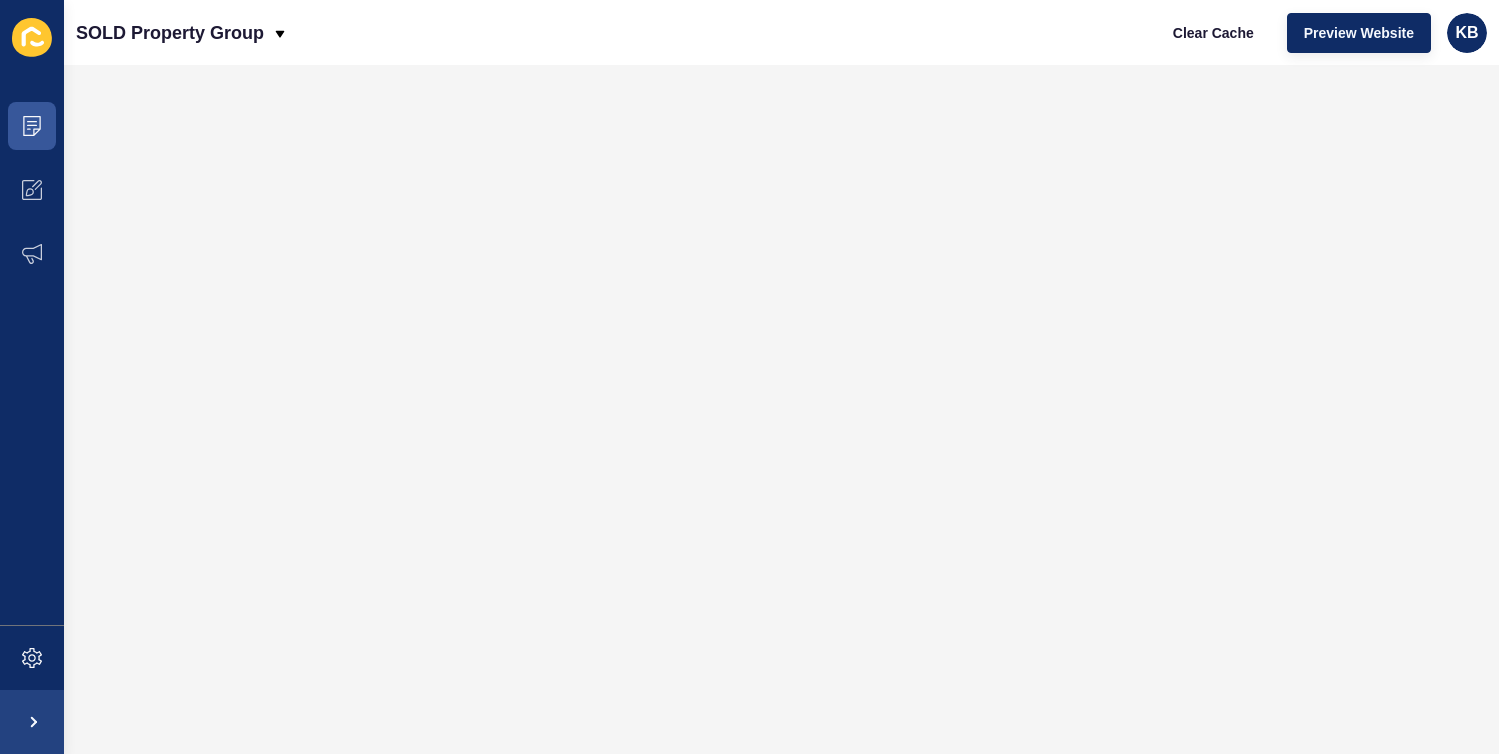 click on "SOLD Property Group Clear Cache Preview Website KB" at bounding box center (781, 32) 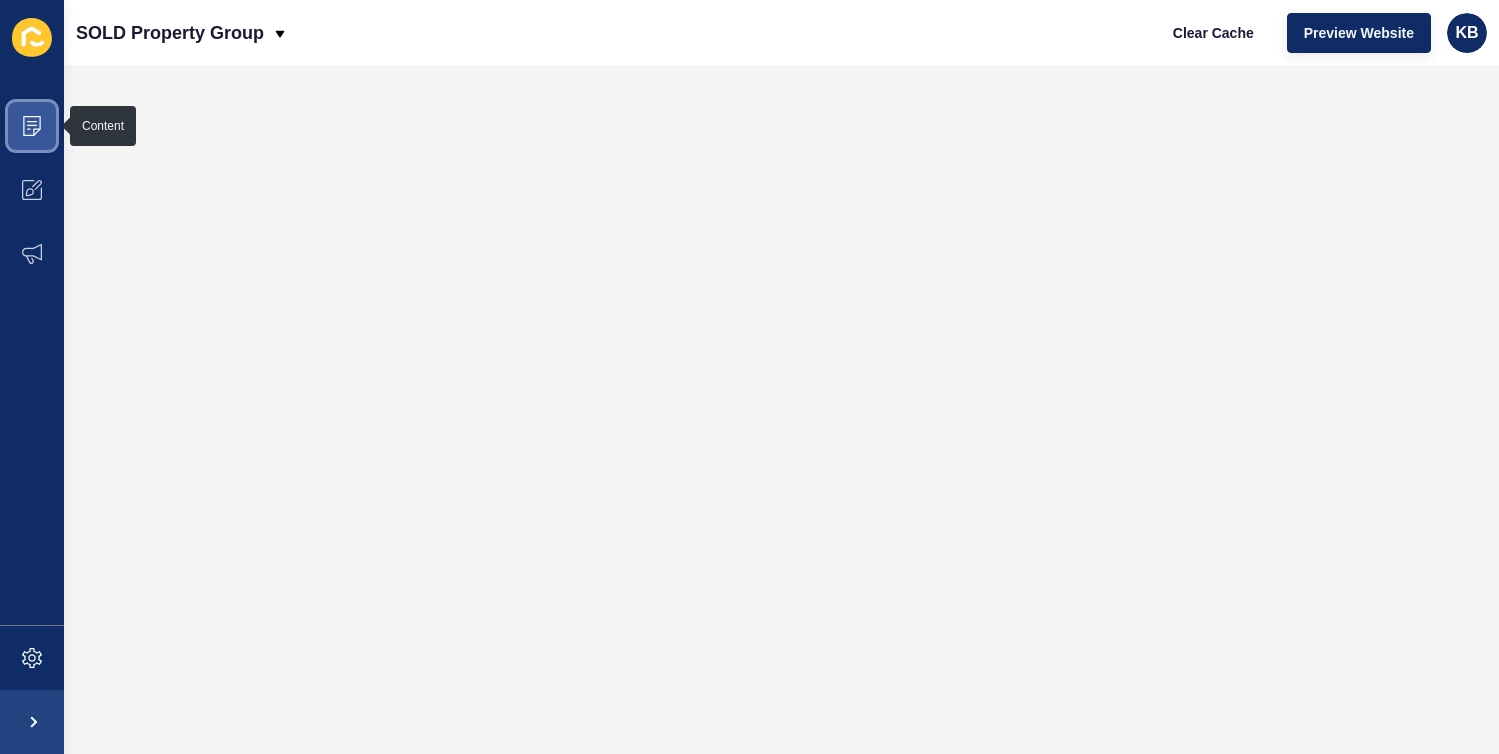 click at bounding box center (32, 126) 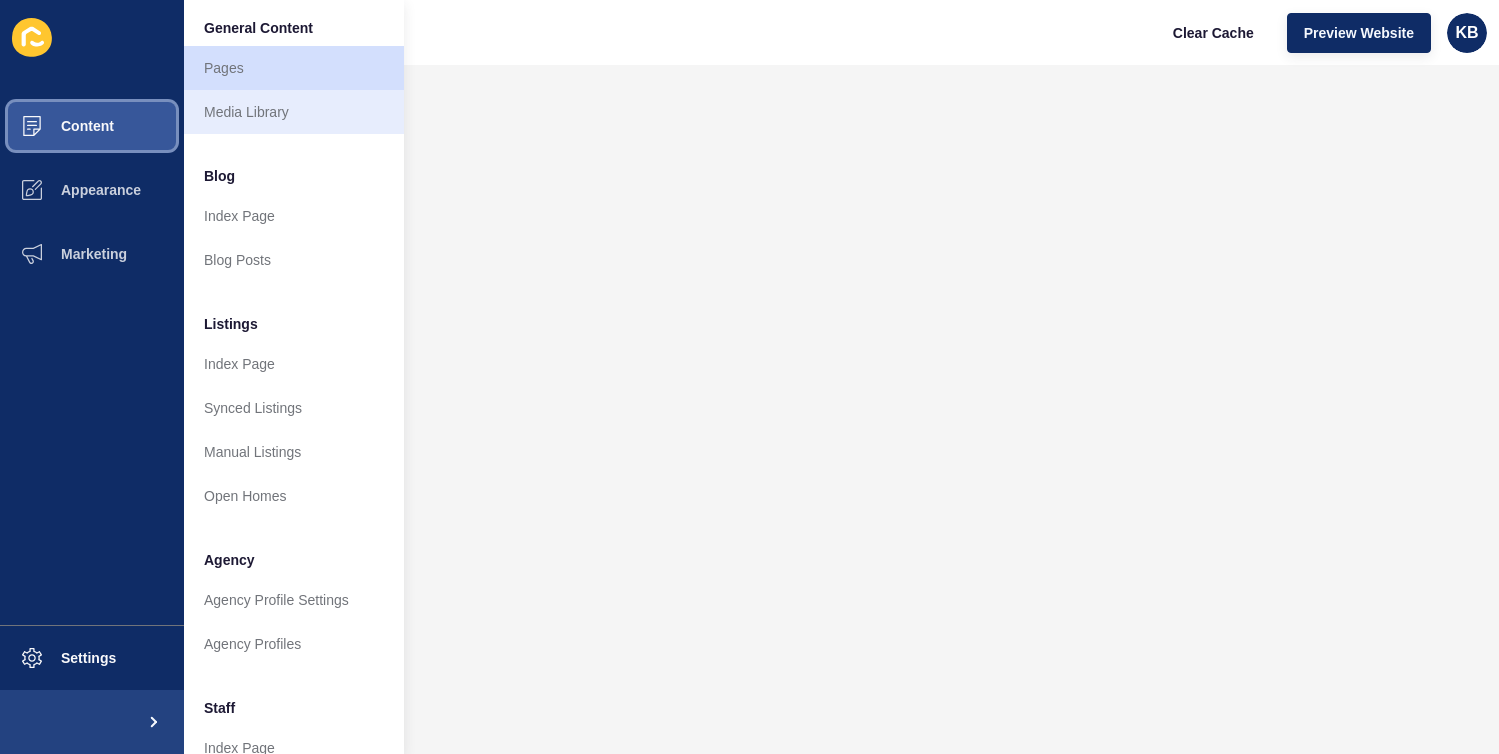 scroll, scrollTop: 3, scrollLeft: 0, axis: vertical 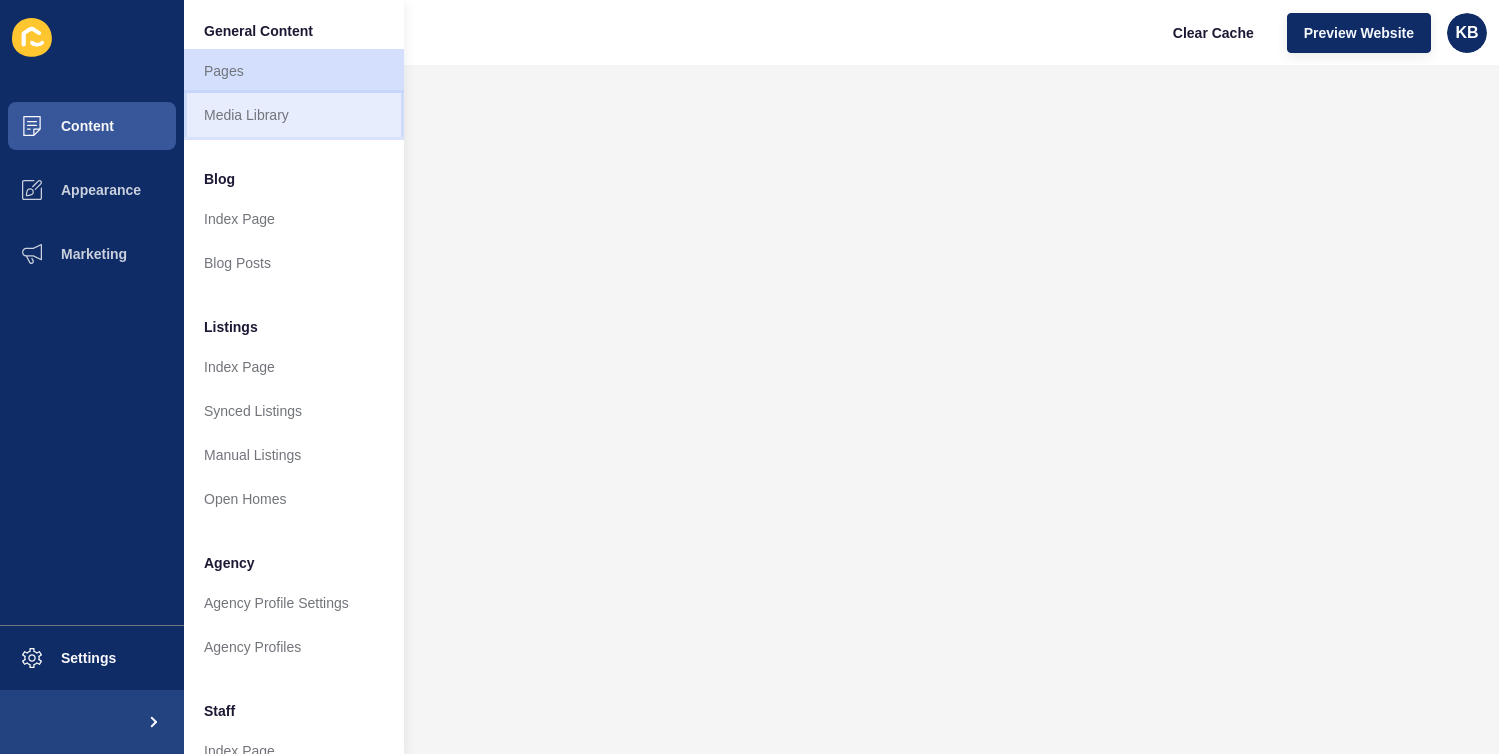 click on "Media Library" at bounding box center (294, 115) 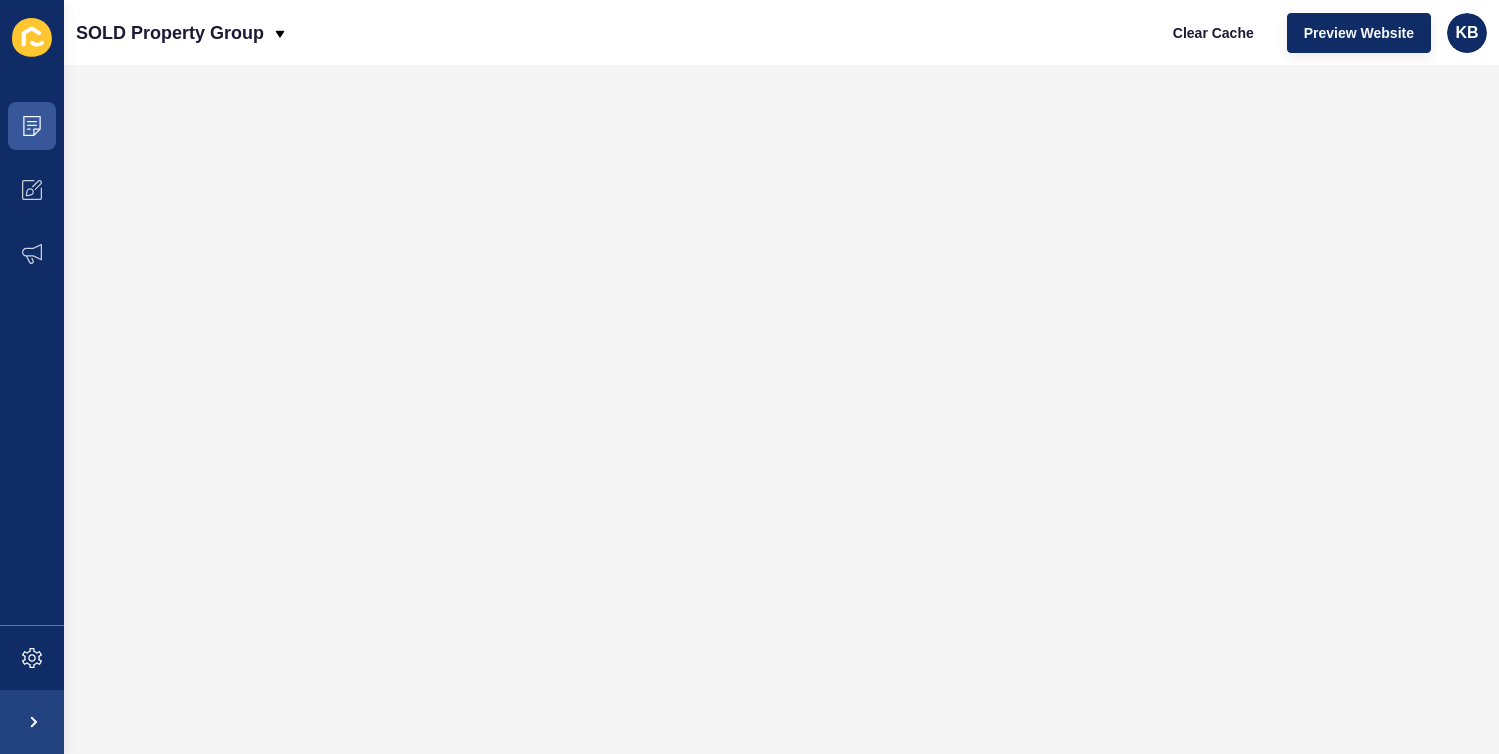 scroll, scrollTop: 0, scrollLeft: 0, axis: both 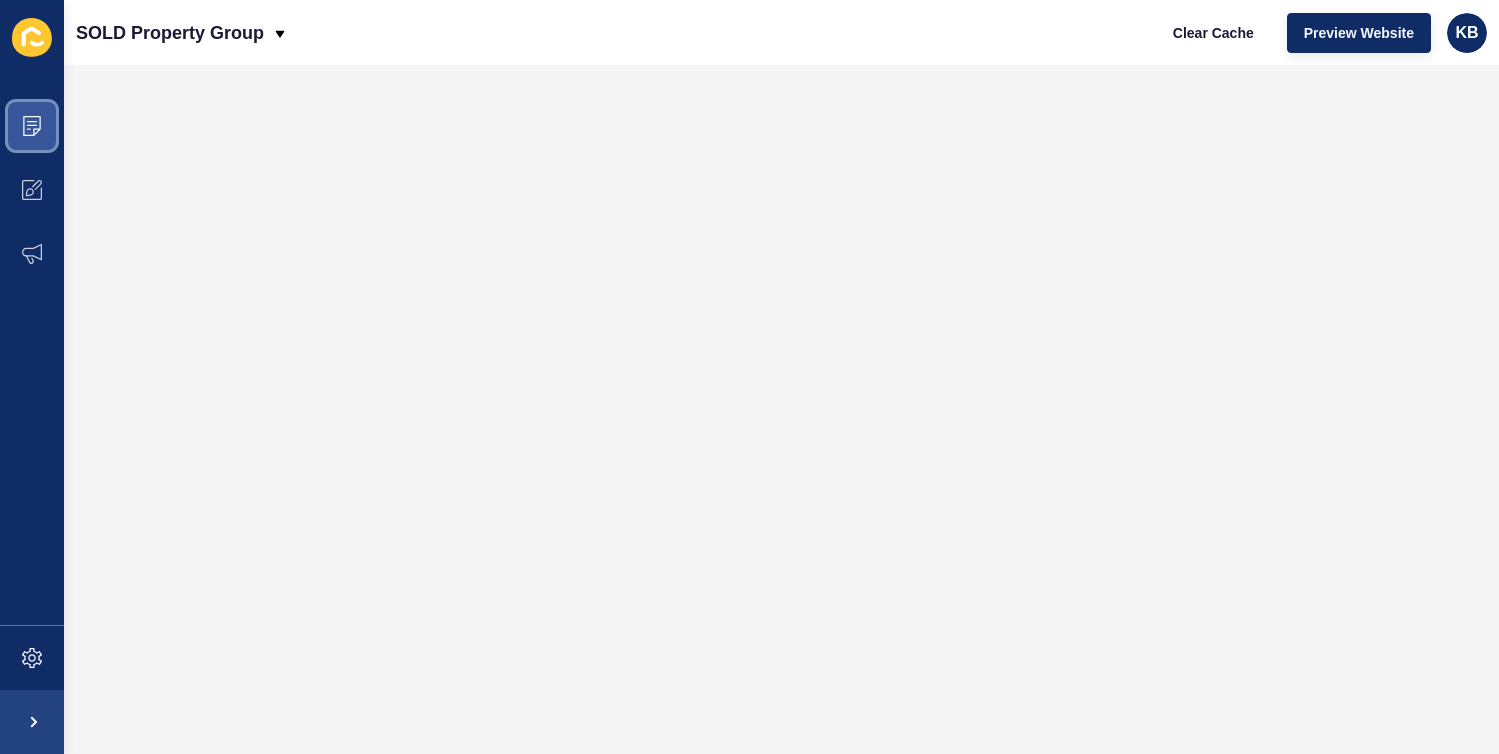 click 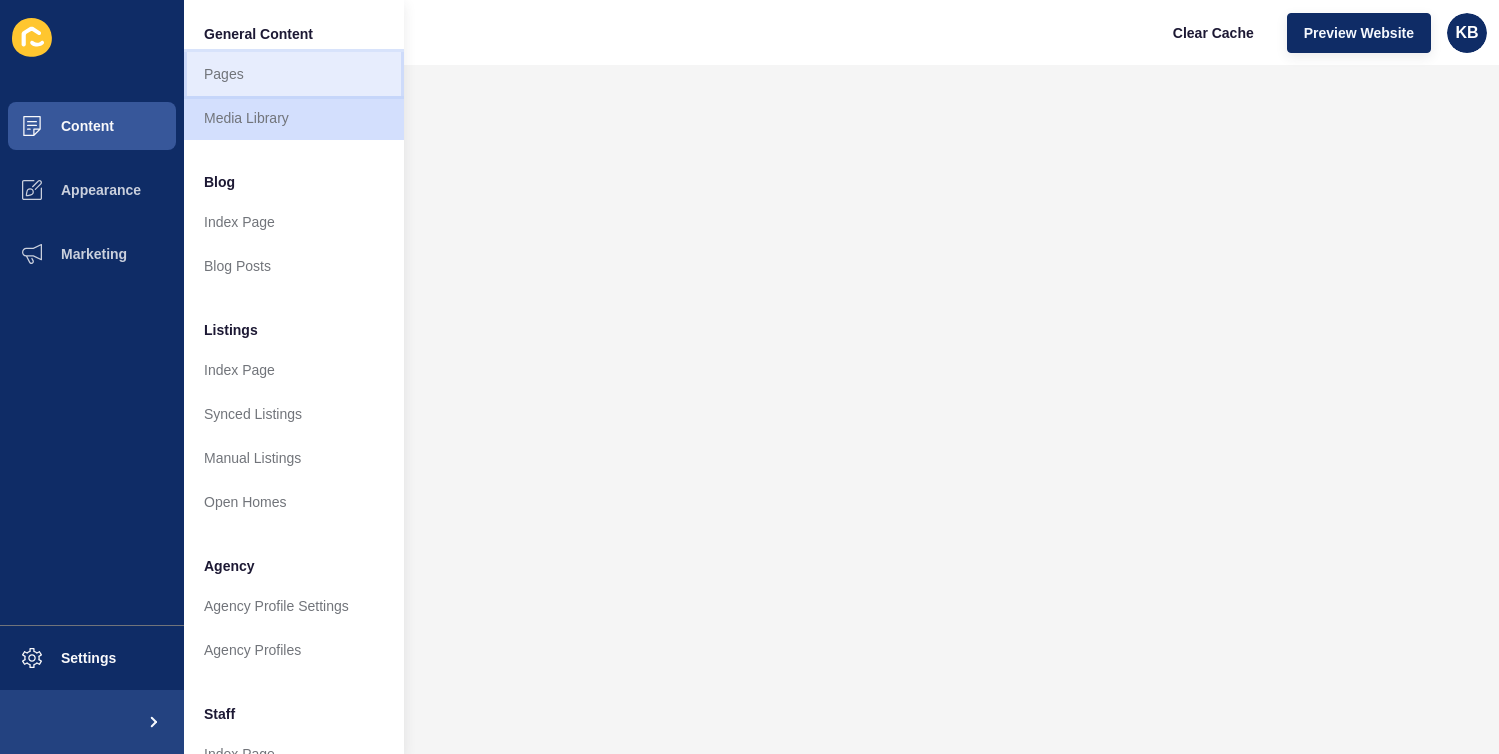 click on "Pages" at bounding box center (294, 74) 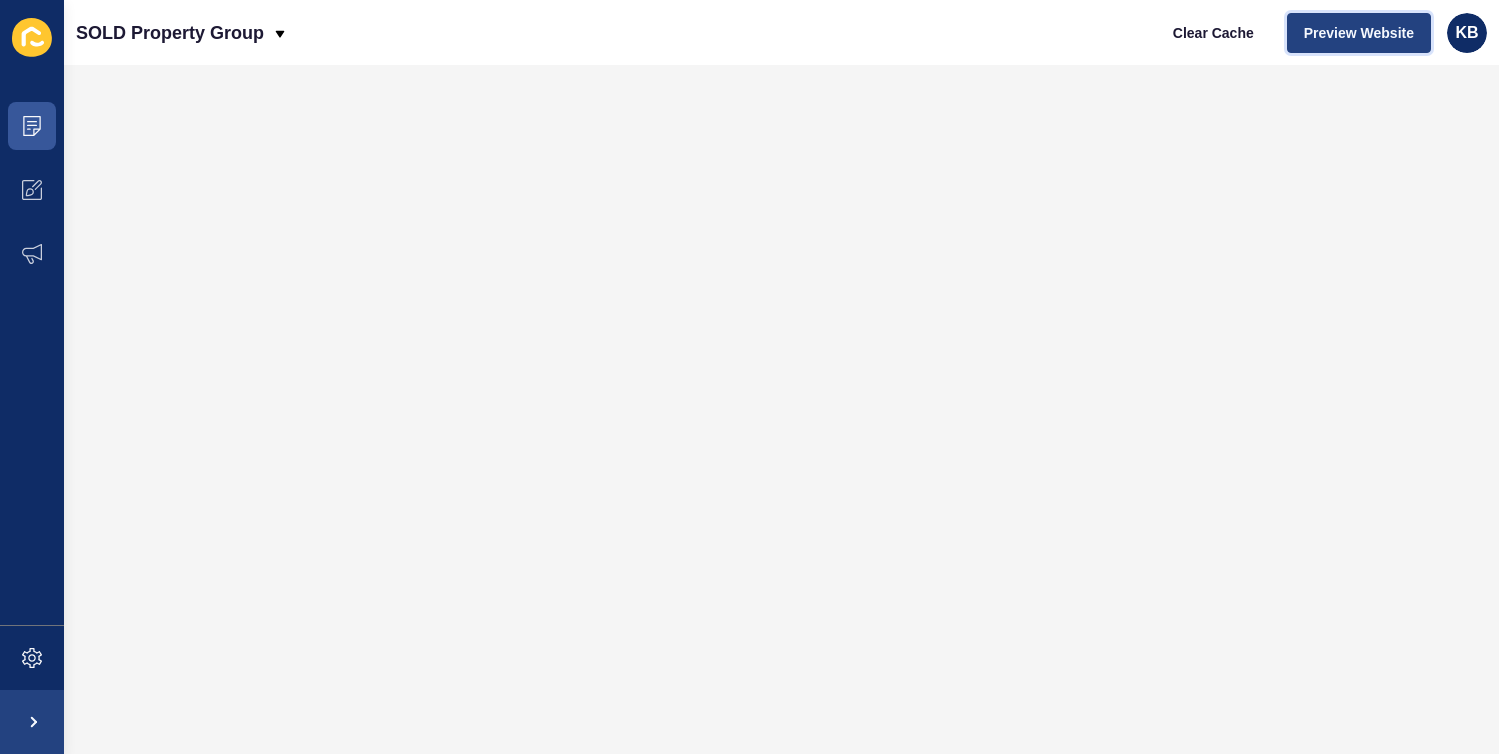 click on "Preview Website" at bounding box center [1359, 33] 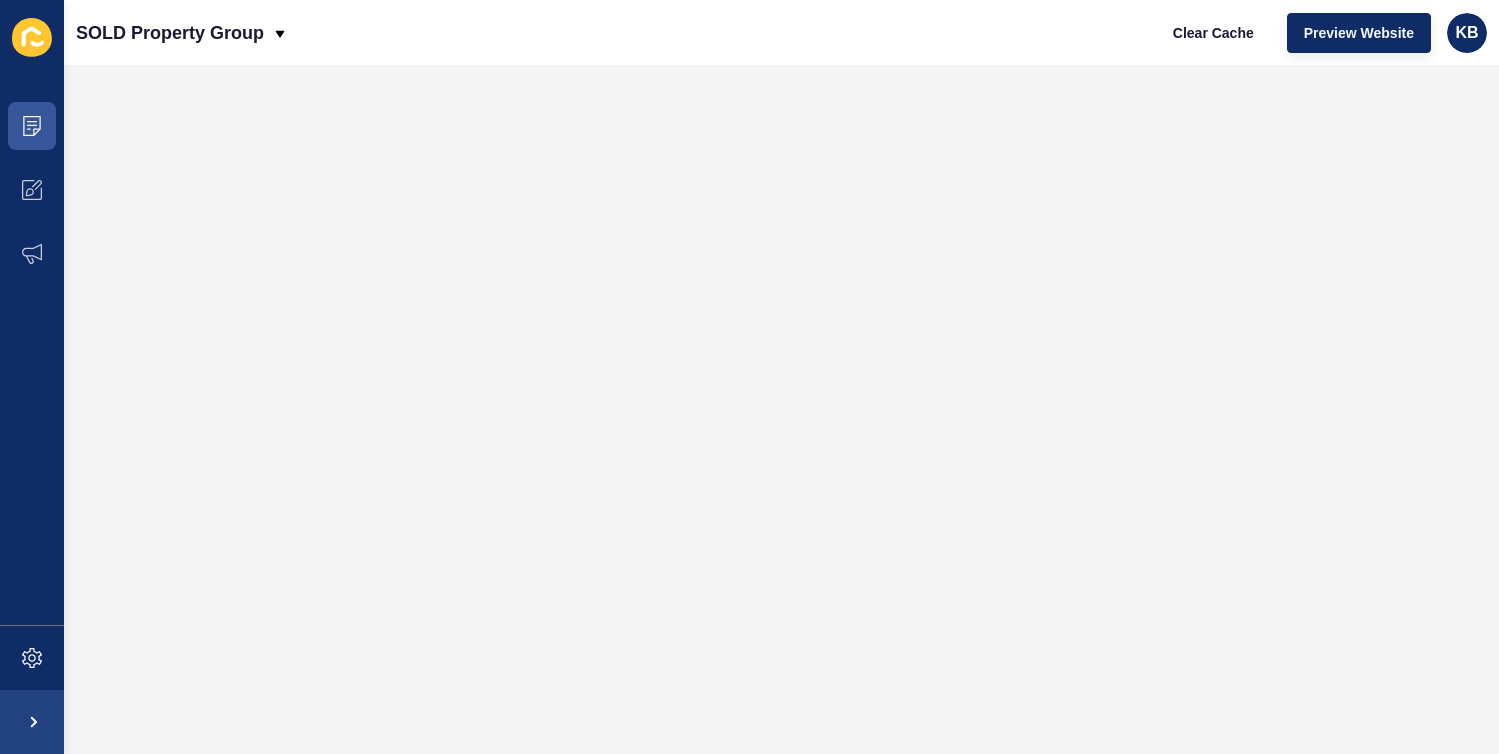 click on "SOLD Property Group Clear Cache Preview Website KB" at bounding box center [781, 32] 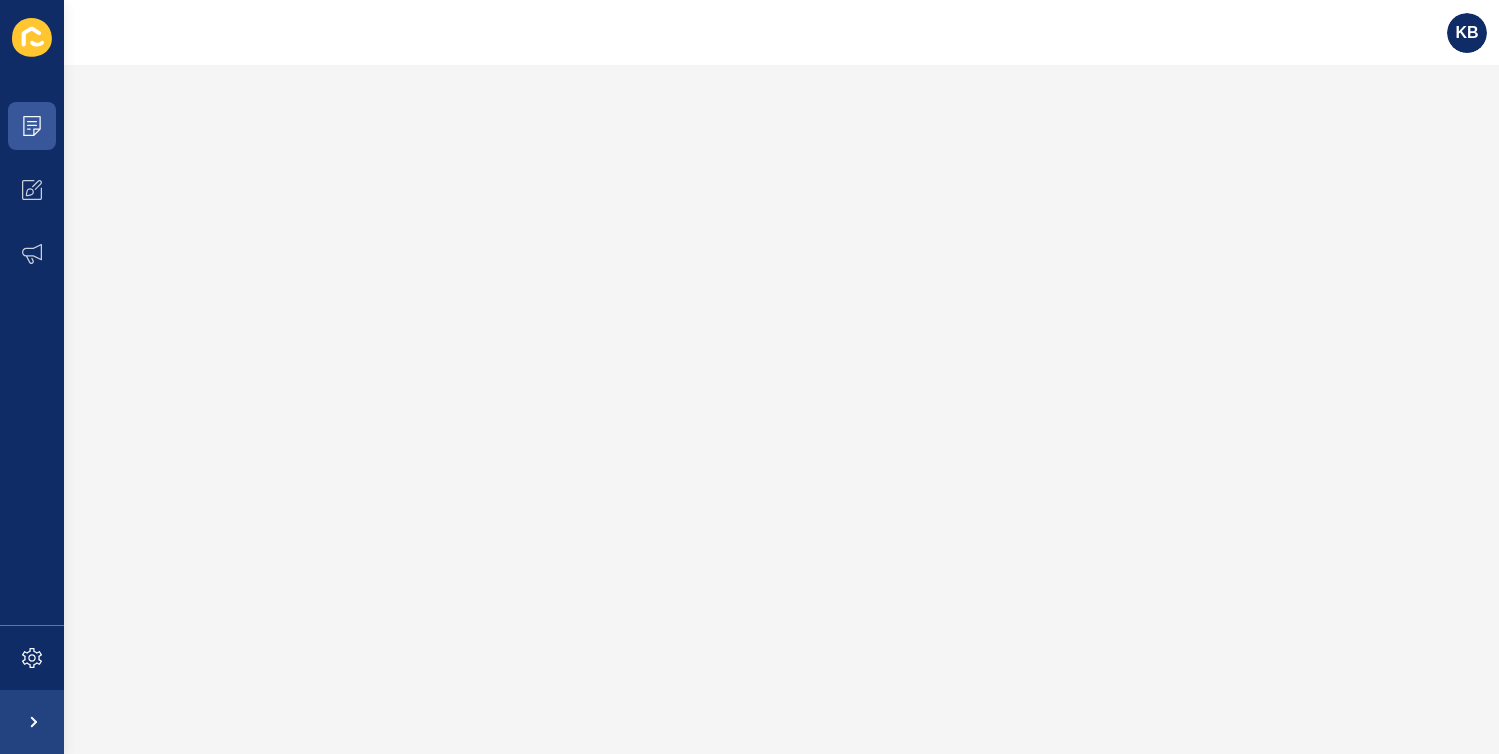 scroll, scrollTop: 0, scrollLeft: 0, axis: both 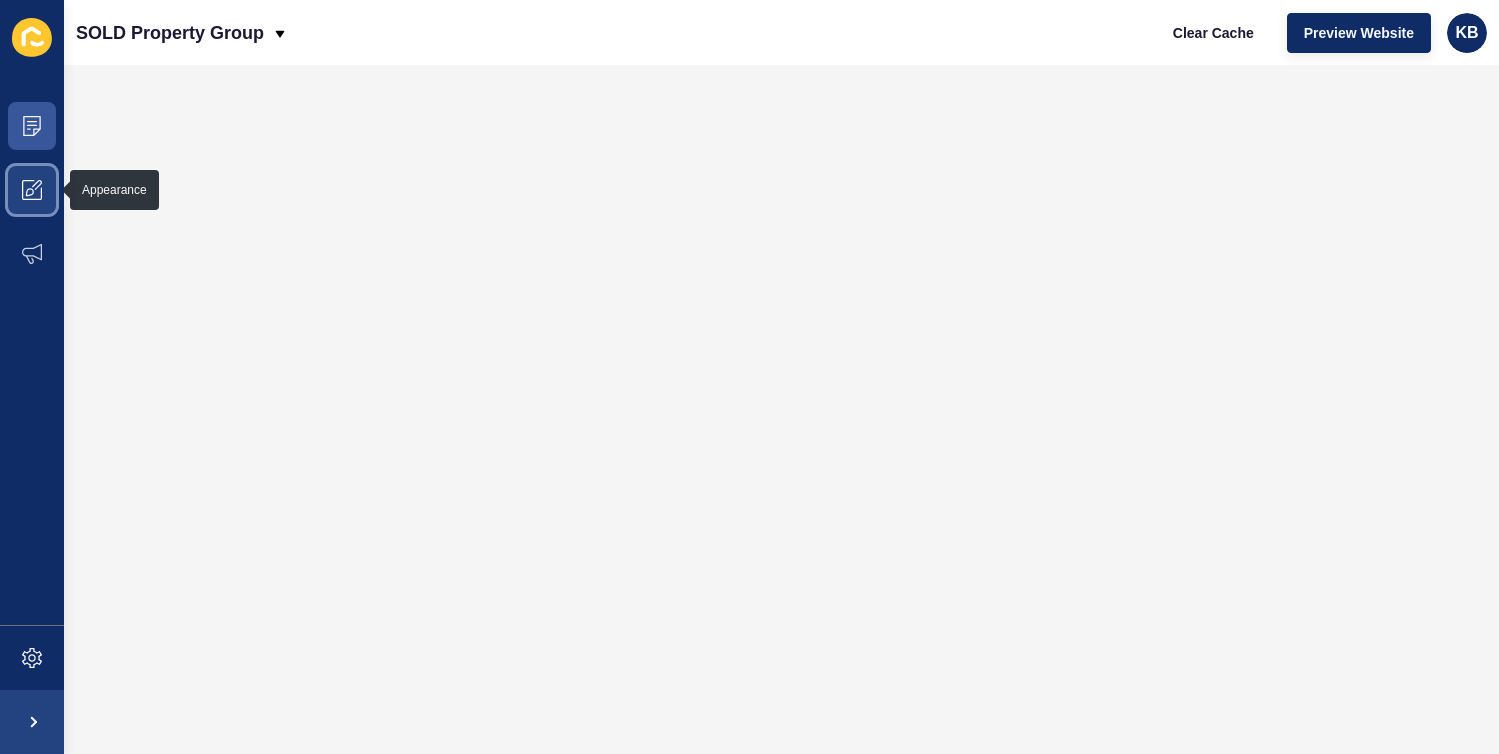click 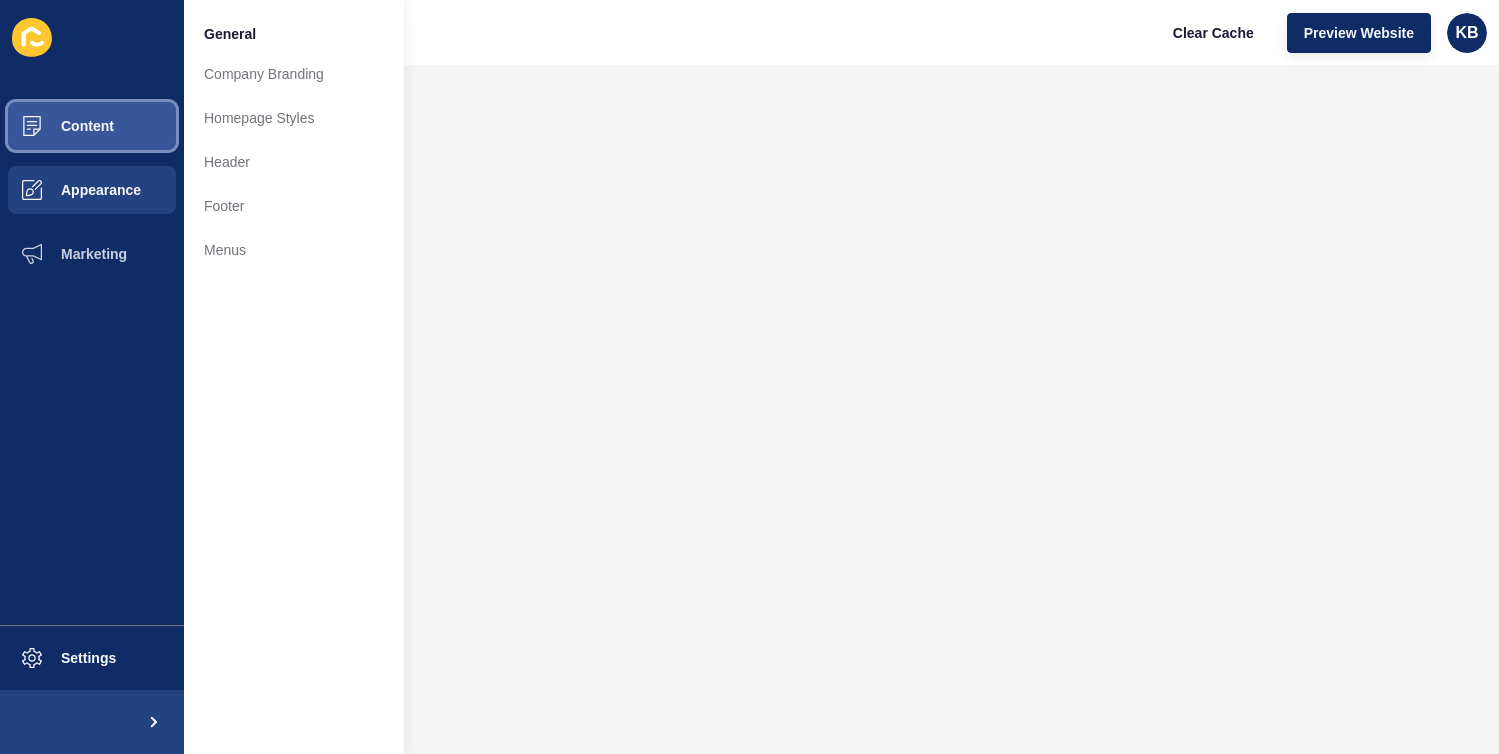 click on "Content" at bounding box center (92, 126) 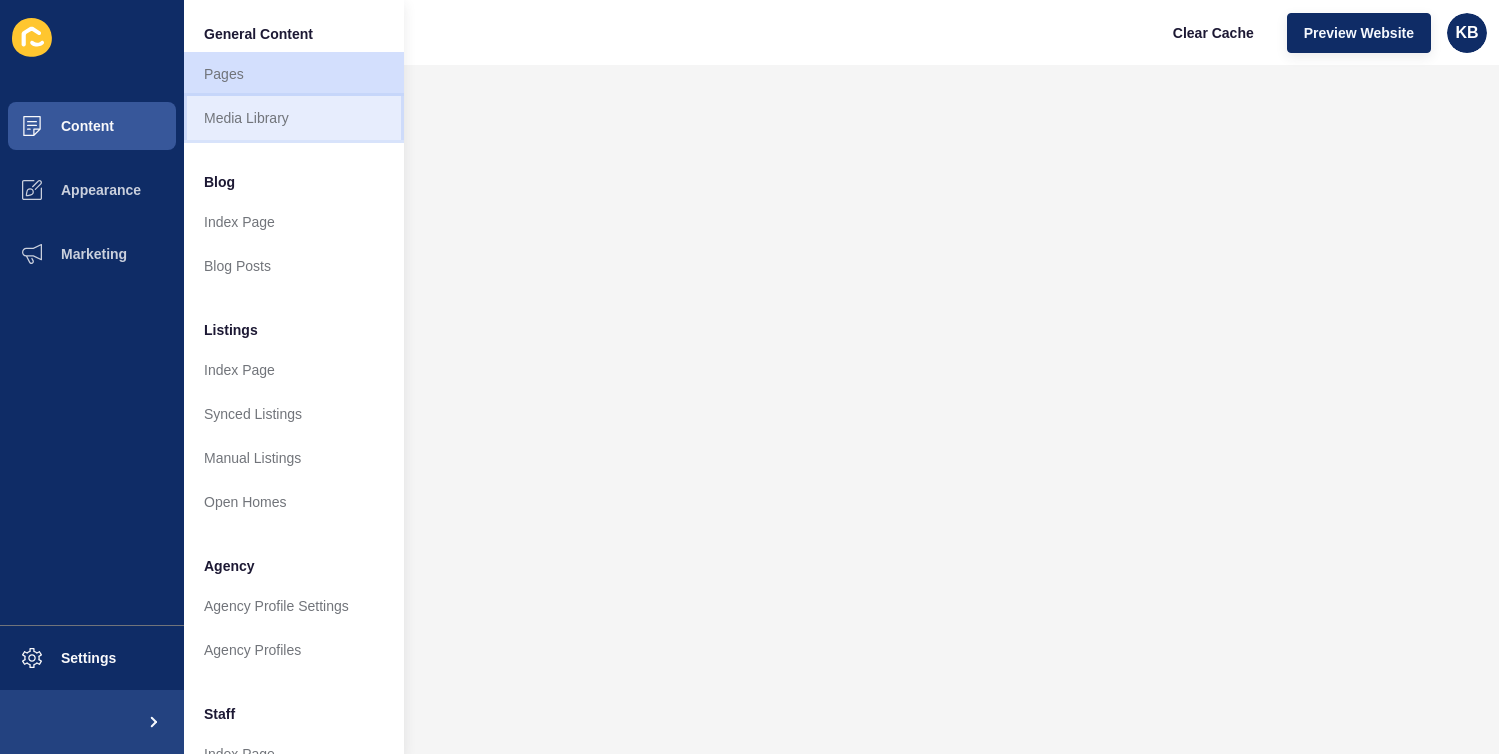 click on "Media Library" at bounding box center [294, 118] 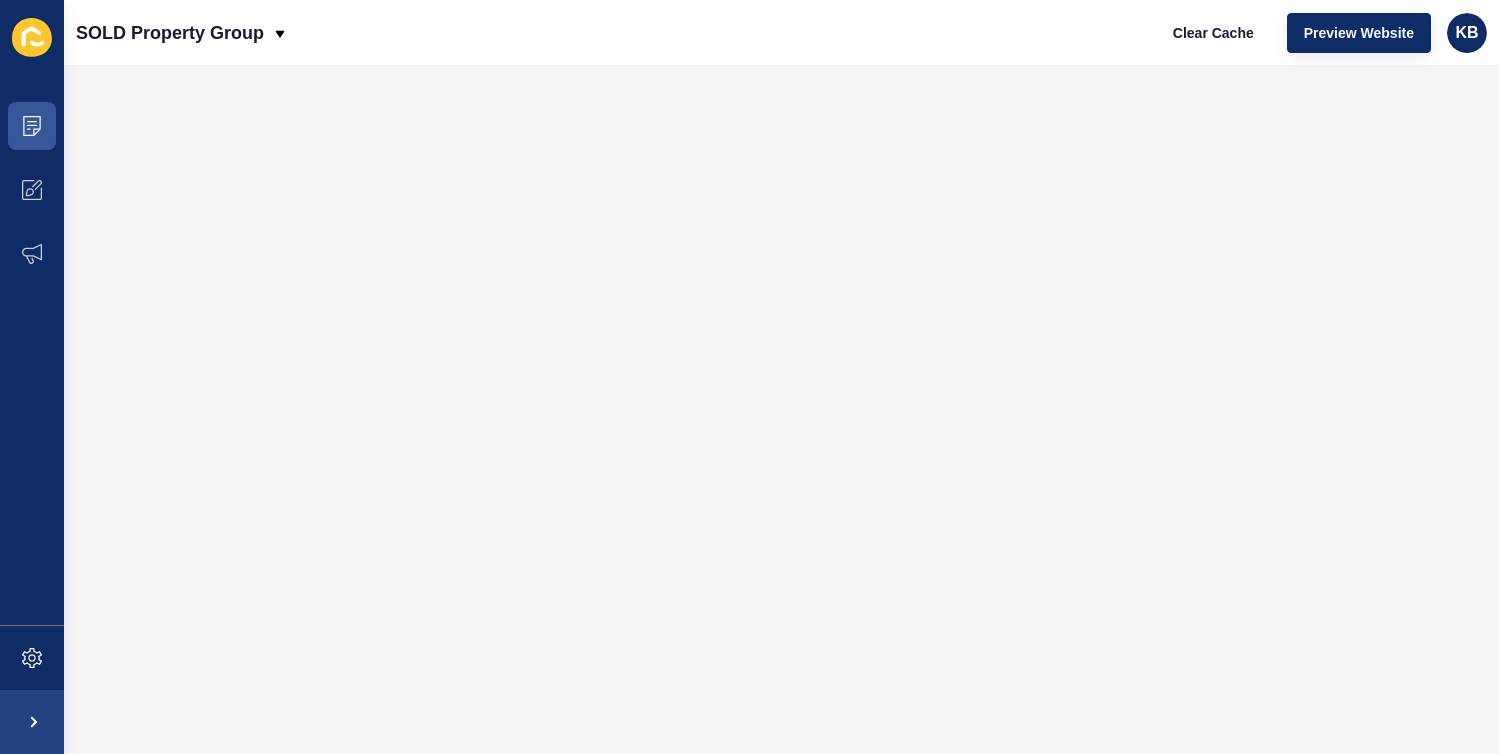 drag, startPoint x: 427, startPoint y: 46, endPoint x: 402, endPoint y: 4, distance: 48.8774 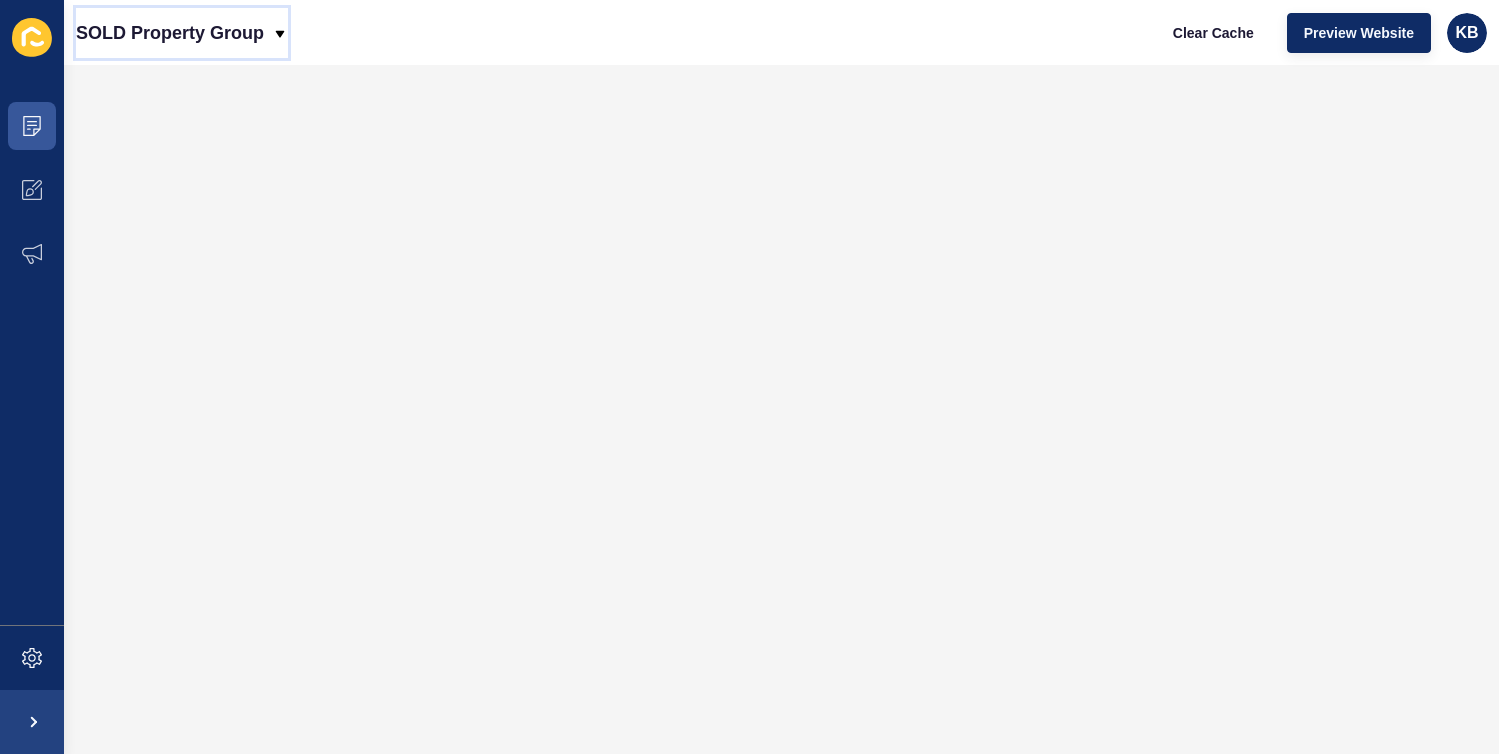 click on "SOLD Property Group" at bounding box center (170, 33) 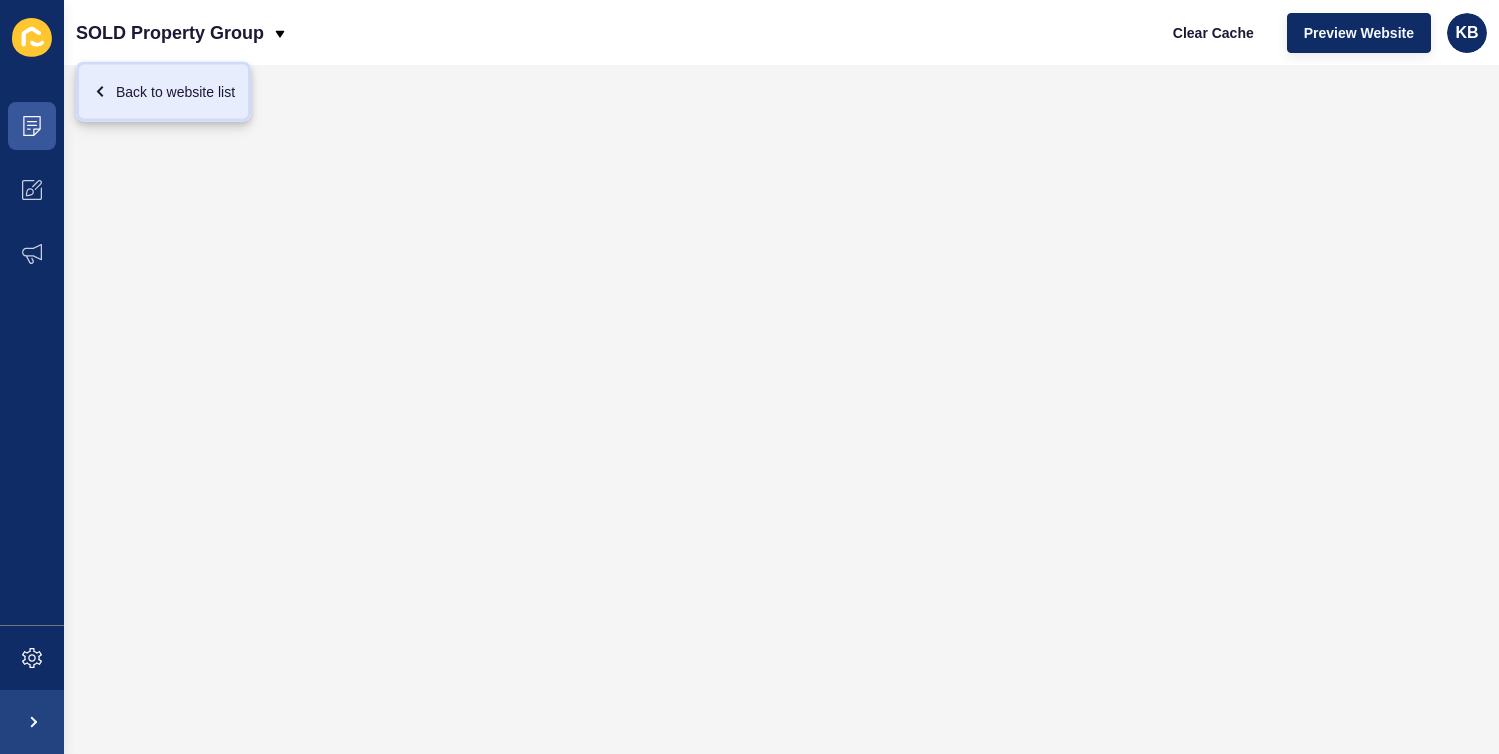 click on "Back to website list" at bounding box center [163, 92] 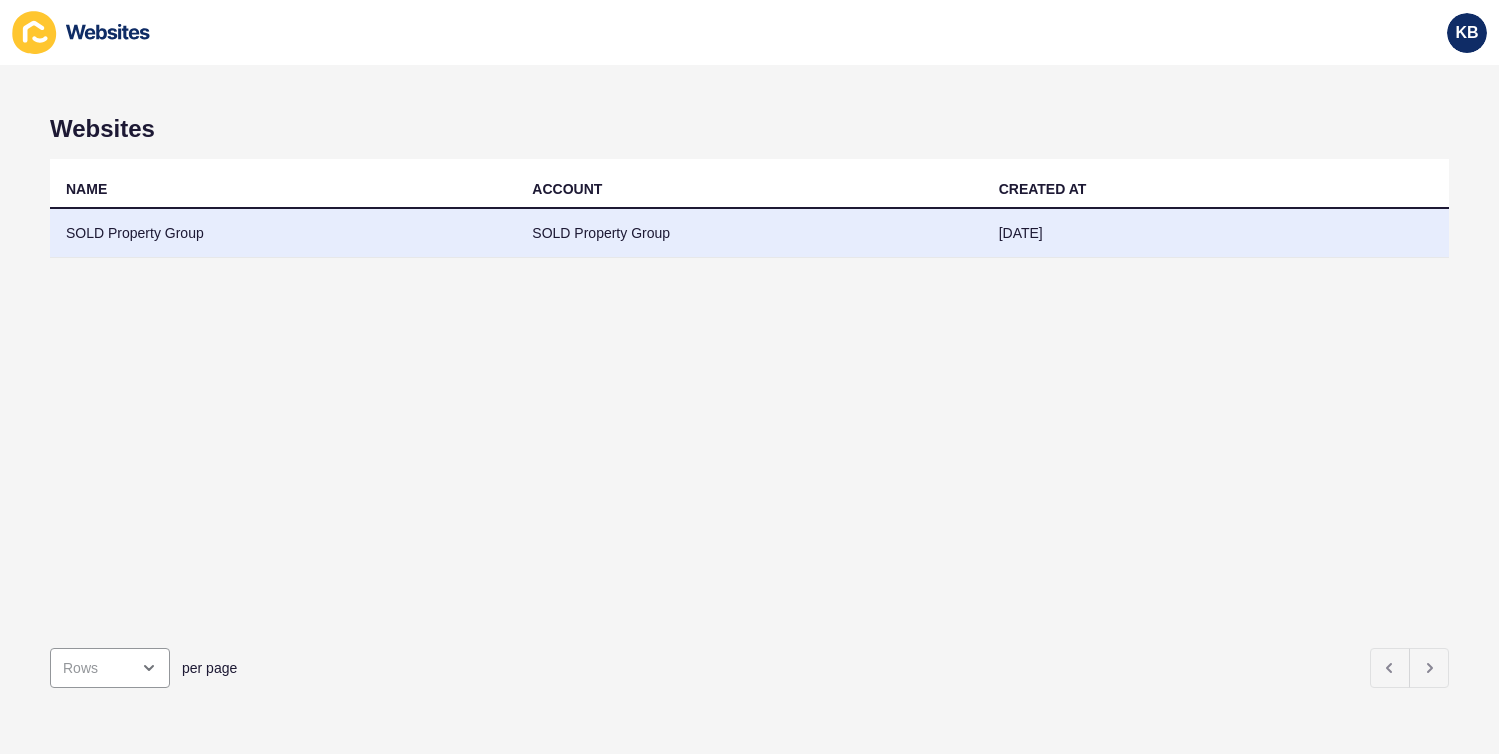 click on "SOLD Property Group" at bounding box center [283, 233] 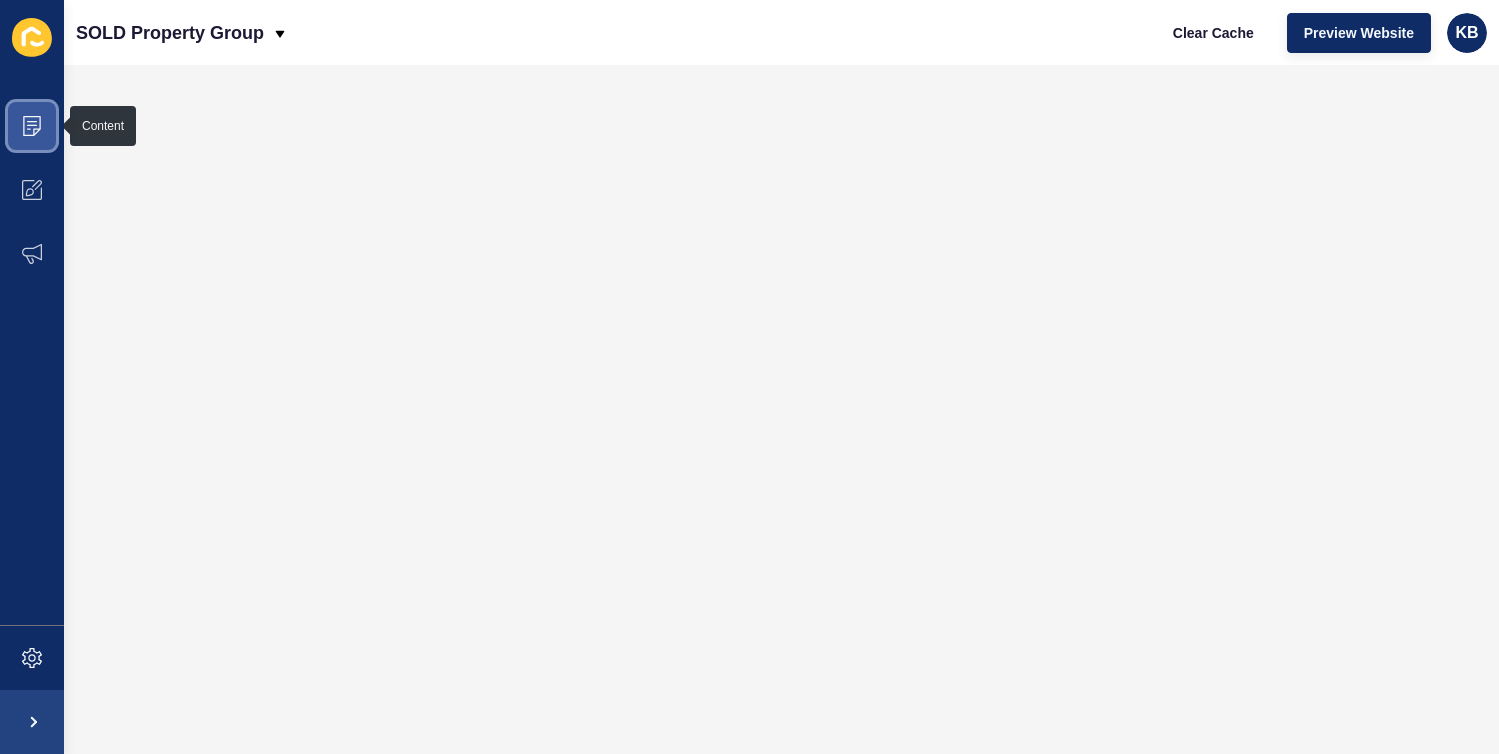 click at bounding box center [32, 126] 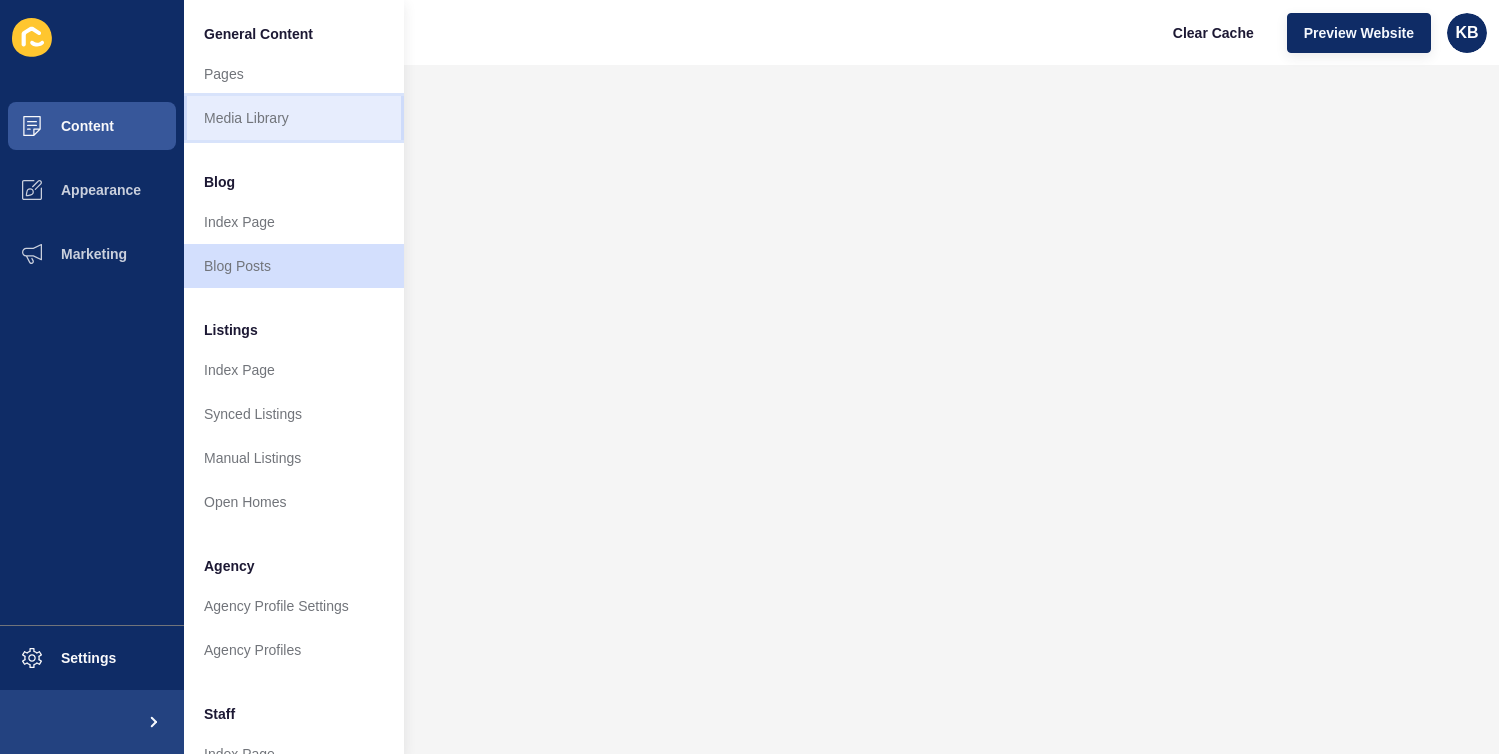 click on "Media Library" at bounding box center [294, 118] 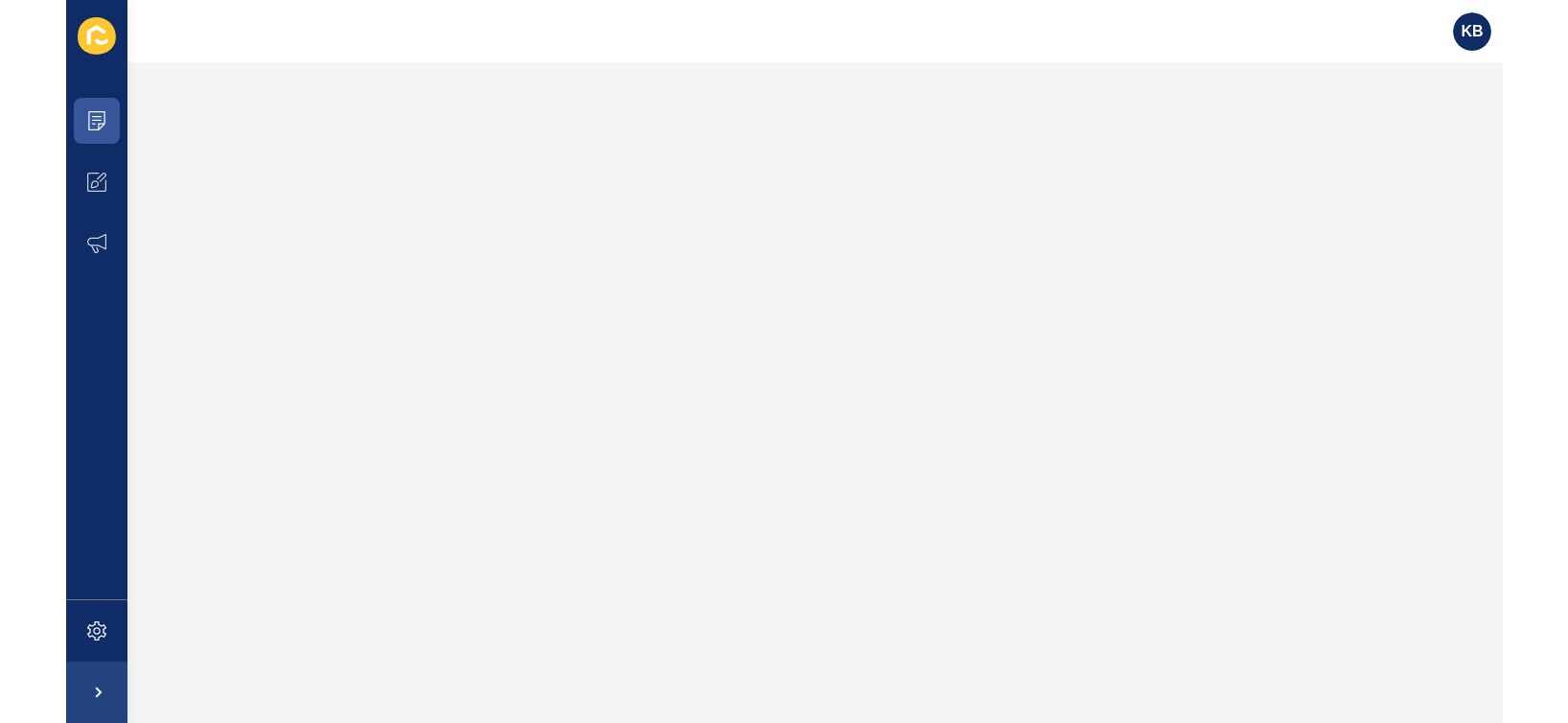 scroll, scrollTop: 0, scrollLeft: 0, axis: both 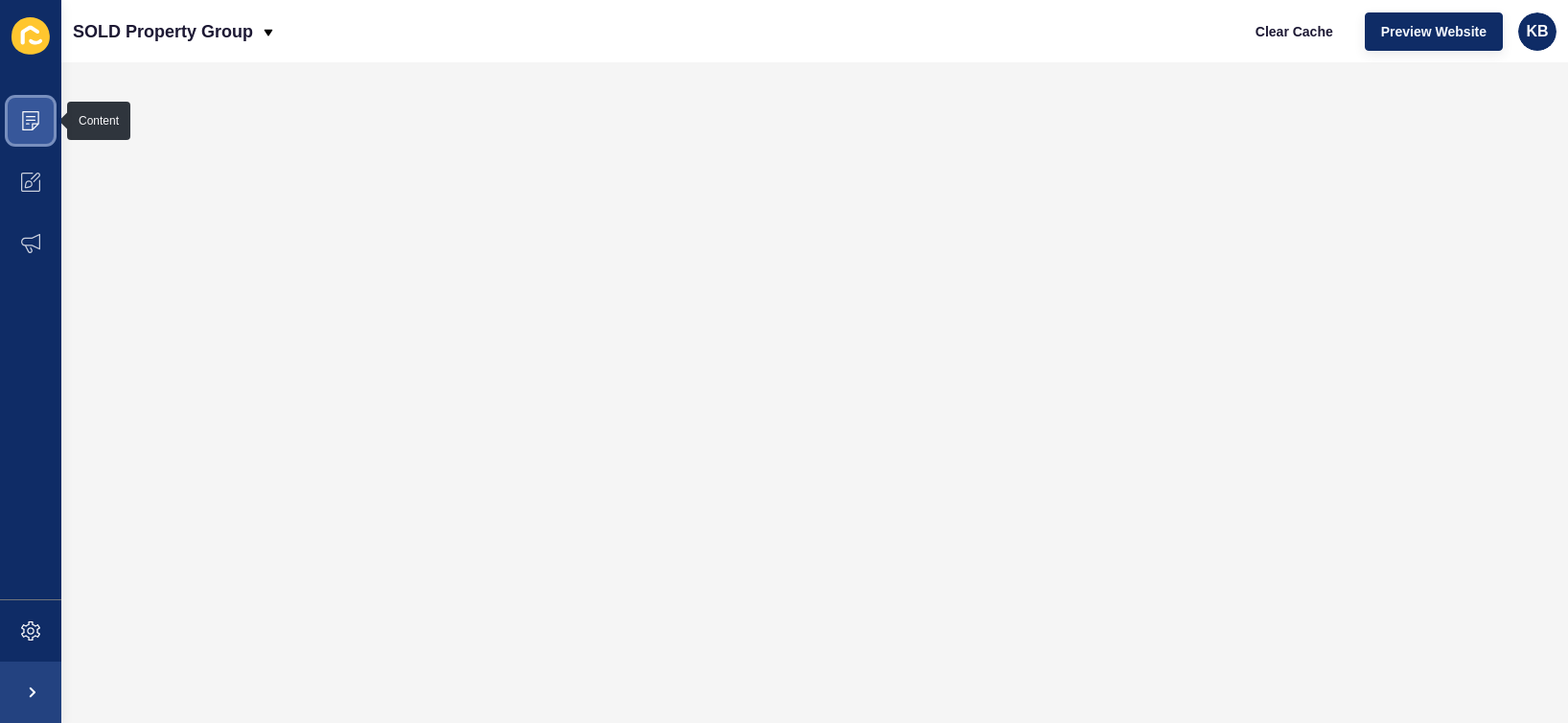 click 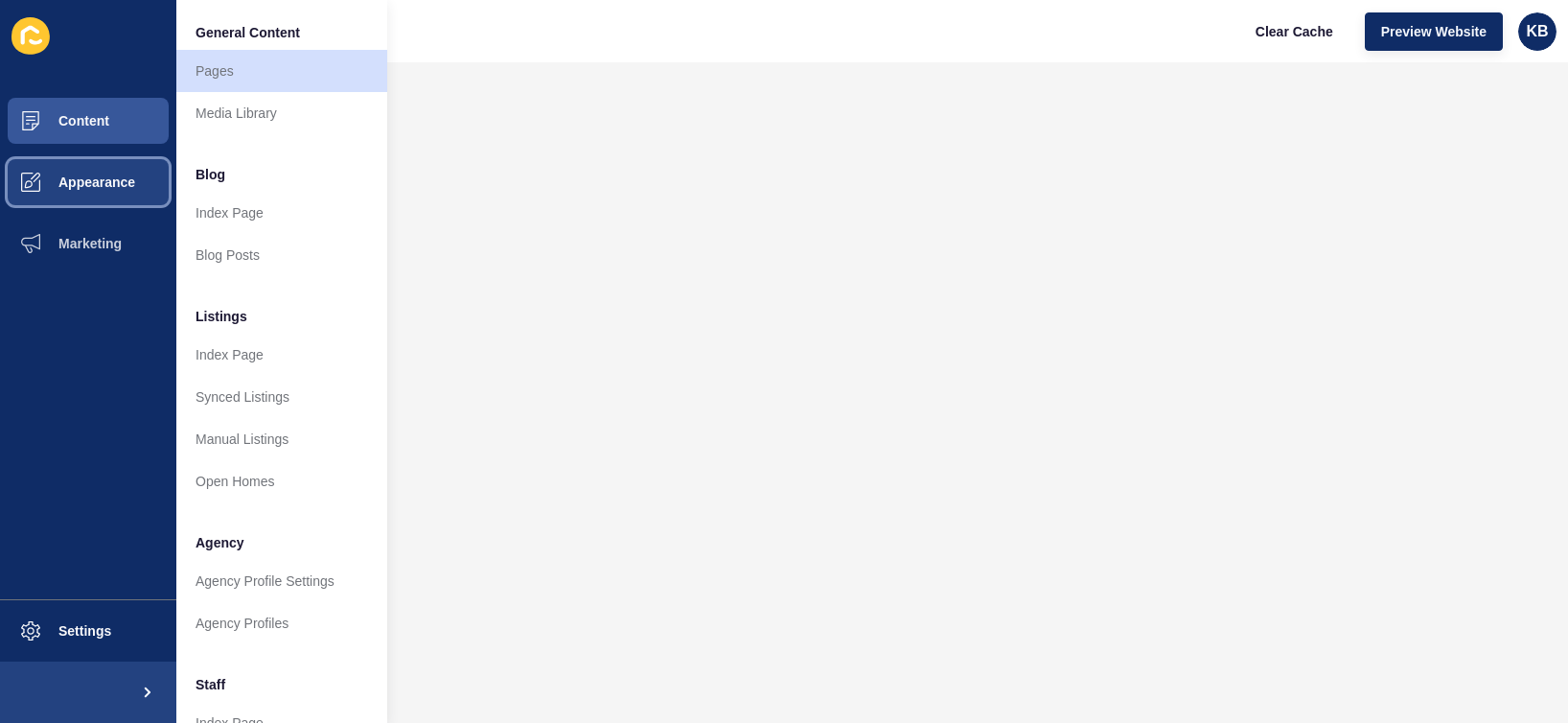 click on "Appearance" at bounding box center (88, 182) 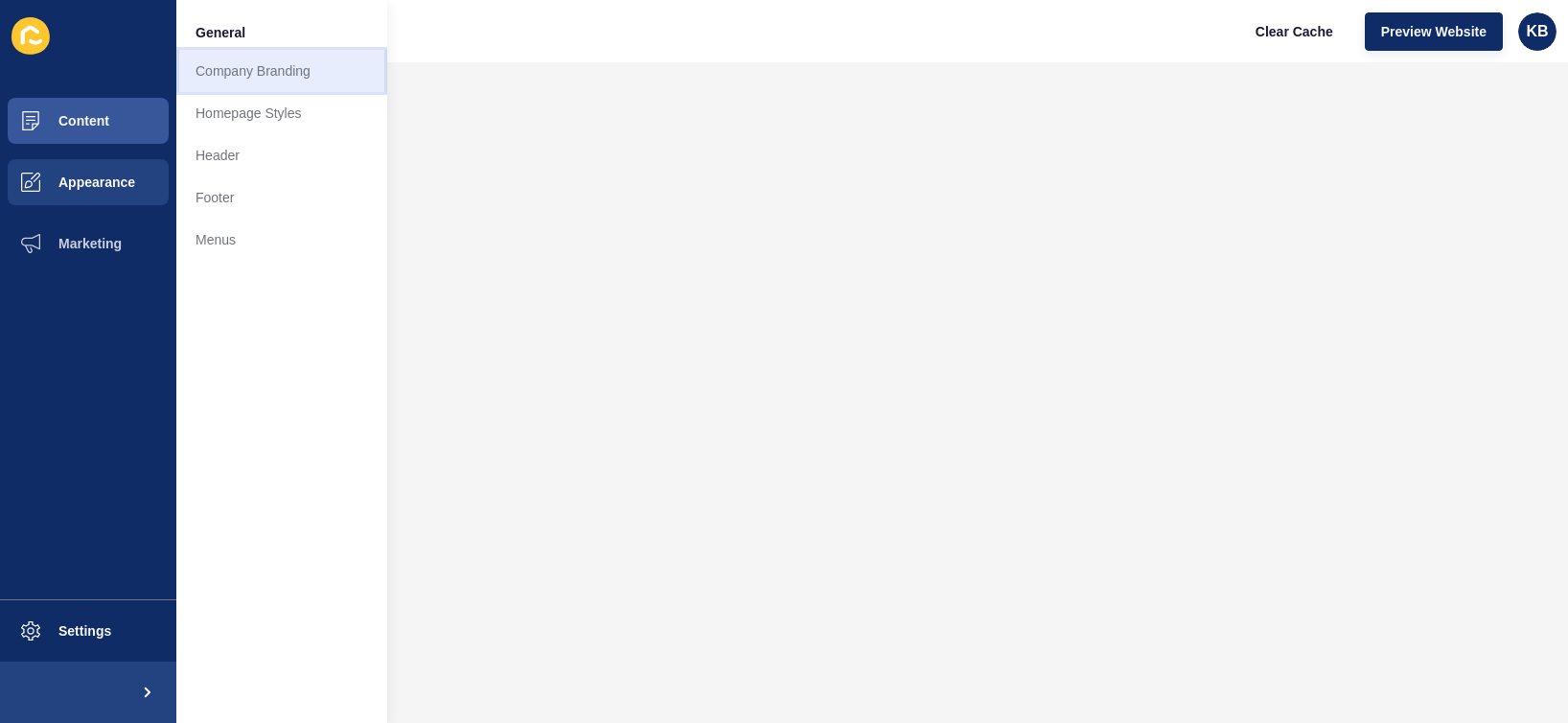 click on "Company Branding" at bounding box center (282, 71) 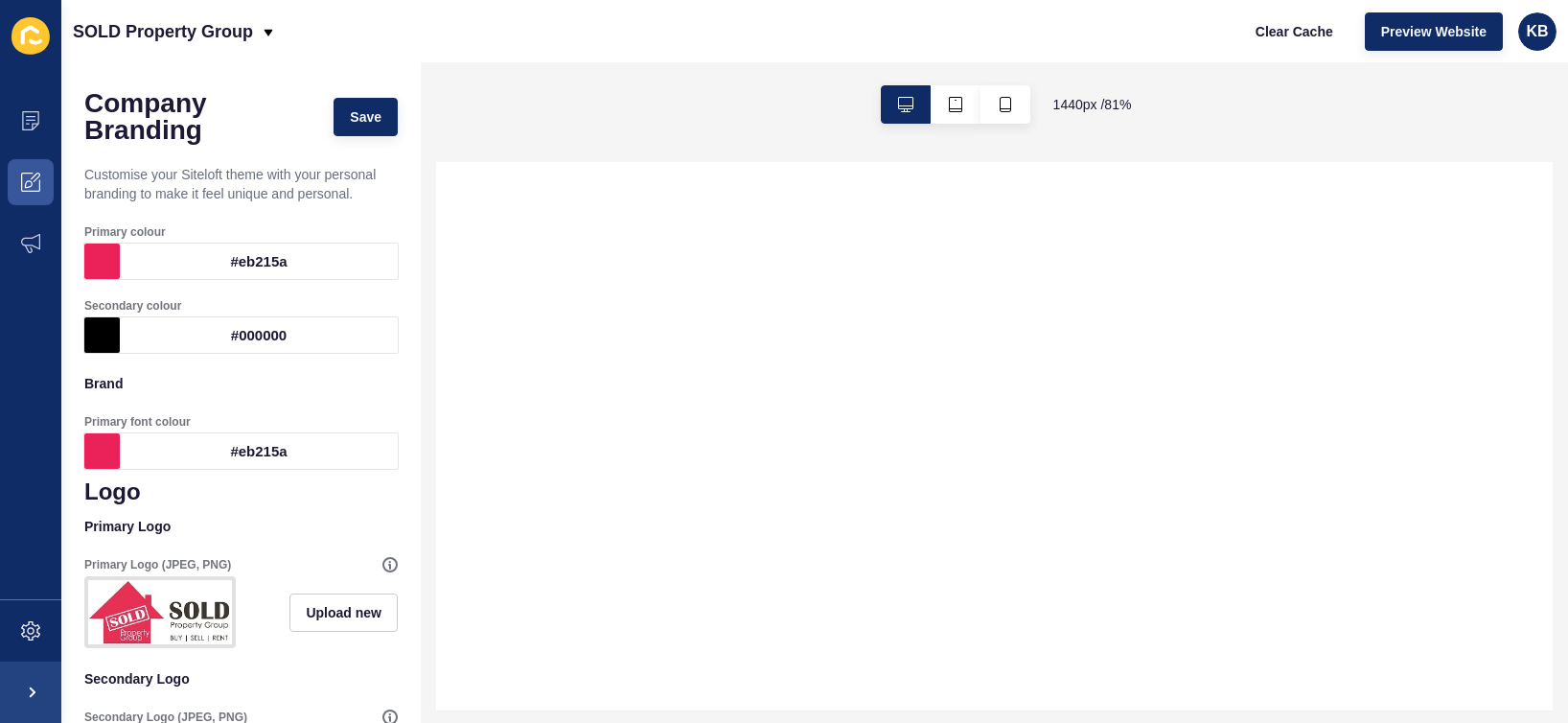 scroll, scrollTop: 82, scrollLeft: 0, axis: vertical 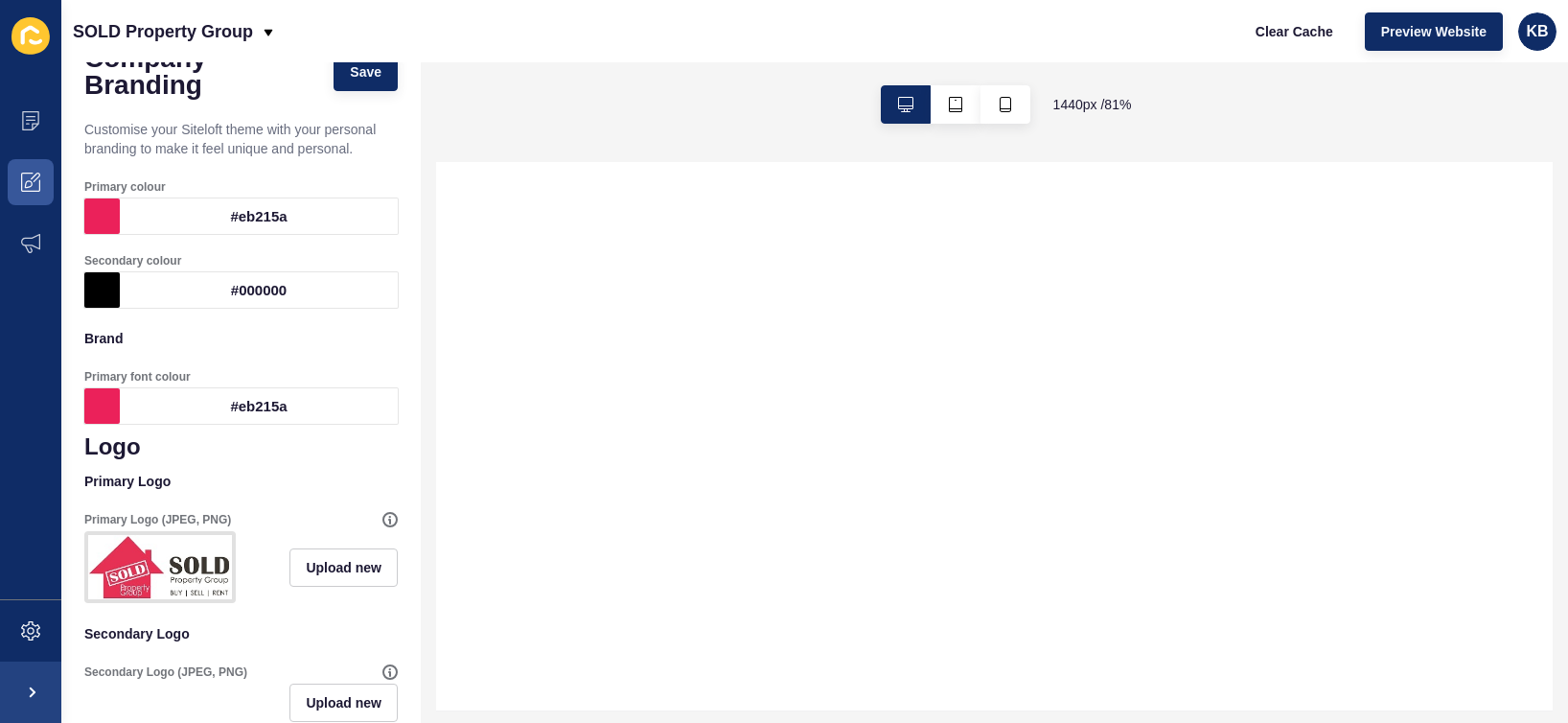 select 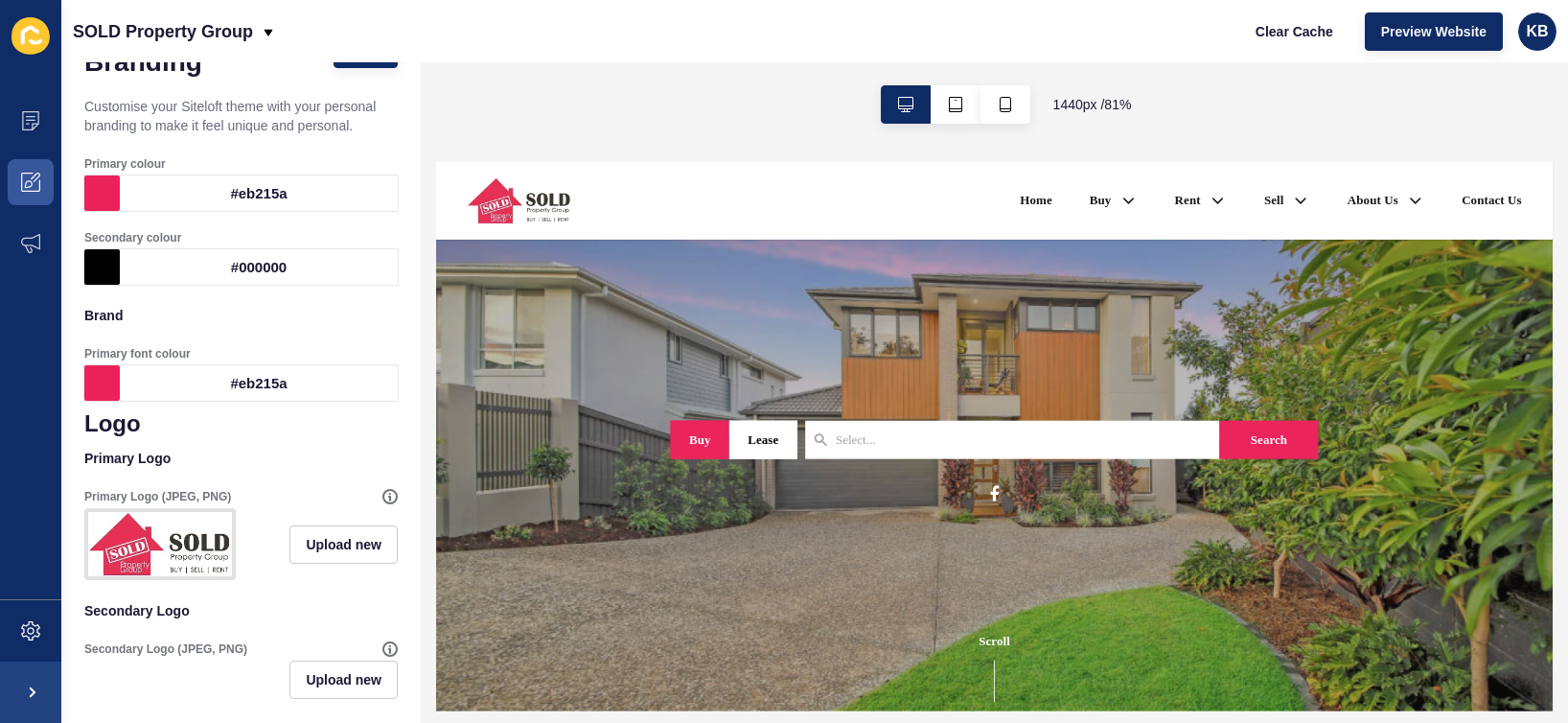 scroll, scrollTop: 0, scrollLeft: 0, axis: both 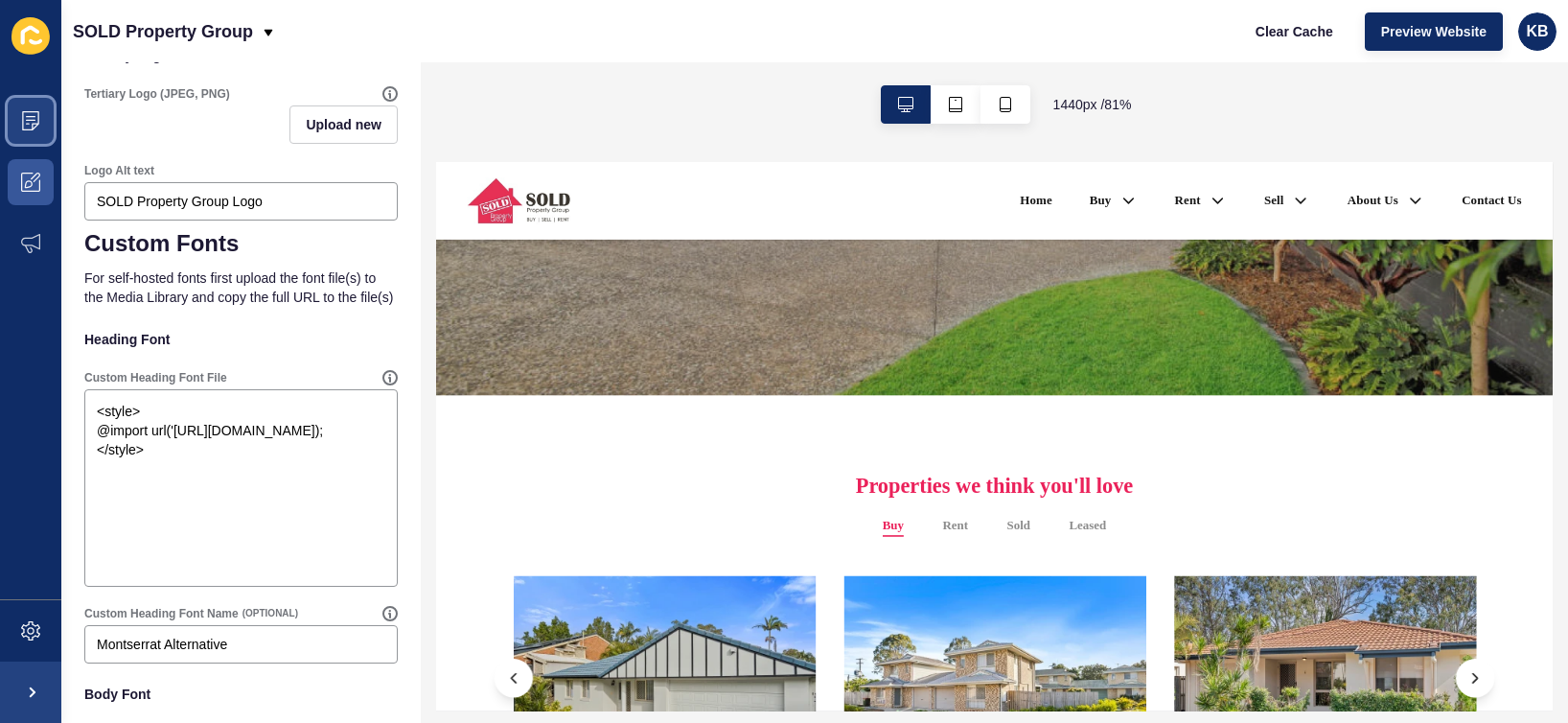 click 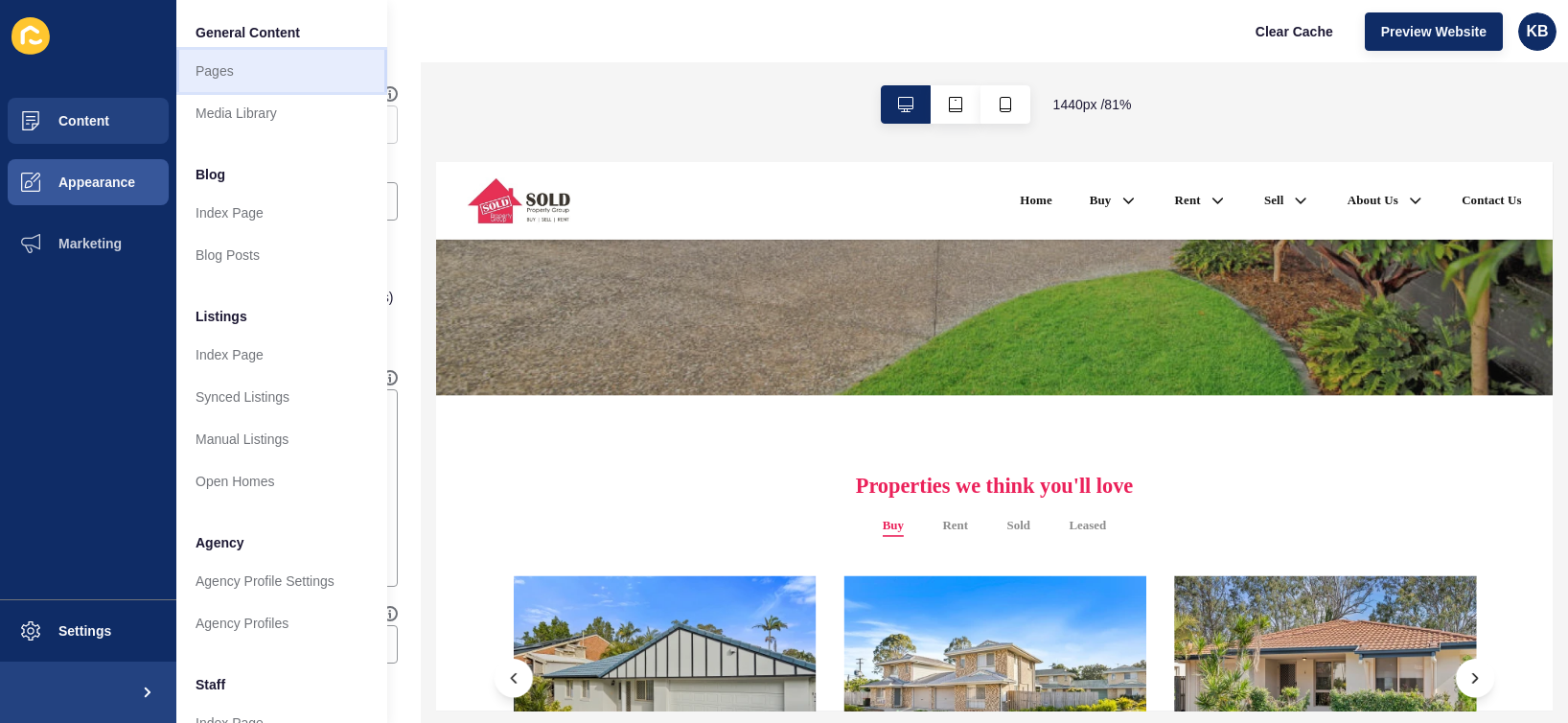click on "Pages" at bounding box center (282, 71) 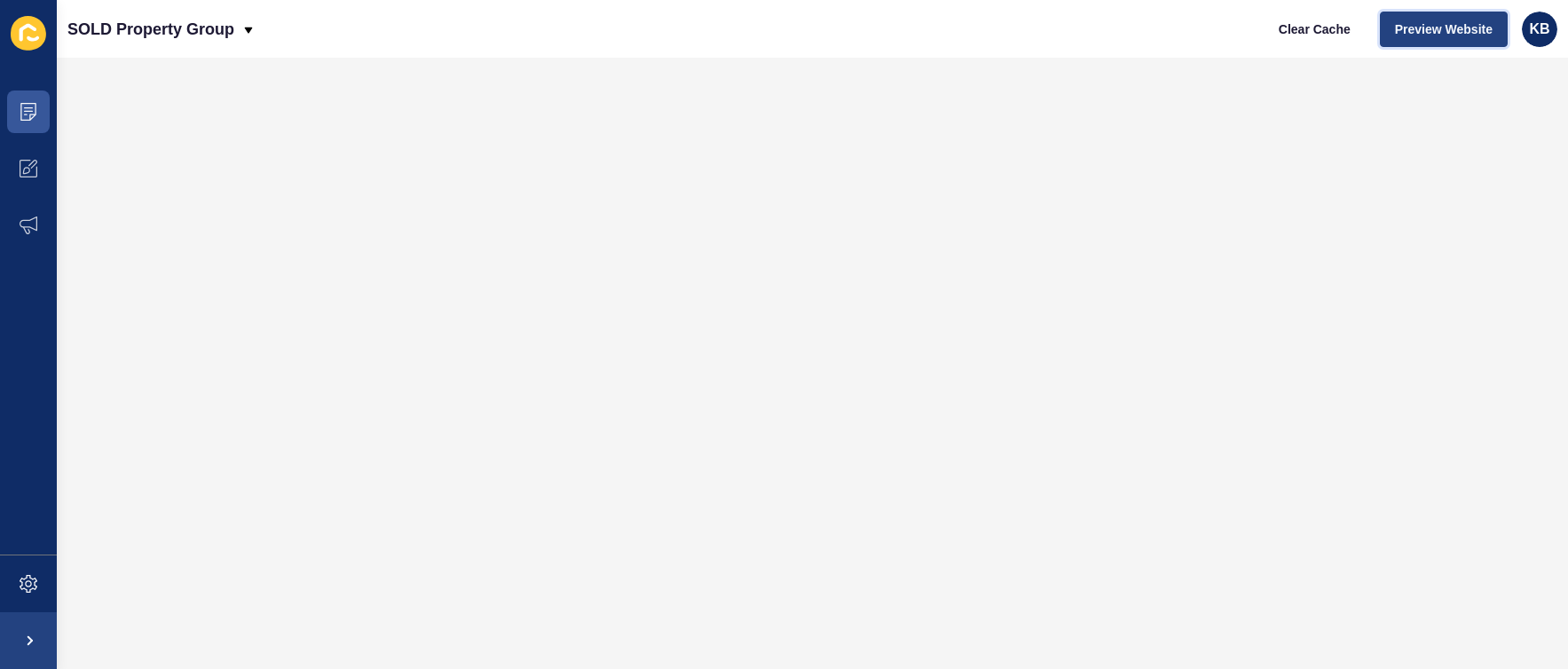 click on "Preview Website" at bounding box center [1444, 29] 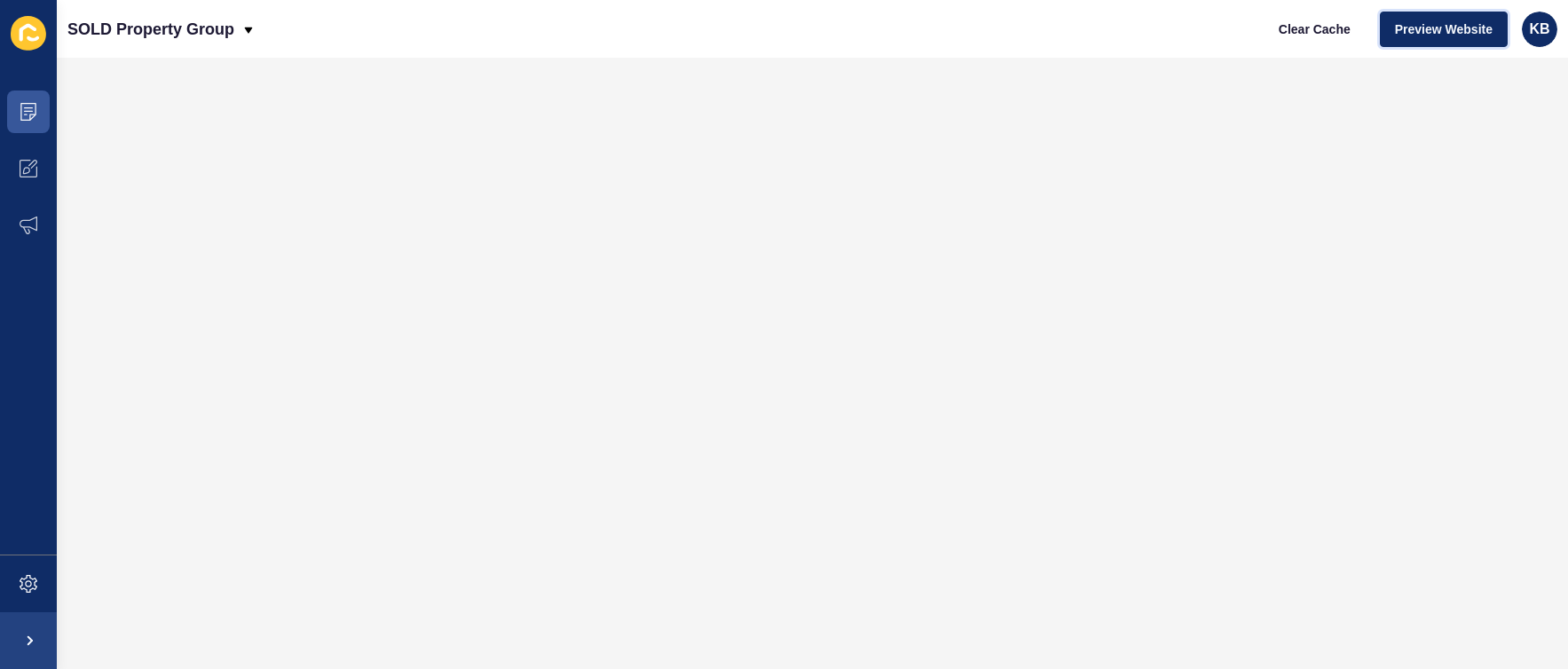 type 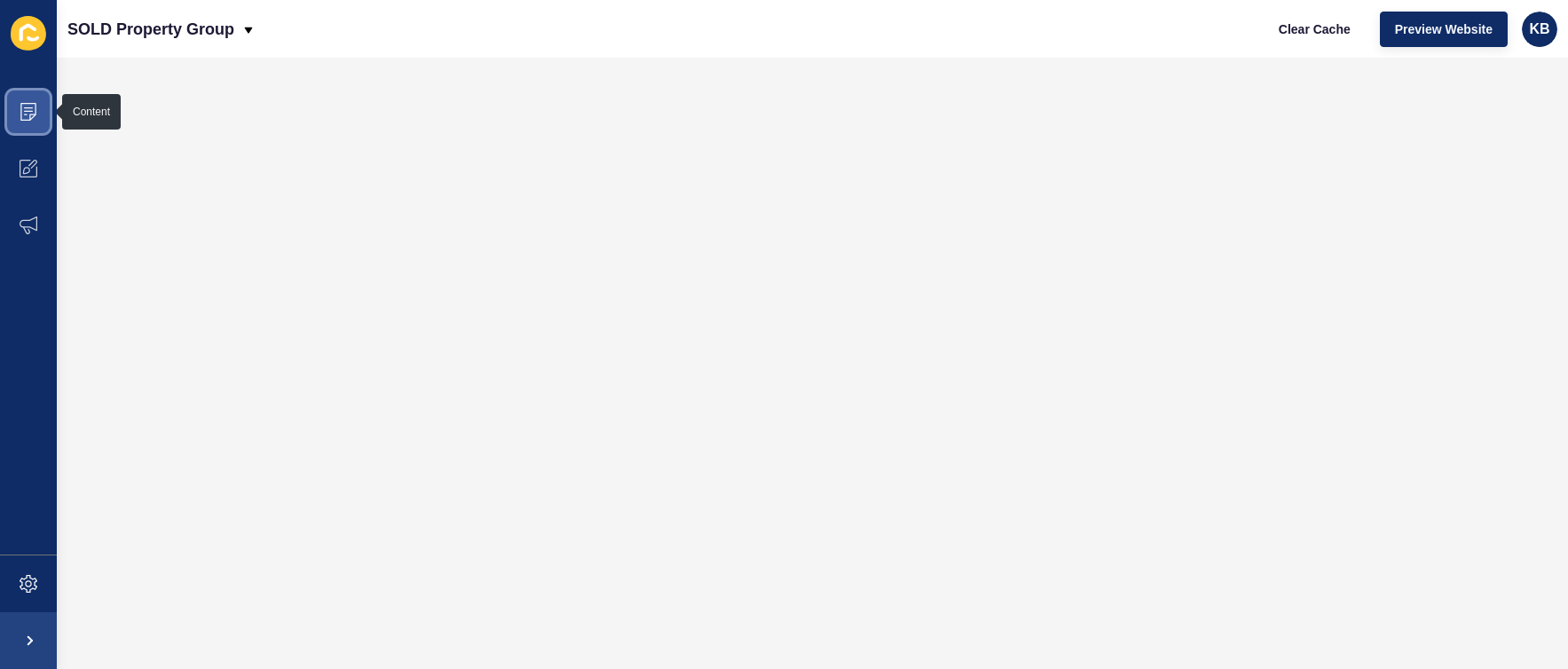 click 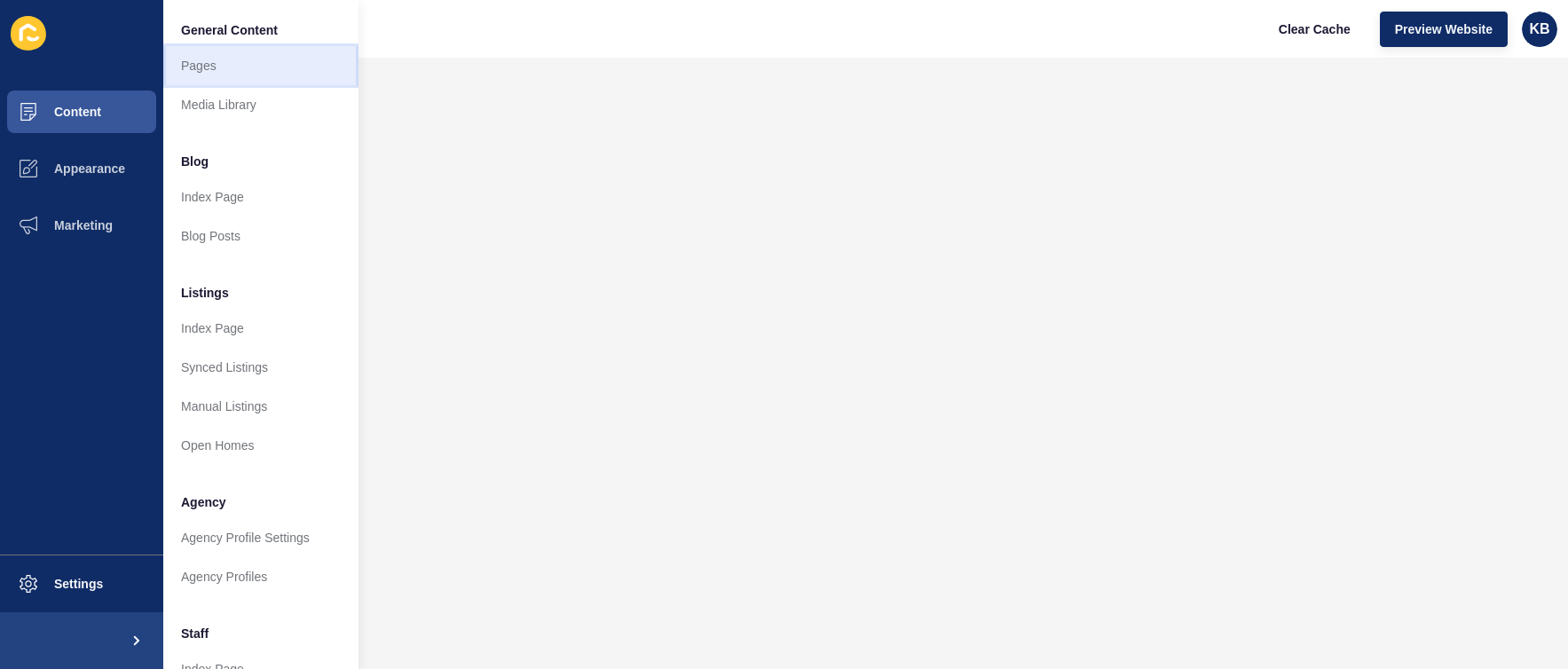 click on "Pages" at bounding box center (261, 66) 